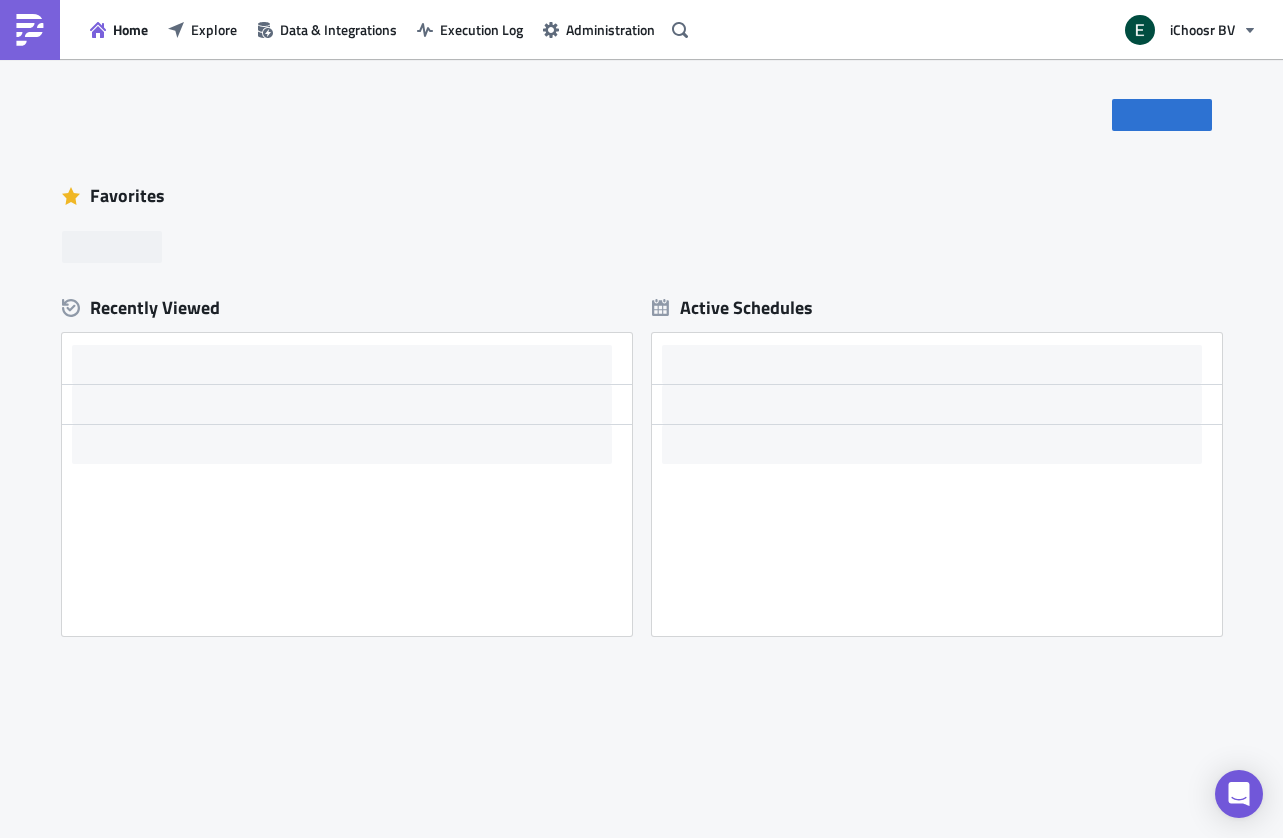 scroll, scrollTop: 0, scrollLeft: 0, axis: both 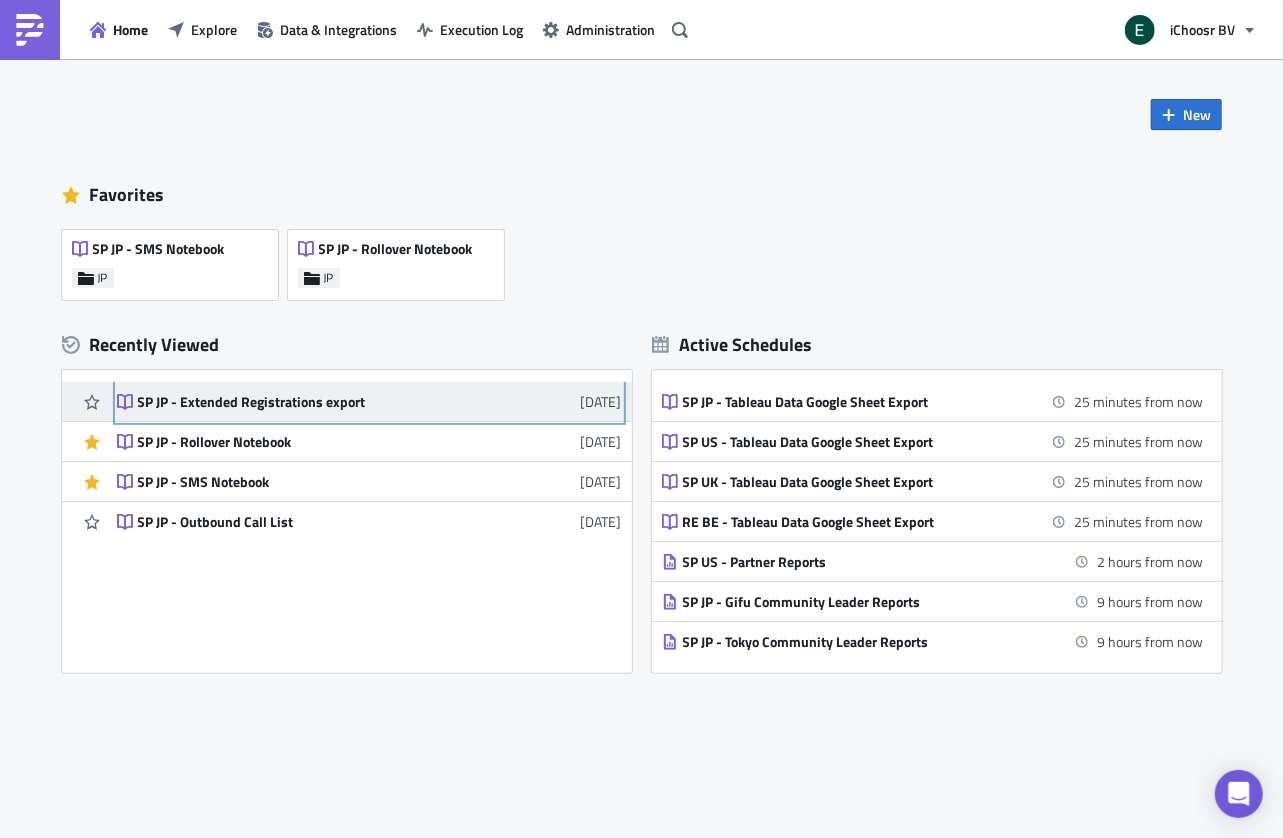 click on "SP JP - Extended Registrations export" at bounding box center (313, 402) 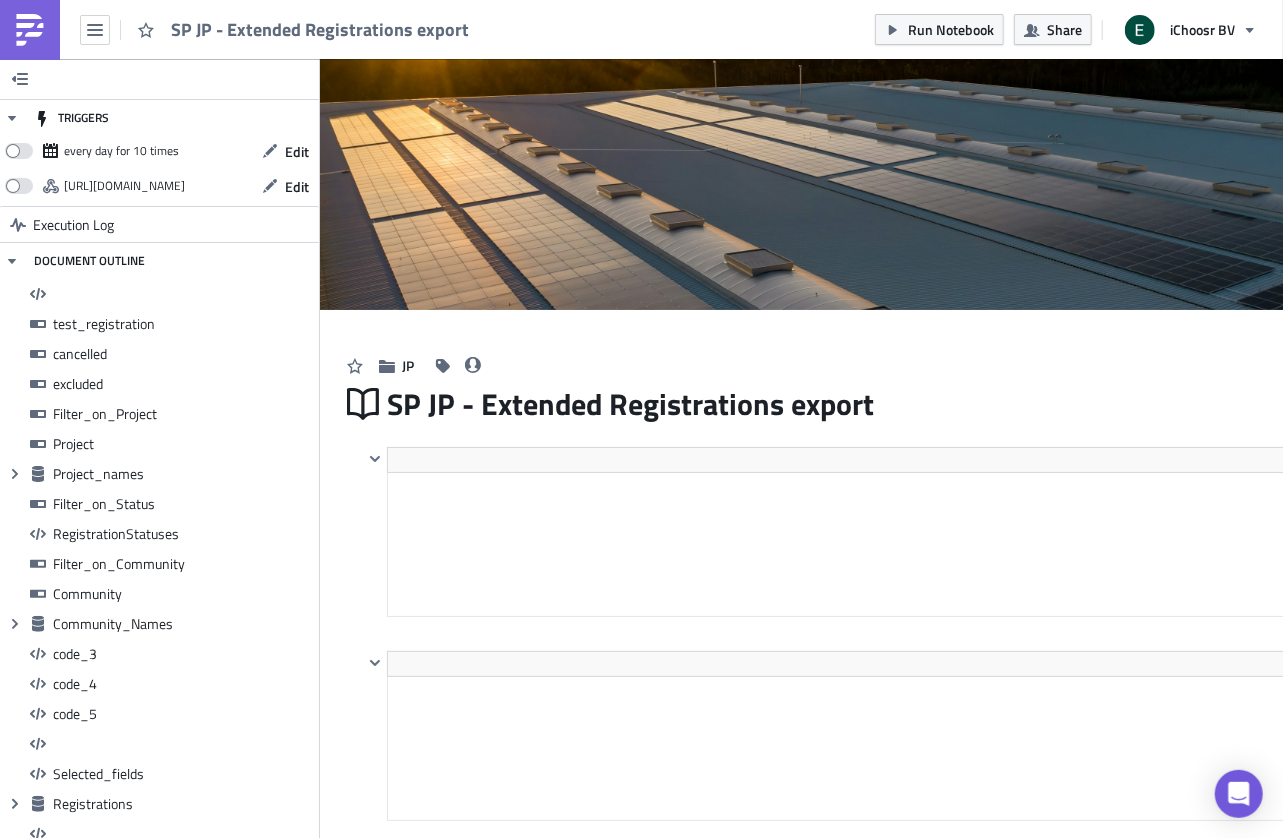 scroll, scrollTop: 828, scrollLeft: 0, axis: vertical 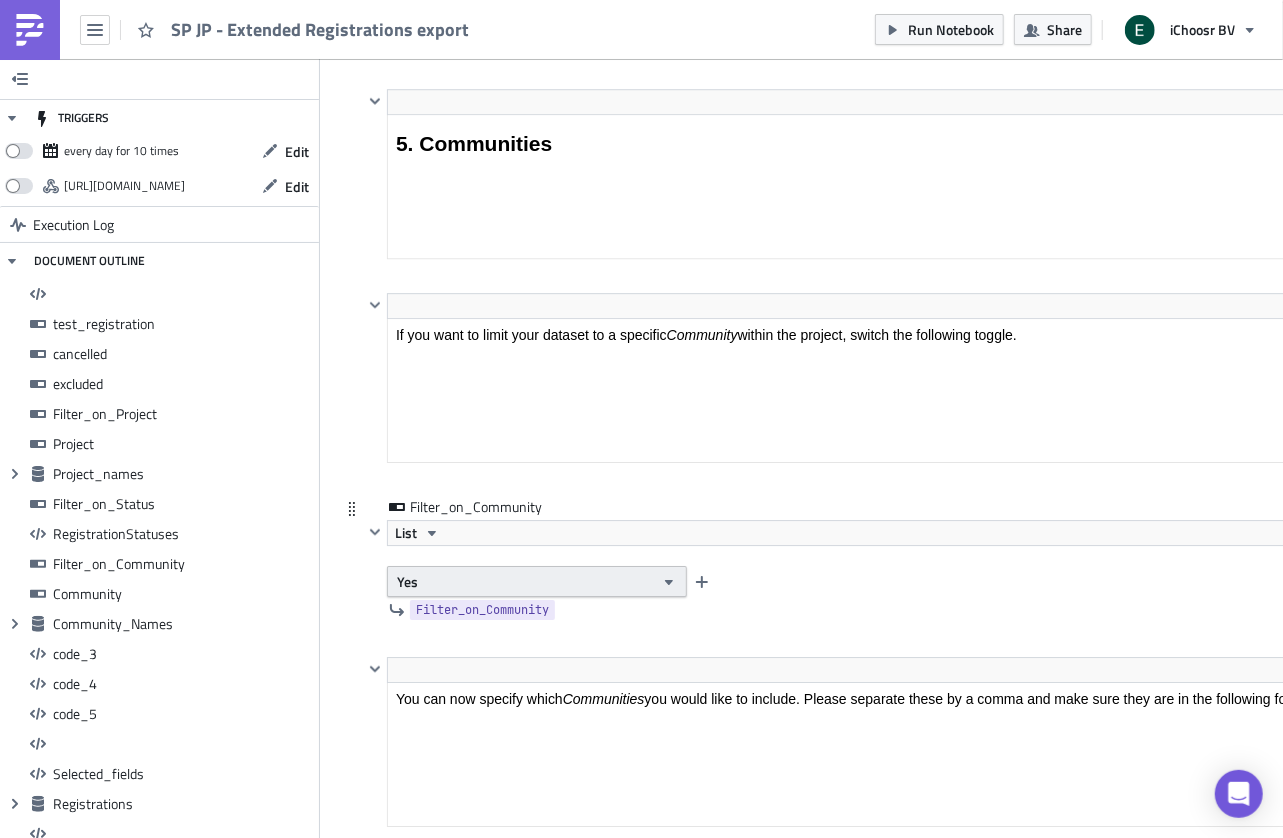 click on "Yes" at bounding box center [537, 581] 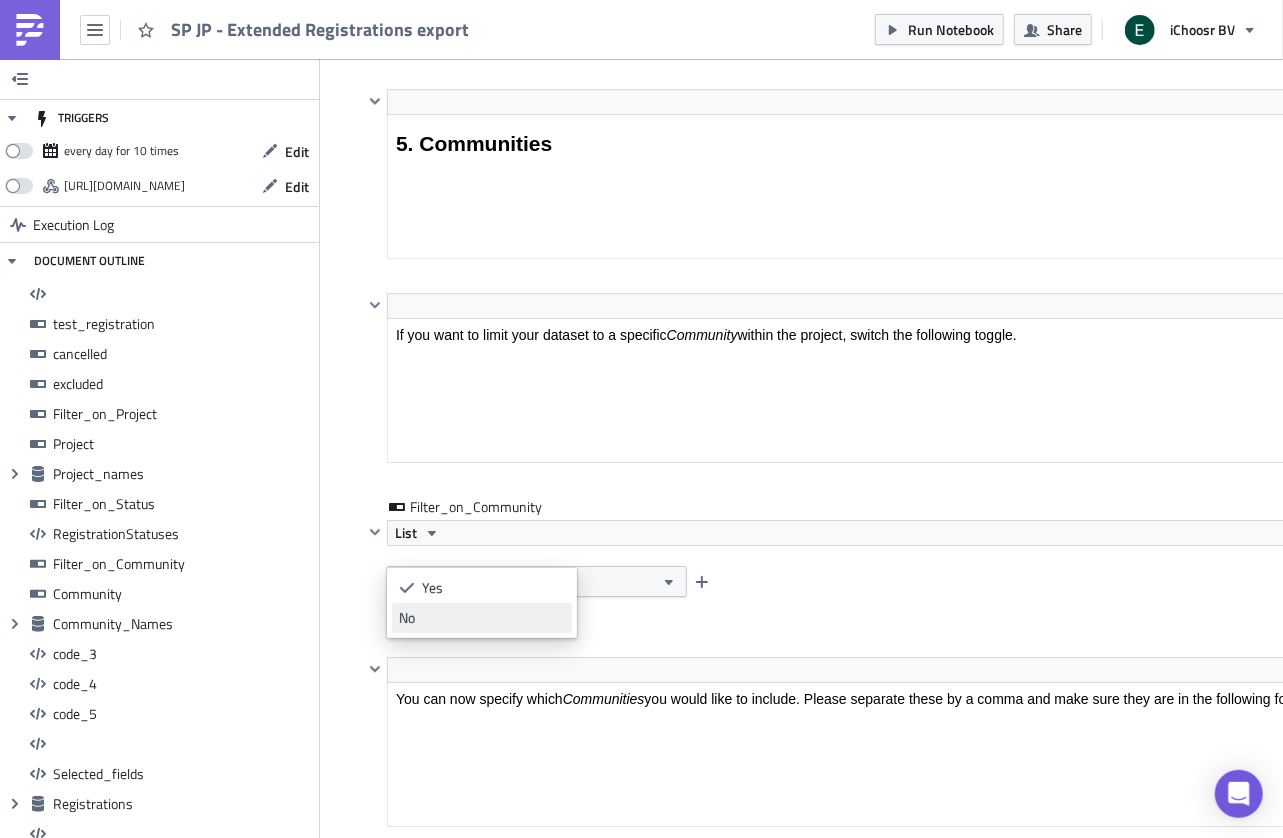 click on "No" at bounding box center (482, 618) 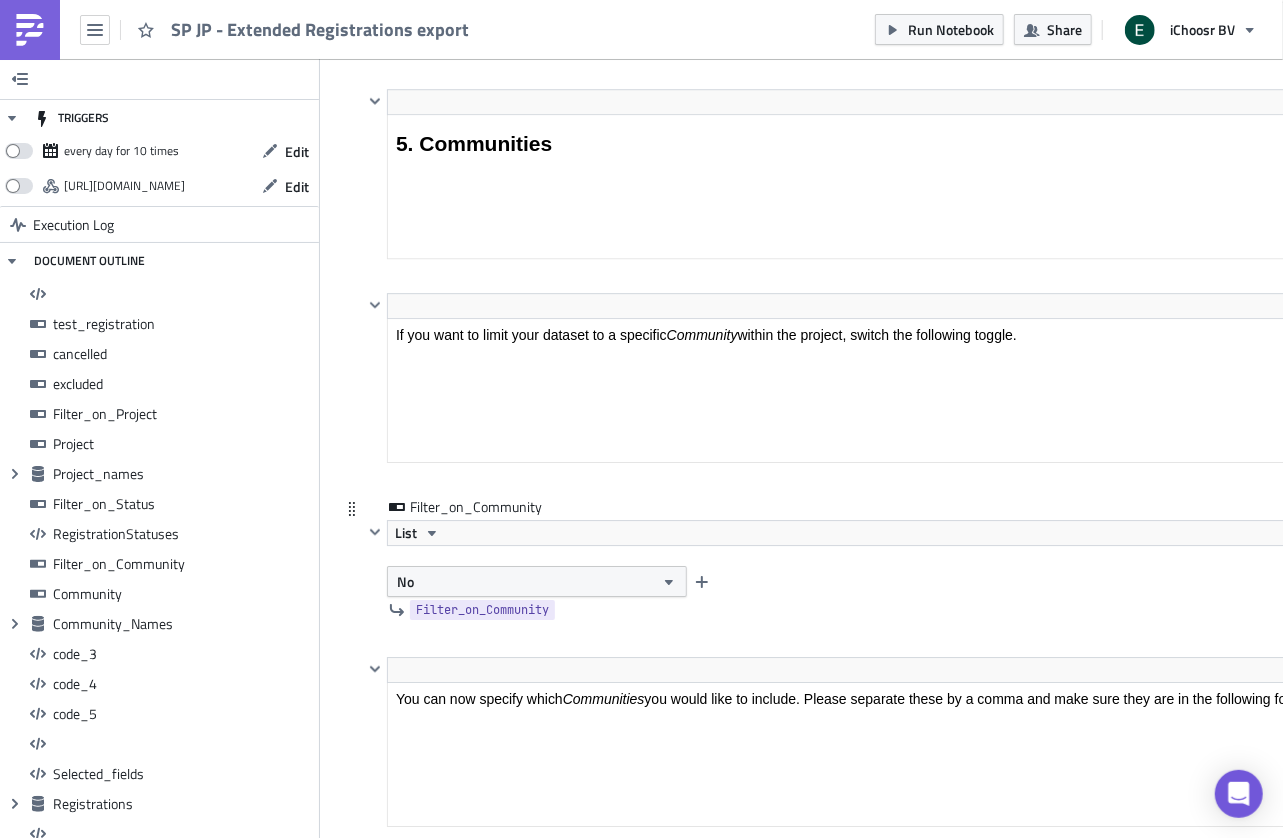 click on "Filter_on_Community List No Filter_on_Community" at bounding box center [890, 577] 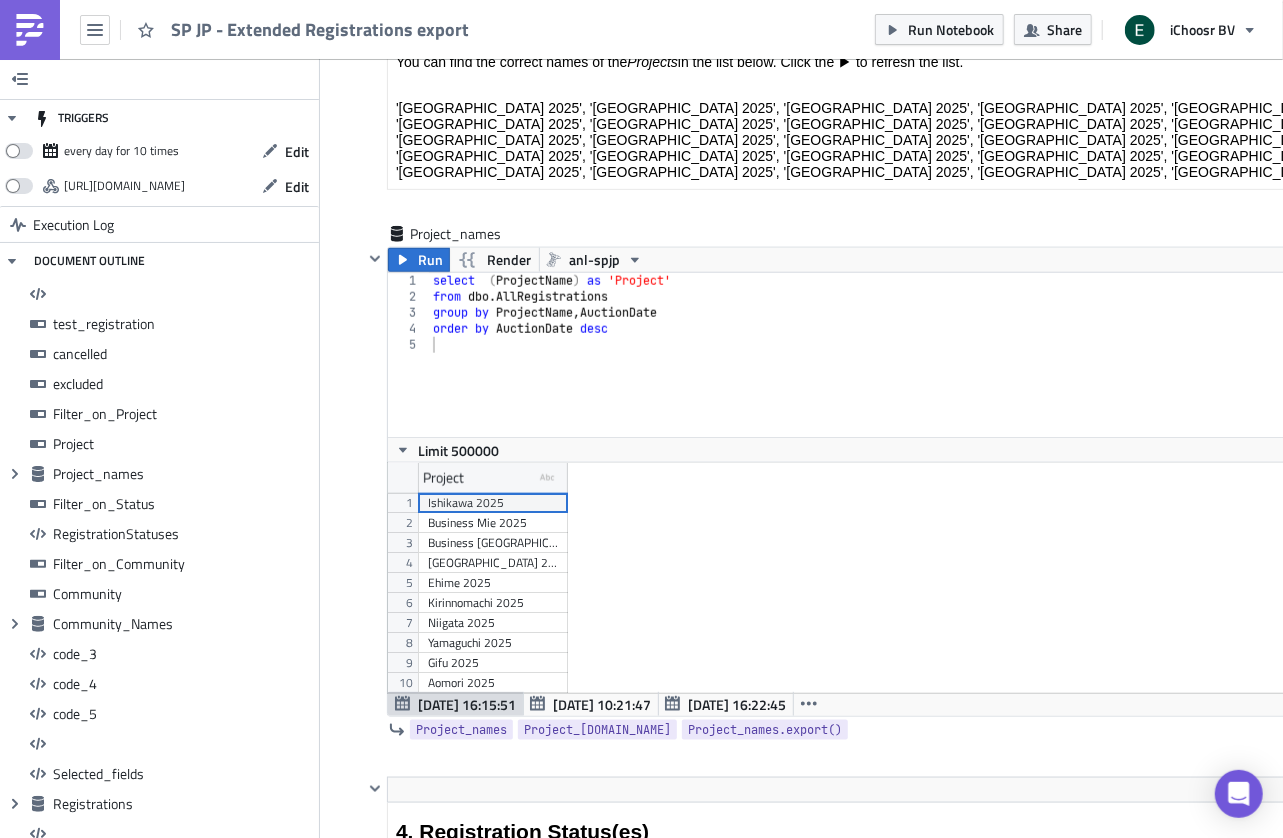 scroll, scrollTop: 4897, scrollLeft: 0, axis: vertical 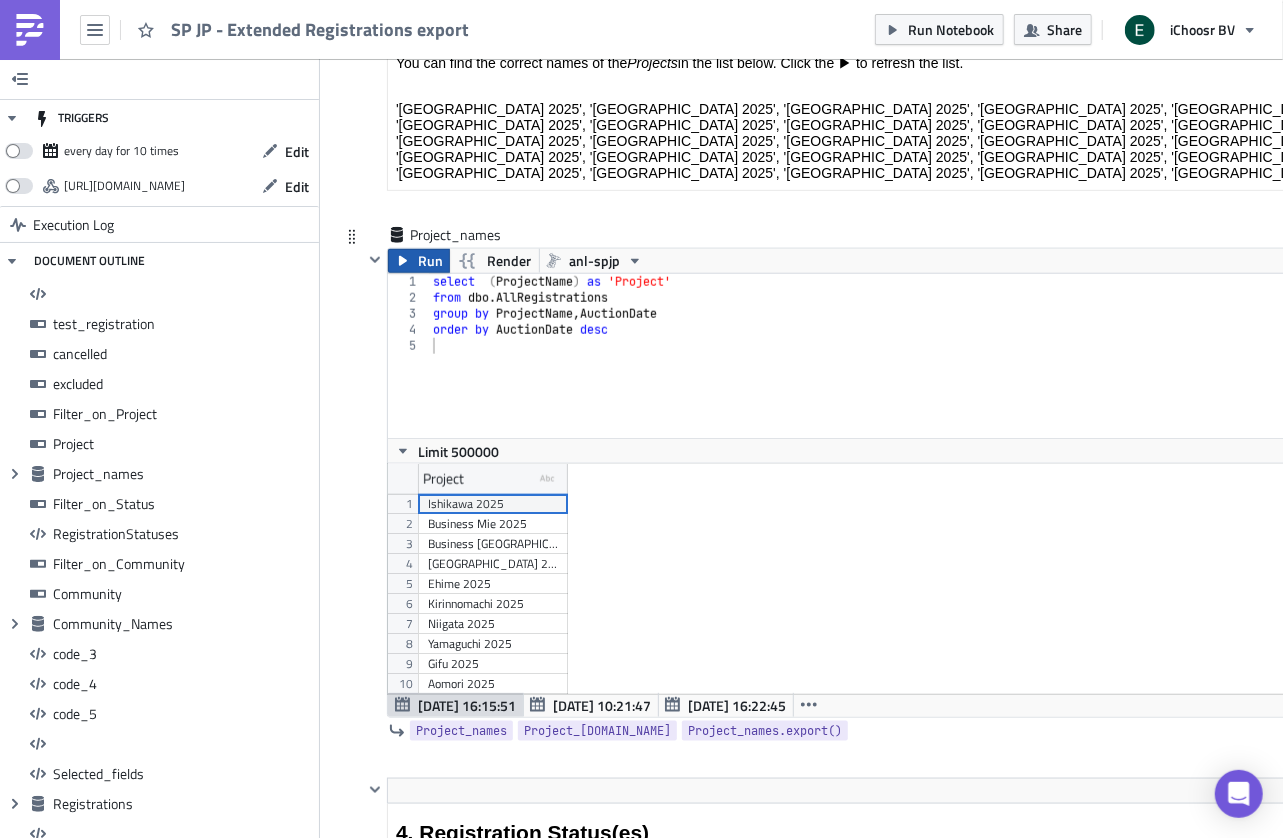 click on "Run" at bounding box center (419, 261) 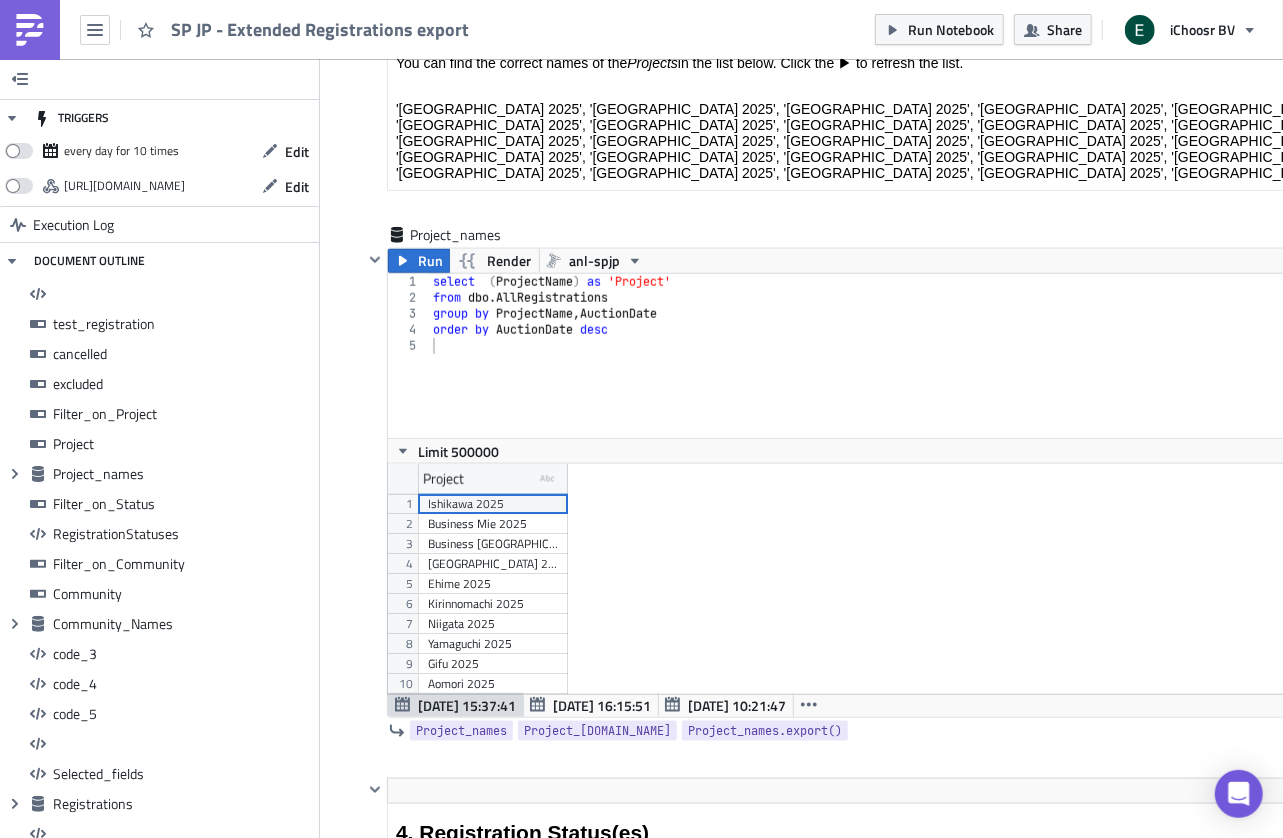 scroll, scrollTop: 99770, scrollLeft: 98948, axis: both 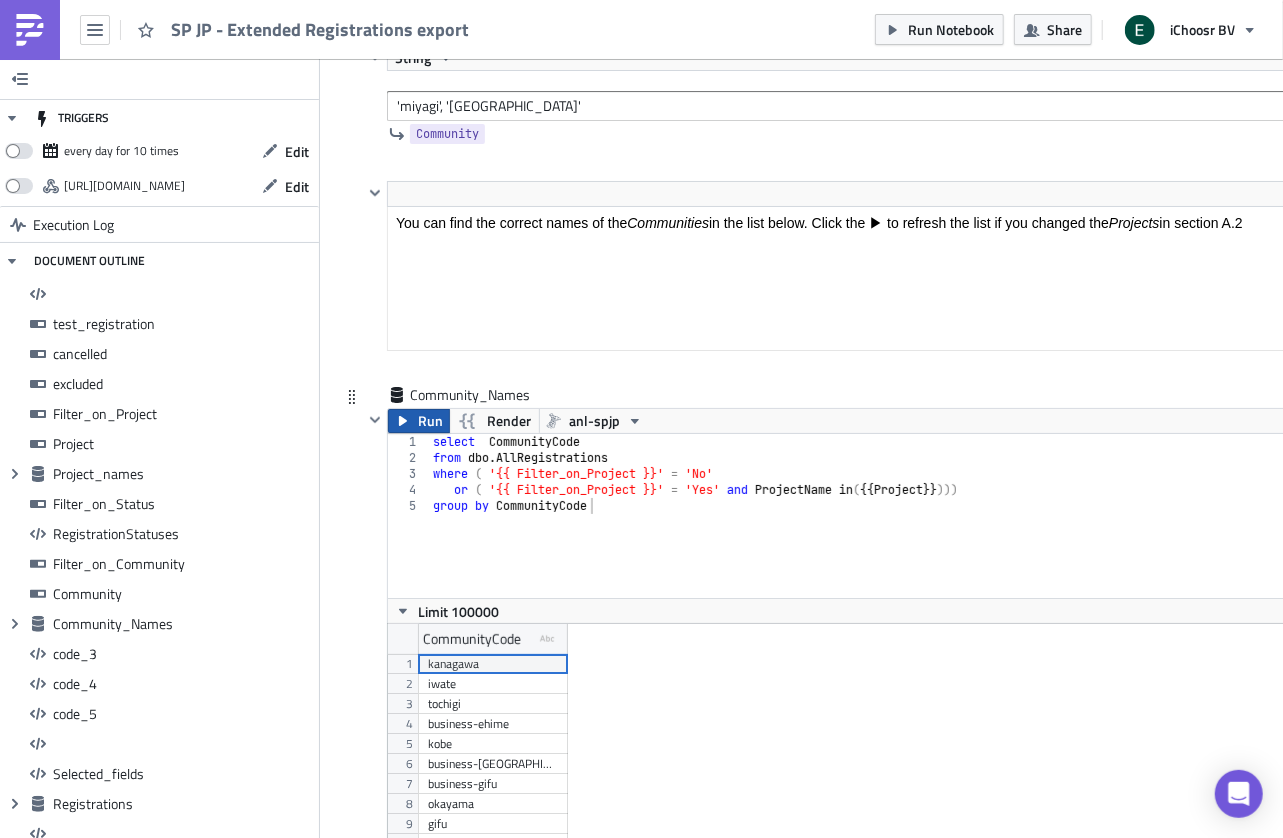click on "Run" at bounding box center (419, 421) 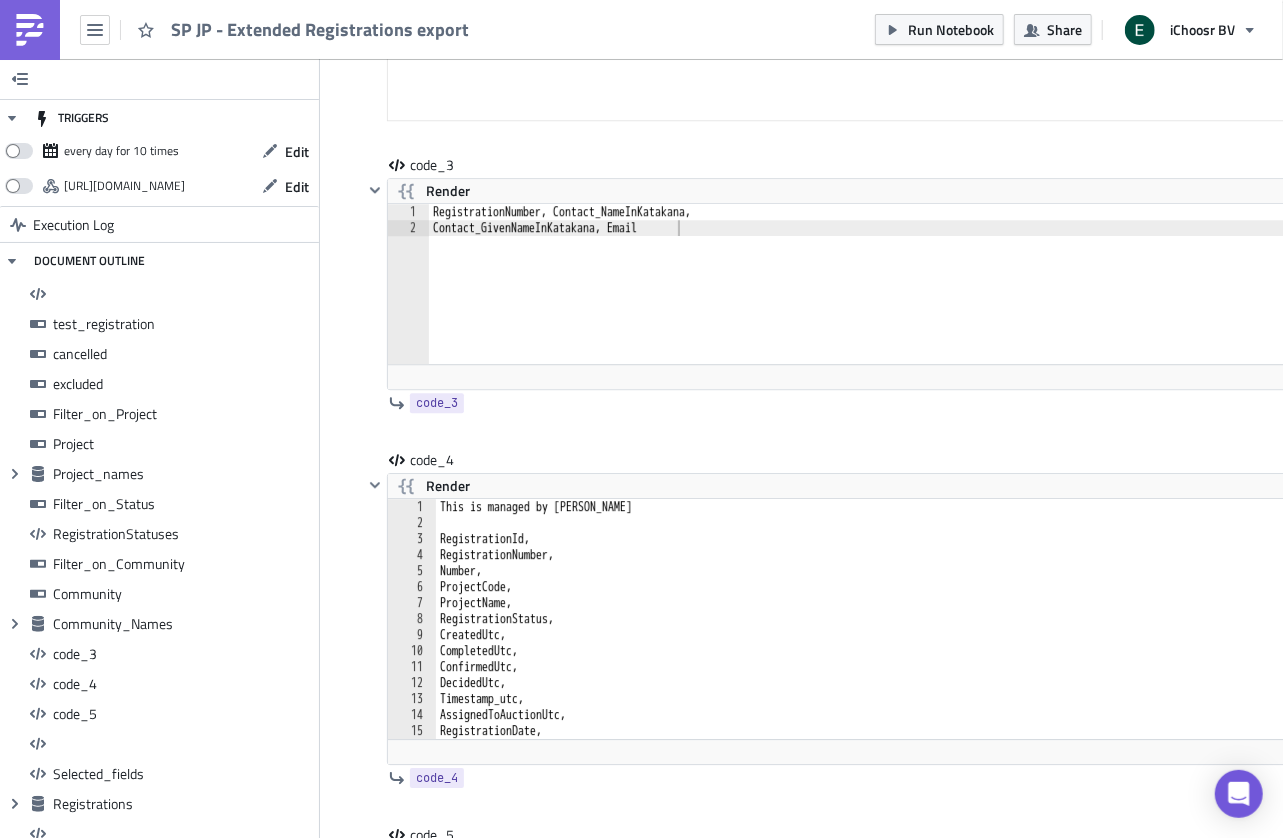 scroll, scrollTop: 14396, scrollLeft: 0, axis: vertical 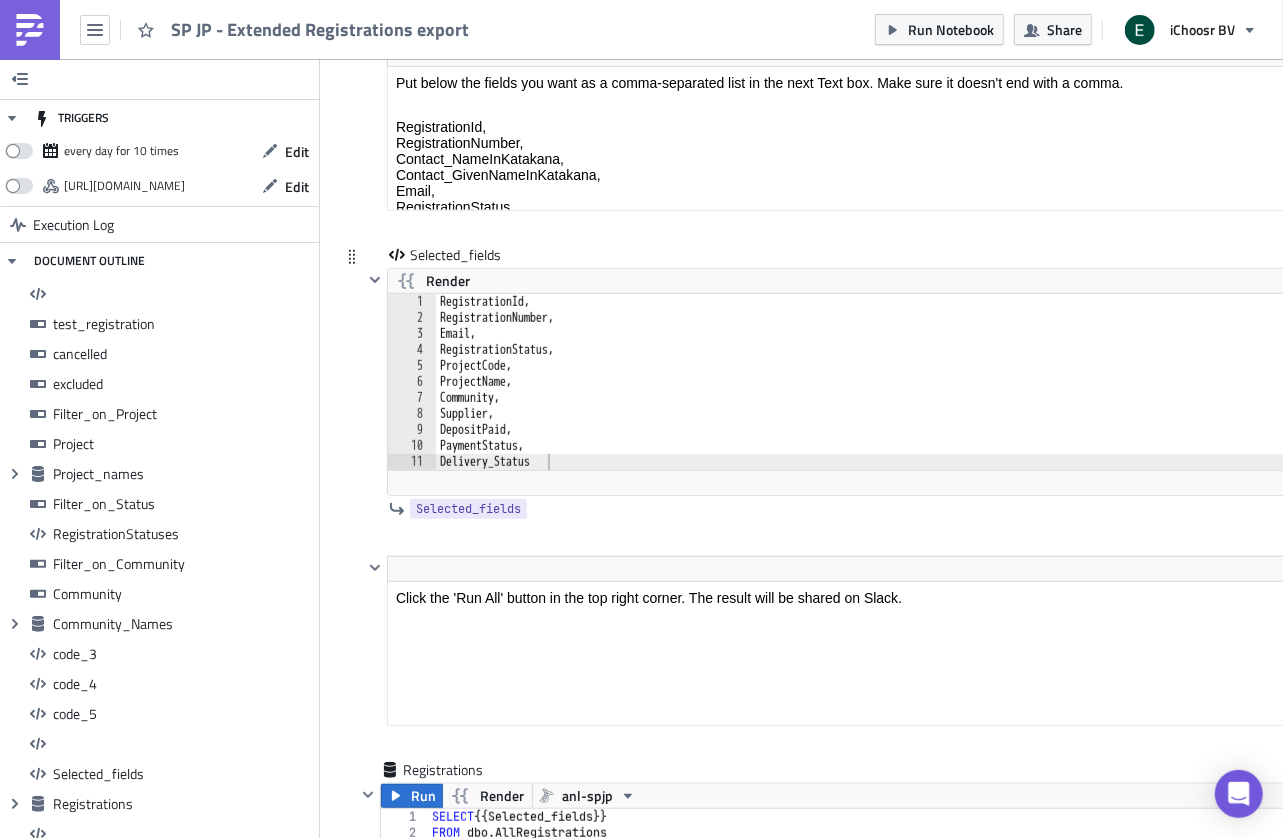 click on "RegistrationId, RegistrationNumber, Email, RegistrationStatus, ProjectCode, ProjectName, Community, Supplier, DepositPaid, PaymentStatus, Delivery_Status" at bounding box center [937, 398] 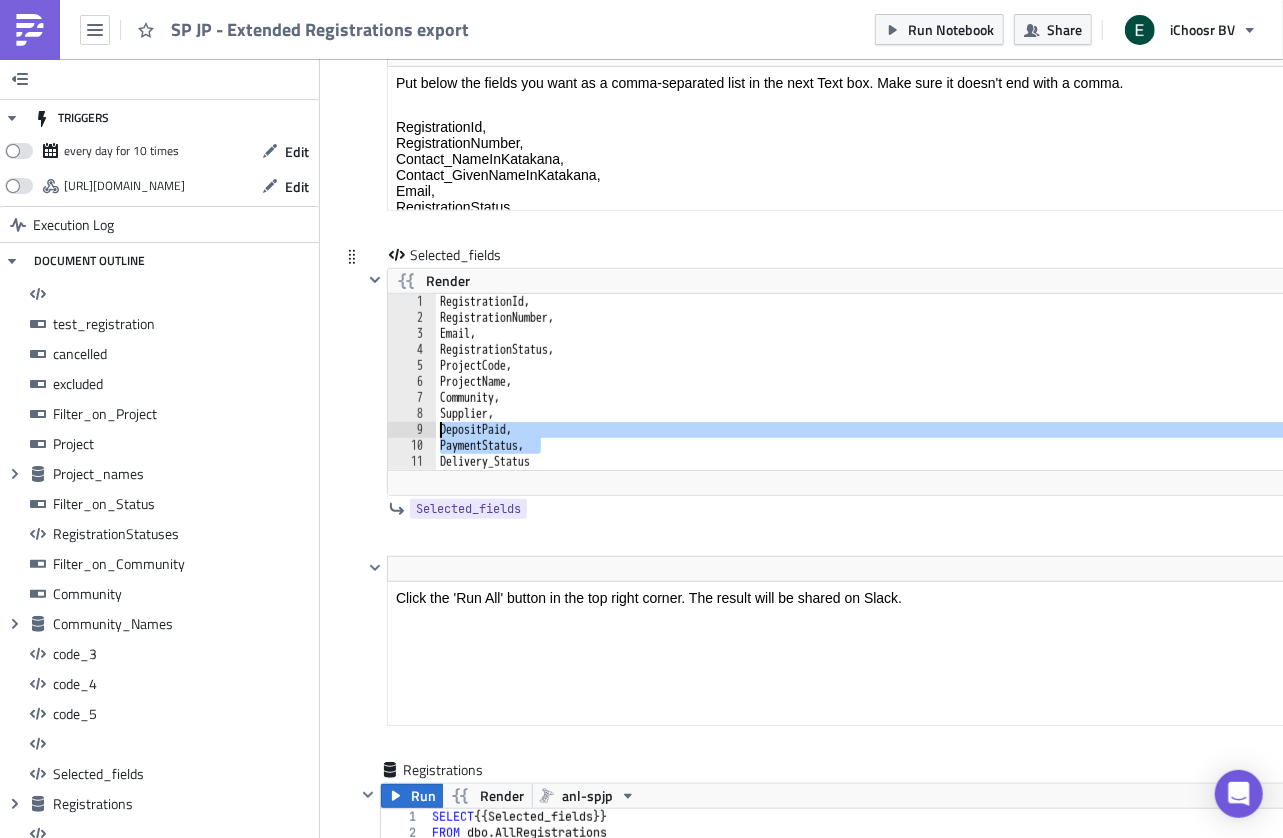 drag, startPoint x: 549, startPoint y: 376, endPoint x: 428, endPoint y: 360, distance: 122.05327 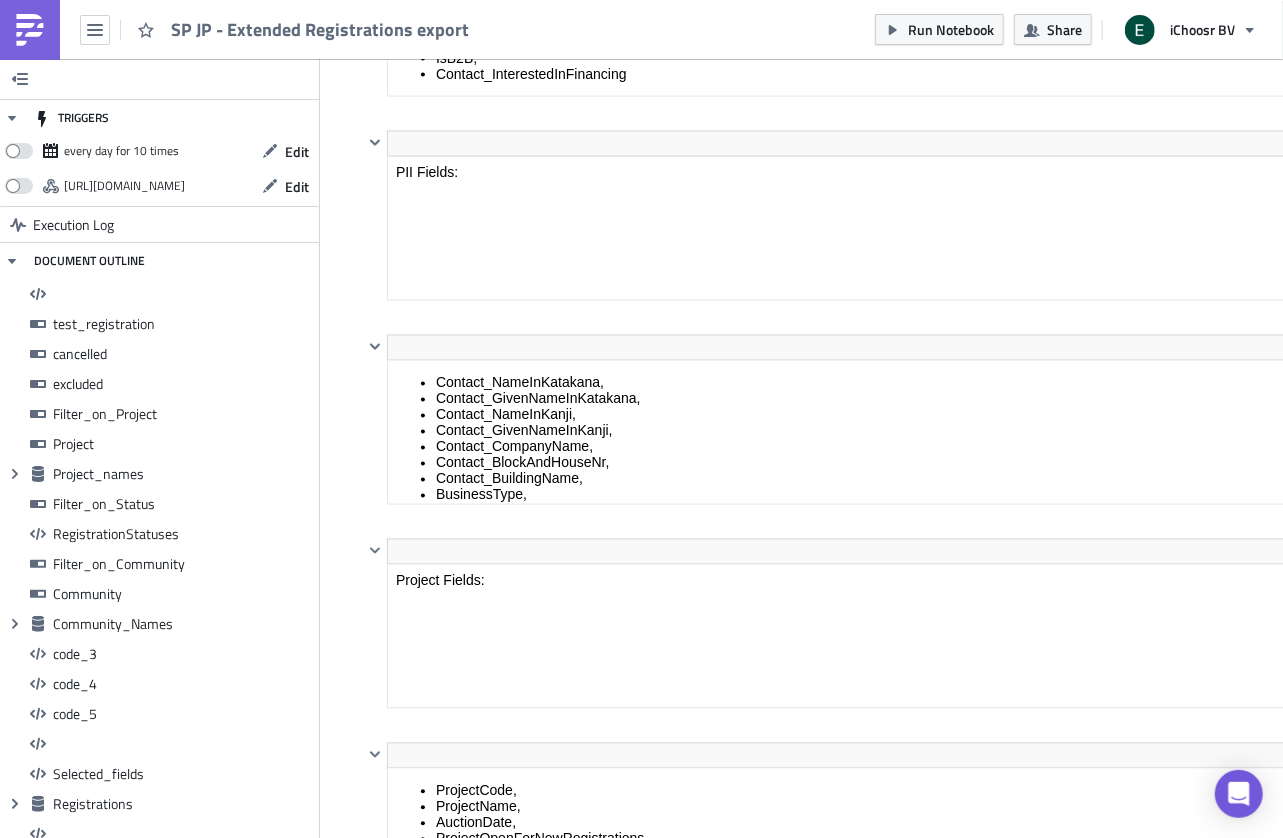 scroll, scrollTop: 9531, scrollLeft: 0, axis: vertical 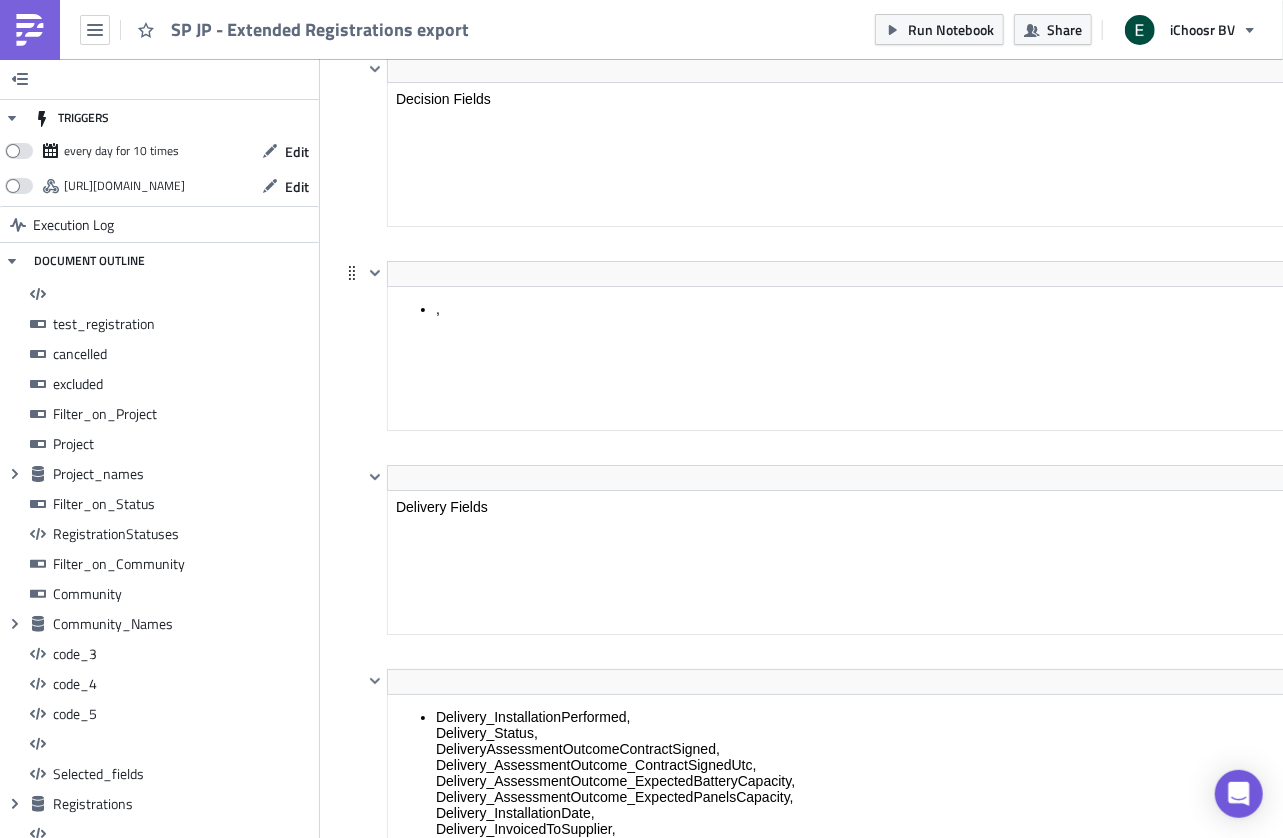 click on "," at bounding box center [913, 309] 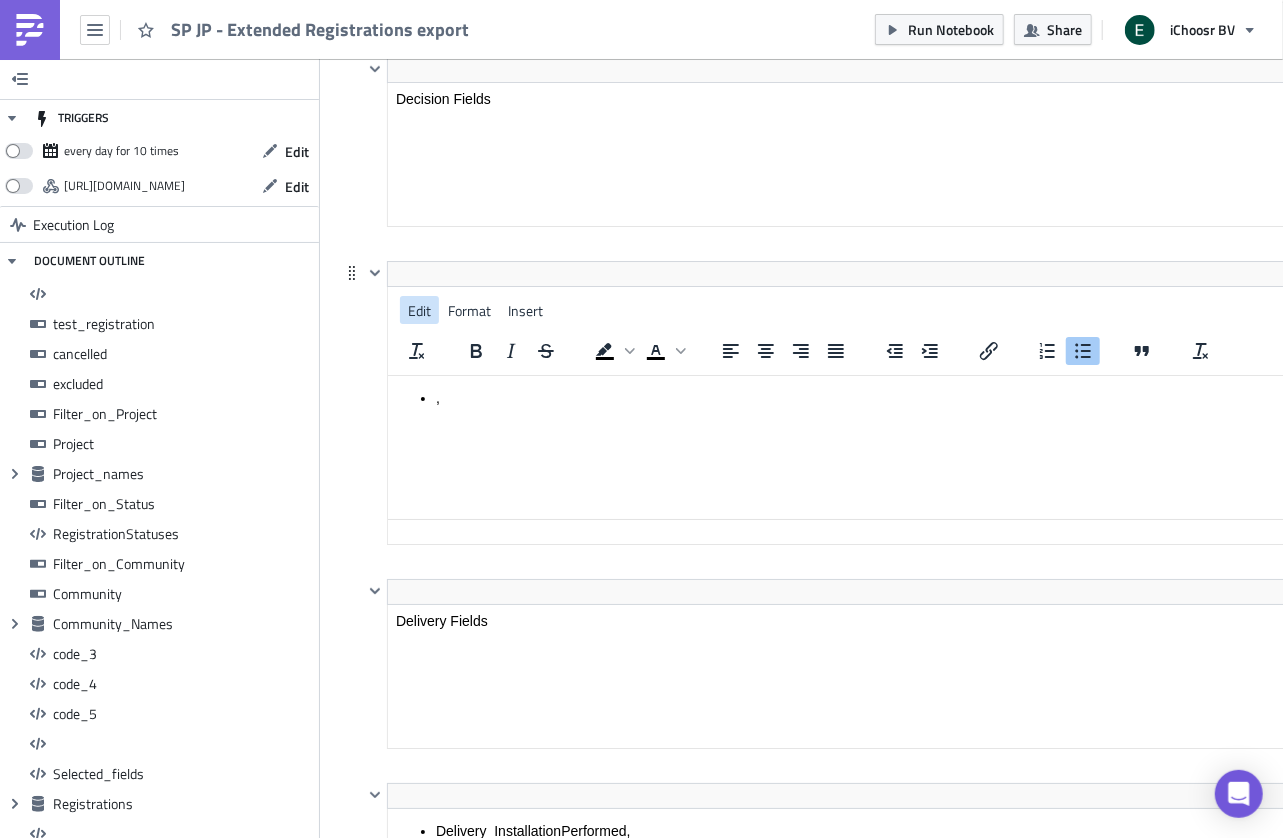 click on "Edit" at bounding box center [419, 310] 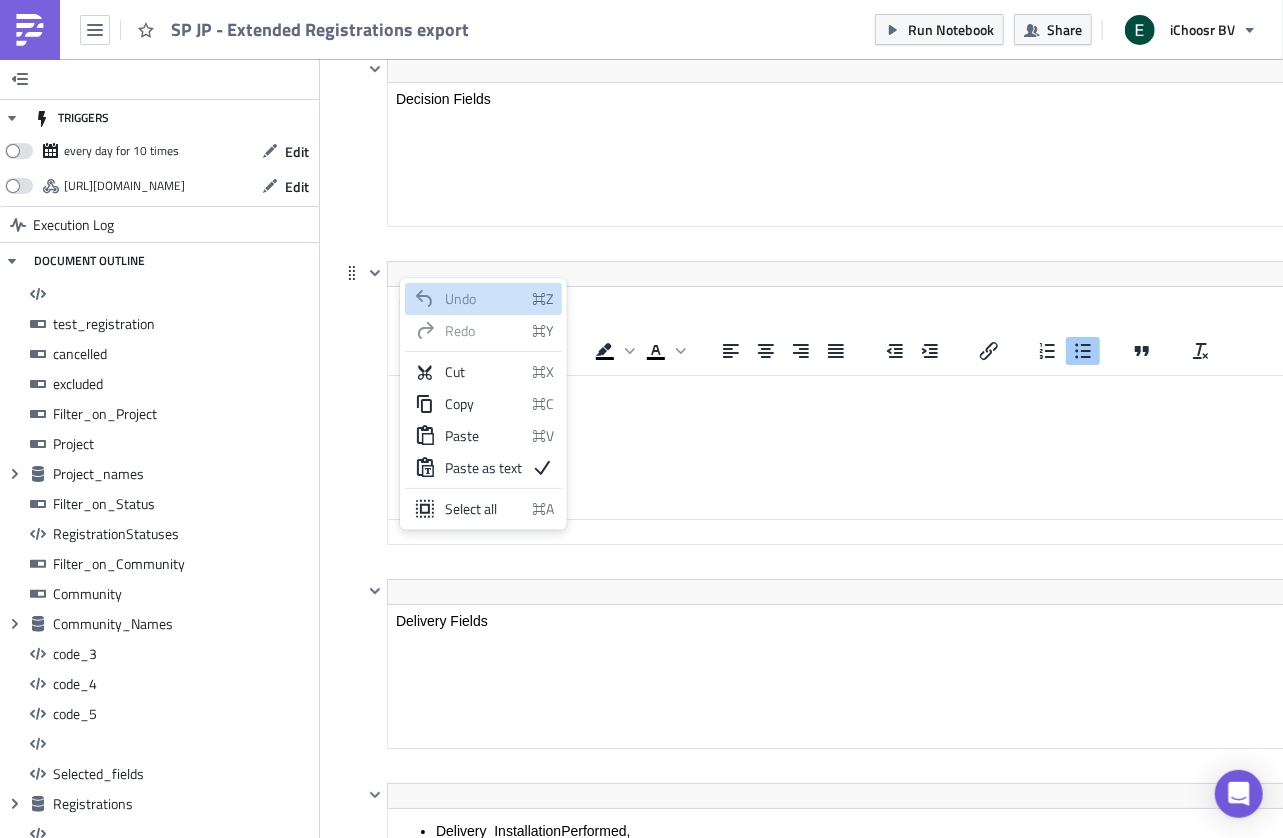 click on "<ul>
<li>,</li>
</ul> Edit Format Insert To open the popup, press Shift+Enter To open the popup, press Shift+Enter" at bounding box center (890, 420) 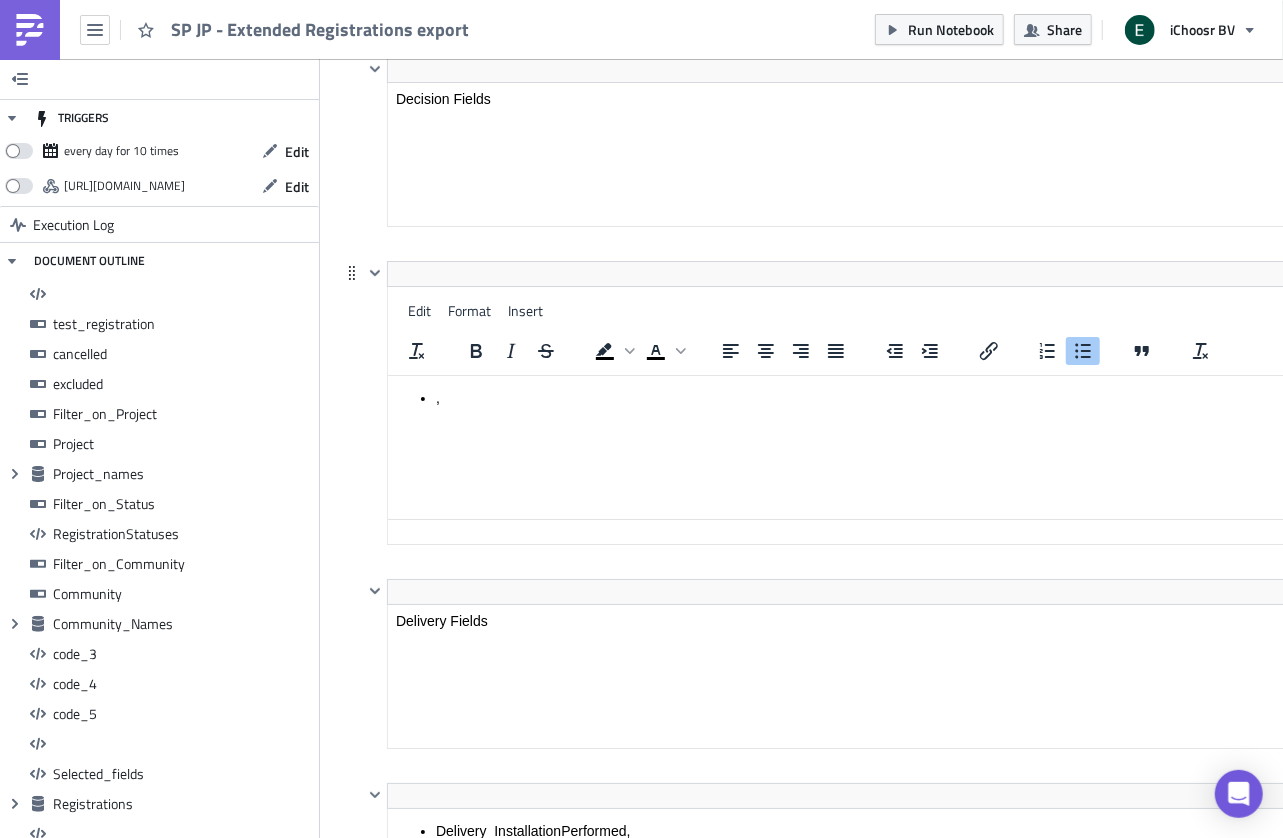 click on "<ul>
<li>,</li>
</ul> Edit Format Insert To open the popup, press Shift+Enter To open the popup, press Shift+Enter" at bounding box center [890, 420] 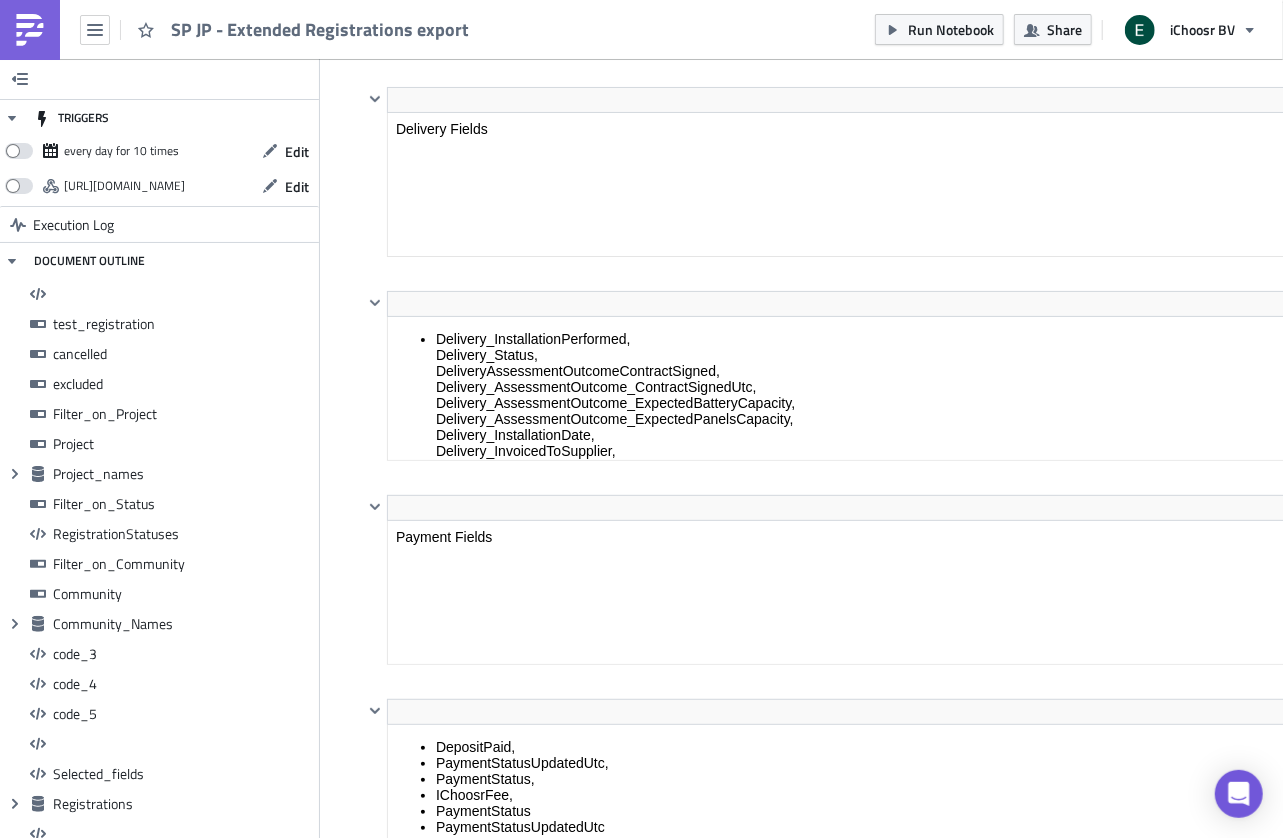 scroll, scrollTop: 11733, scrollLeft: 0, axis: vertical 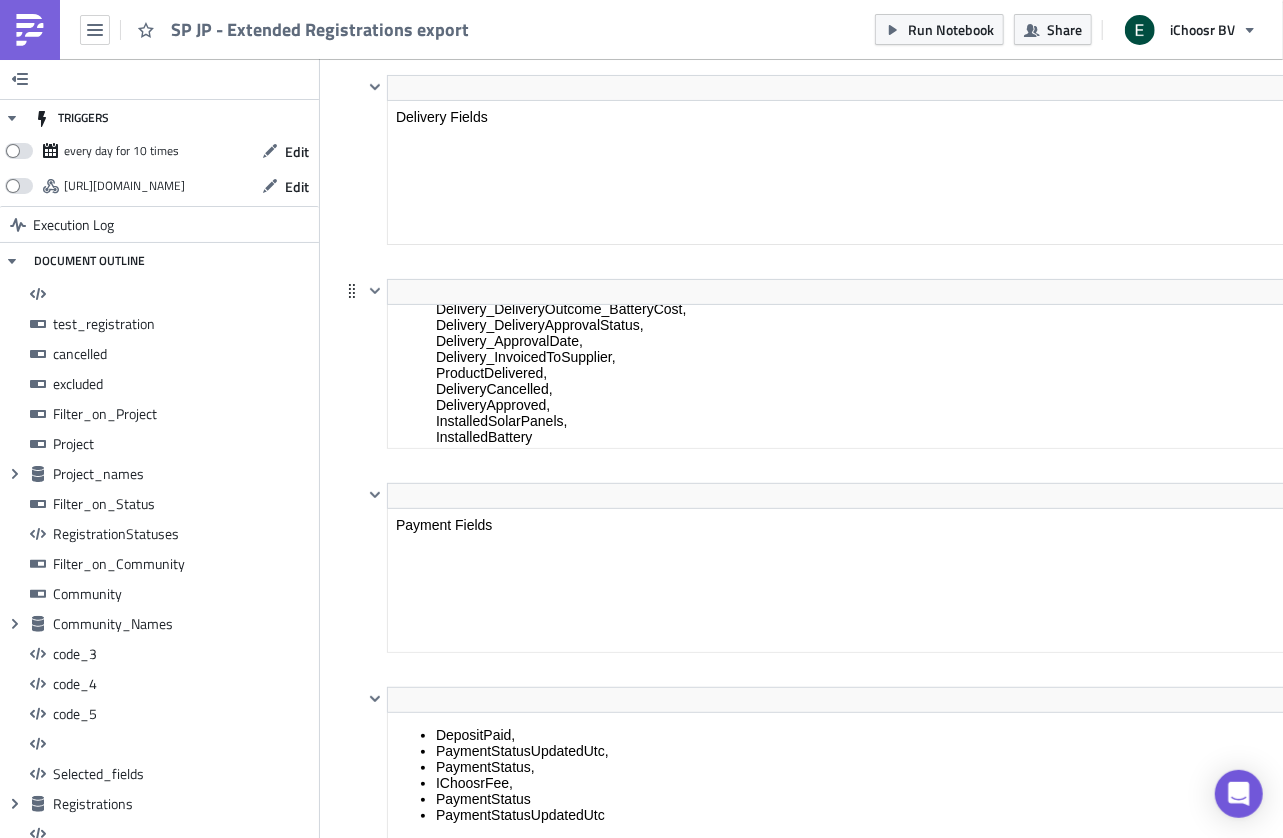 click on "Delivery_InstallationPerformed, Delivery_Status, DeliveryAssessmentOutcomeContractSigned, Delivery_AssessmentOutcome_ContractSignedUtc, Delivery_AssessmentOutcome_ExpectedBatteryCapacity, Delivery_AssessmentOutcome_ExpectedPanelsCapacity, Delivery_InstallationDate, Delivery_InvoicedToSupplier, Delivery_DeliveryDate, Delivery_CancellationStatus, Delivery_CancellationReason, Delivery_CancellationSubReason, Delivery_CancellationExplanation, Delivery_AssessmentStatus, Delivery_DeliveryOutcome_TotalCost, Delivery_DeliveryOutcome_NumberOfPanels, Delivery_DeliveryOutcome_StorageCapacity, Delivery_DeliveryOutcome_InstalledCapacity, Delivery_DeliveryOutcome_BatteryType, Delivery_DeliveryOutcome_BatteryCost, Delivery_DeliveryApprovalStatus, Delivery_ApprovalDate, Delivery_InvoicedToSupplier, ProductDelivered, DeliveryCancelled, DeliveryApproved, InstalledSolarPanels, InstalledBattery" at bounding box center [913, 221] 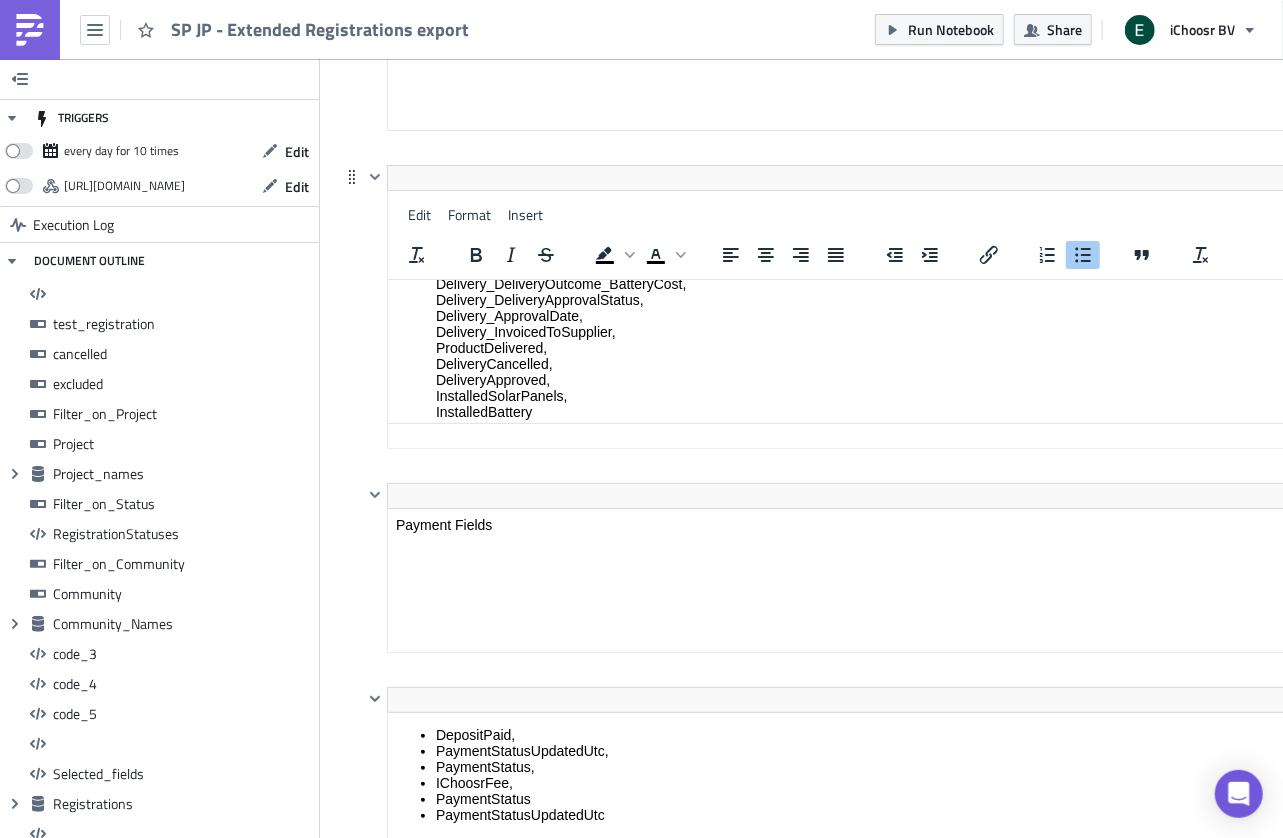 scroll, scrollTop: 11619, scrollLeft: 0, axis: vertical 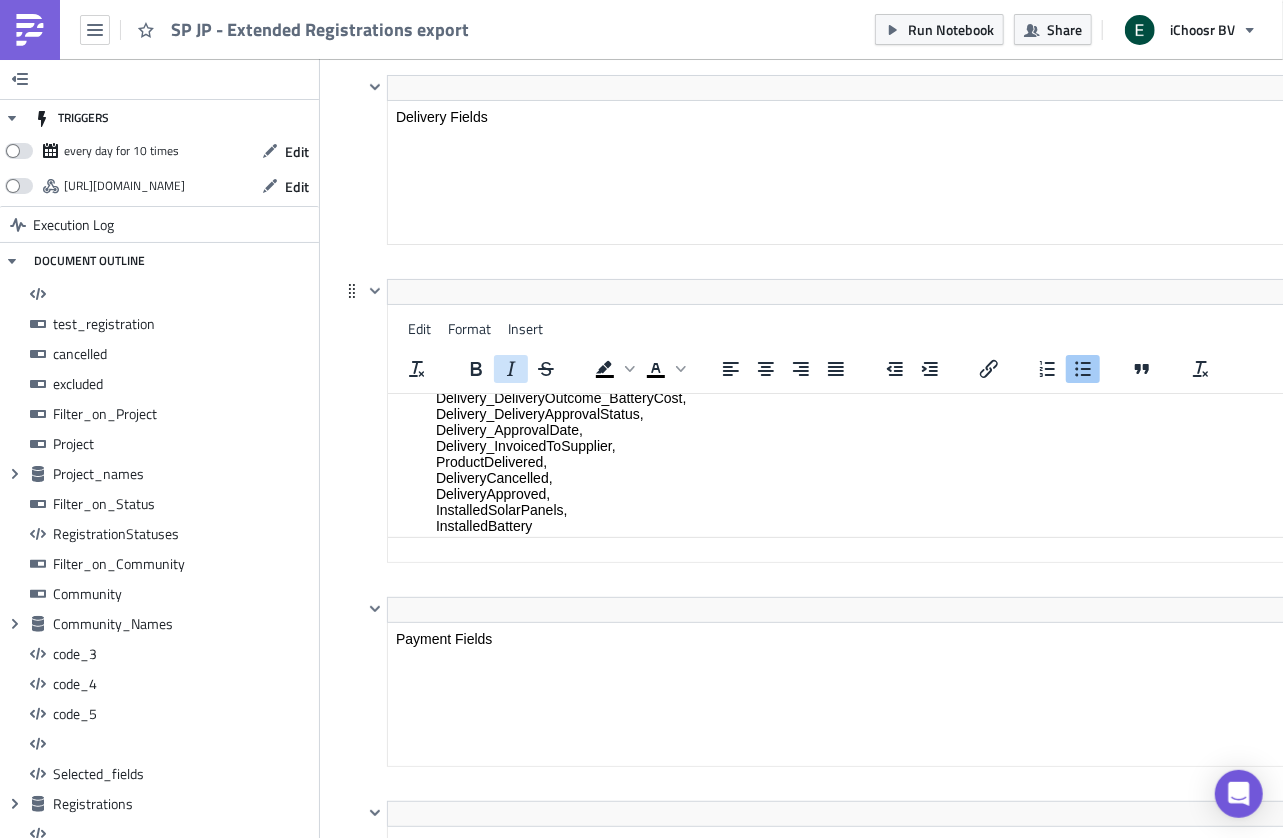 click 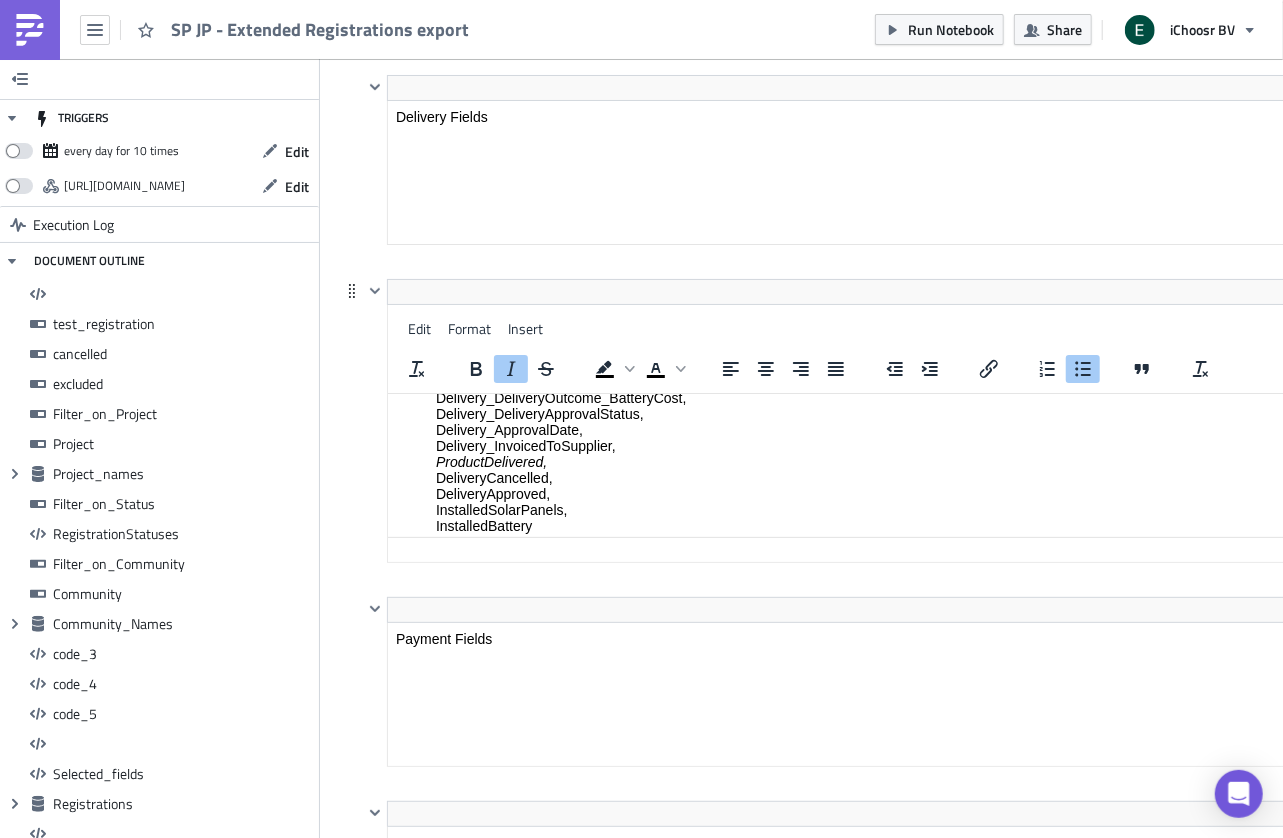 click 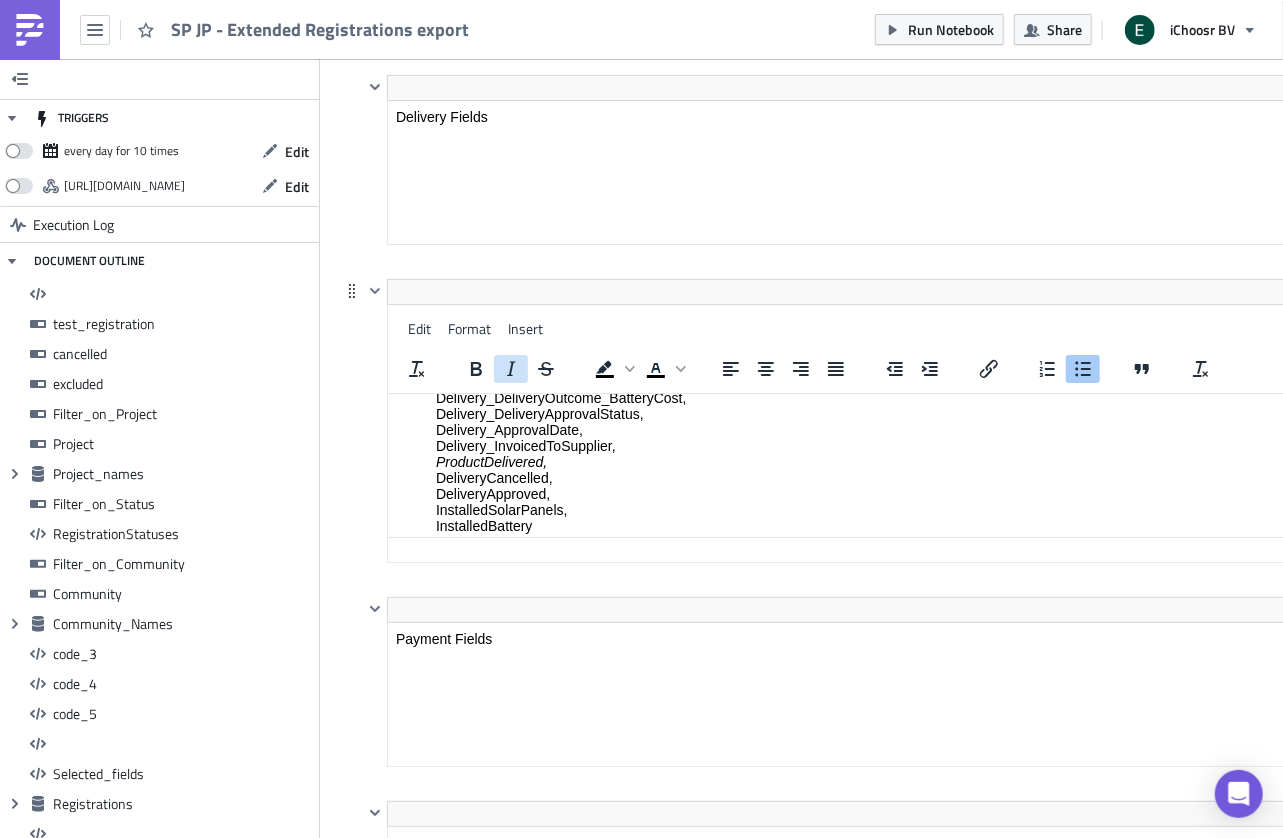 click 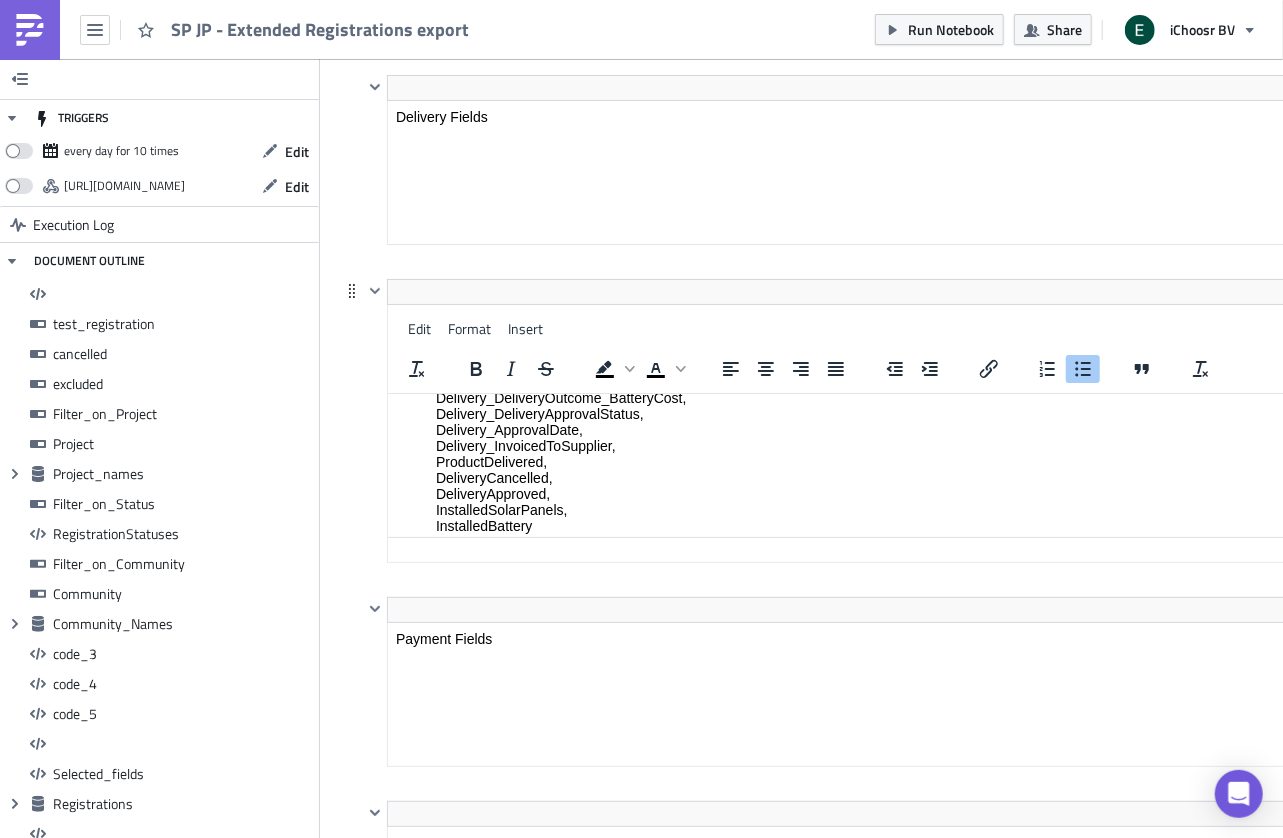 click on "Delivery_InstallationPerformed, Delivery_Status, DeliveryAssessmentOutcomeContractSigned, Delivery_AssessmentOutcome_ContractSignedUtc, Delivery_AssessmentOutcome_ExpectedBatteryCapacity, Delivery_AssessmentOutcome_ExpectedPanelsCapacity, Delivery_InstallationDate, Delivery_InvoicedToSupplier, Delivery_DeliveryDate, Delivery_CancellationStatus, Delivery_CancellationReason, Delivery_CancellationSubReason, Delivery_CancellationExplanation, Delivery_AssessmentStatus, Delivery_DeliveryOutcome_TotalCost, Delivery_DeliveryOutcome_NumberOfPanels, Delivery_DeliveryOutcome_StorageCapacity, Delivery_DeliveryOutcome_InstalledCapacity, Delivery_DeliveryOutcome_BatteryType, Delivery_DeliveryOutcome_BatteryCost, Delivery_DeliveryApprovalStatus, Delivery_ApprovalDate, Delivery_InvoicedToSupplier, ProductDelivered, DeliveryCancelled, DeliveryApproved, InstalledSolarPanels, InstalledBattery" at bounding box center [933, 310] 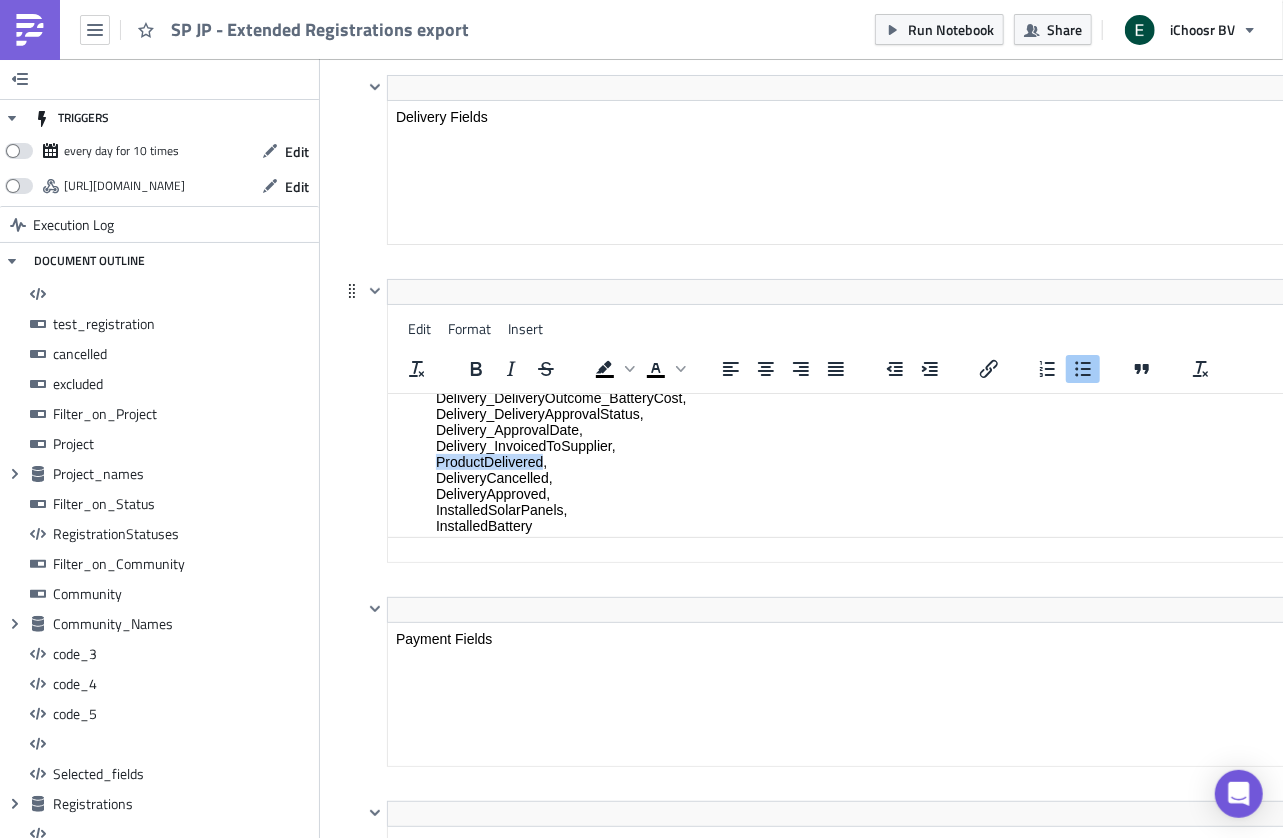 click on "Delivery_InstallationPerformed, Delivery_Status, DeliveryAssessmentOutcomeContractSigned, Delivery_AssessmentOutcome_ContractSignedUtc, Delivery_AssessmentOutcome_ExpectedBatteryCapacity, Delivery_AssessmentOutcome_ExpectedPanelsCapacity, Delivery_InstallationDate, Delivery_InvoicedToSupplier, Delivery_DeliveryDate, Delivery_CancellationStatus, Delivery_CancellationReason, Delivery_CancellationSubReason, Delivery_CancellationExplanation, Delivery_AssessmentStatus, Delivery_DeliveryOutcome_TotalCost, Delivery_DeliveryOutcome_NumberOfPanels, Delivery_DeliveryOutcome_StorageCapacity, Delivery_DeliveryOutcome_InstalledCapacity, Delivery_DeliveryOutcome_BatteryType, Delivery_DeliveryOutcome_BatteryCost, Delivery_DeliveryApprovalStatus, Delivery_ApprovalDate, Delivery_InvoicedToSupplier, ProductDelivered, DeliveryCancelled, DeliveryApproved, InstalledSolarPanels, InstalledBattery" at bounding box center (933, 310) 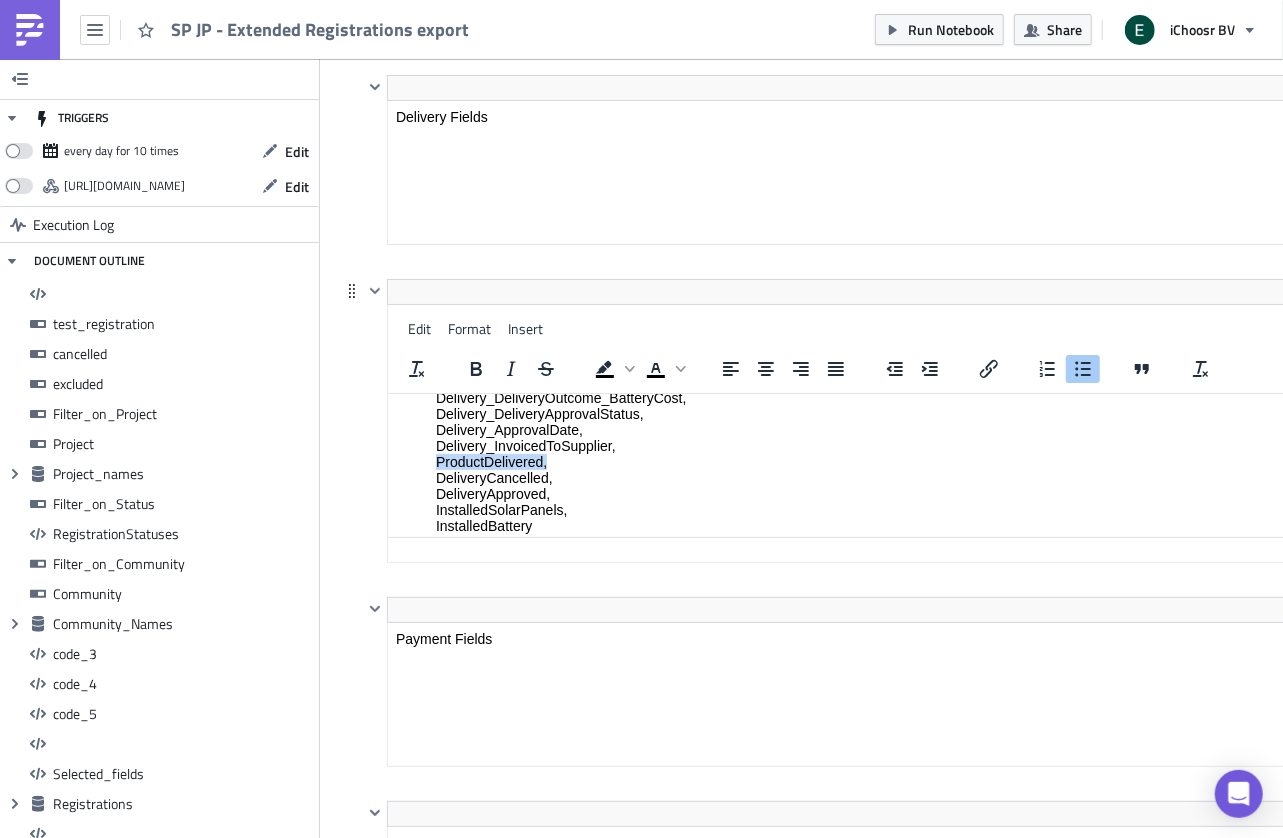 click on "Delivery_InstallationPerformed, Delivery_Status, DeliveryAssessmentOutcomeContractSigned, Delivery_AssessmentOutcome_ContractSignedUtc, Delivery_AssessmentOutcome_ExpectedBatteryCapacity, Delivery_AssessmentOutcome_ExpectedPanelsCapacity, Delivery_InstallationDate, Delivery_InvoicedToSupplier, Delivery_DeliveryDate, Delivery_CancellationStatus, Delivery_CancellationReason, Delivery_CancellationSubReason, Delivery_CancellationExplanation, Delivery_AssessmentStatus, Delivery_DeliveryOutcome_TotalCost, Delivery_DeliveryOutcome_NumberOfPanels, Delivery_DeliveryOutcome_StorageCapacity, Delivery_DeliveryOutcome_InstalledCapacity, Delivery_DeliveryOutcome_BatteryType, Delivery_DeliveryOutcome_BatteryCost, Delivery_DeliveryApprovalStatus, Delivery_ApprovalDate, Delivery_InvoicedToSupplier, ProductDelivered, DeliveryCancelled, DeliveryApproved, InstalledSolarPanels, InstalledBattery" at bounding box center [933, 310] 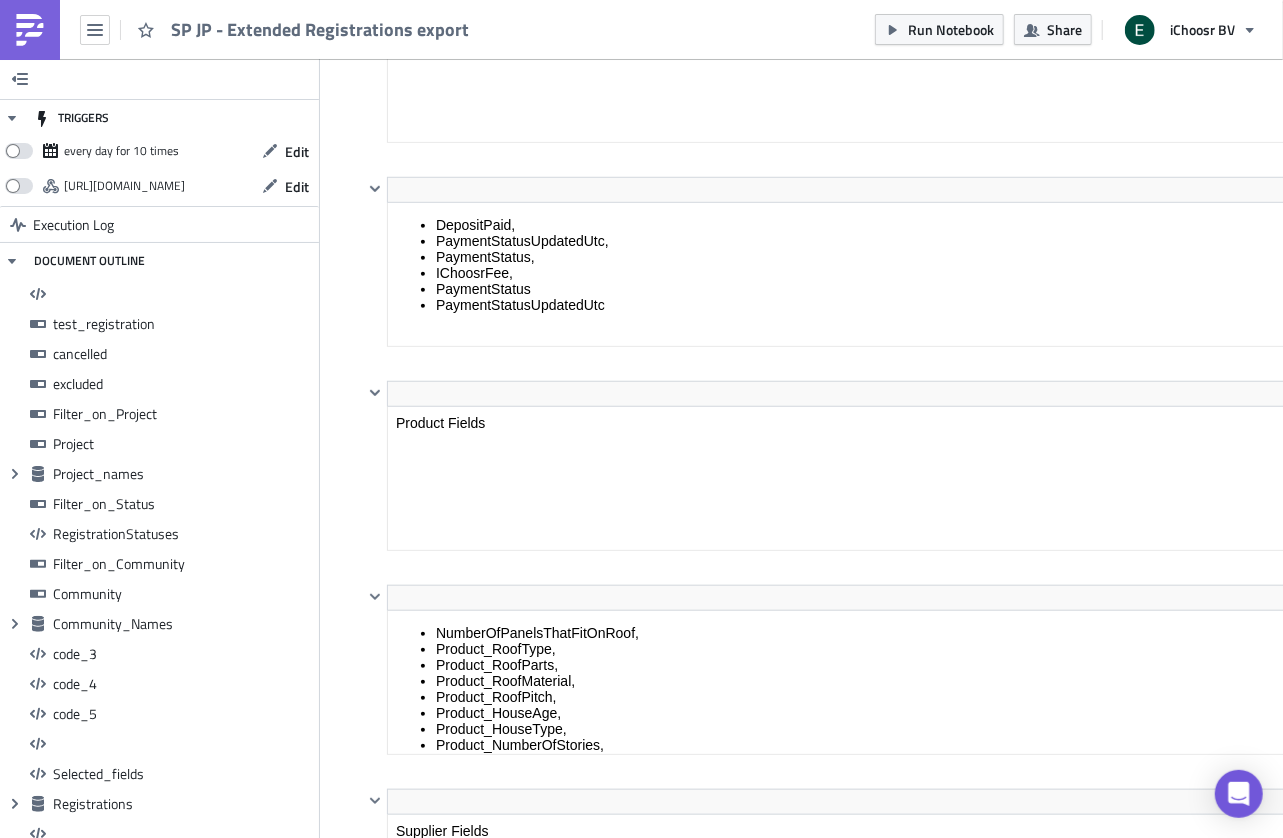 scroll, scrollTop: 12261, scrollLeft: 0, axis: vertical 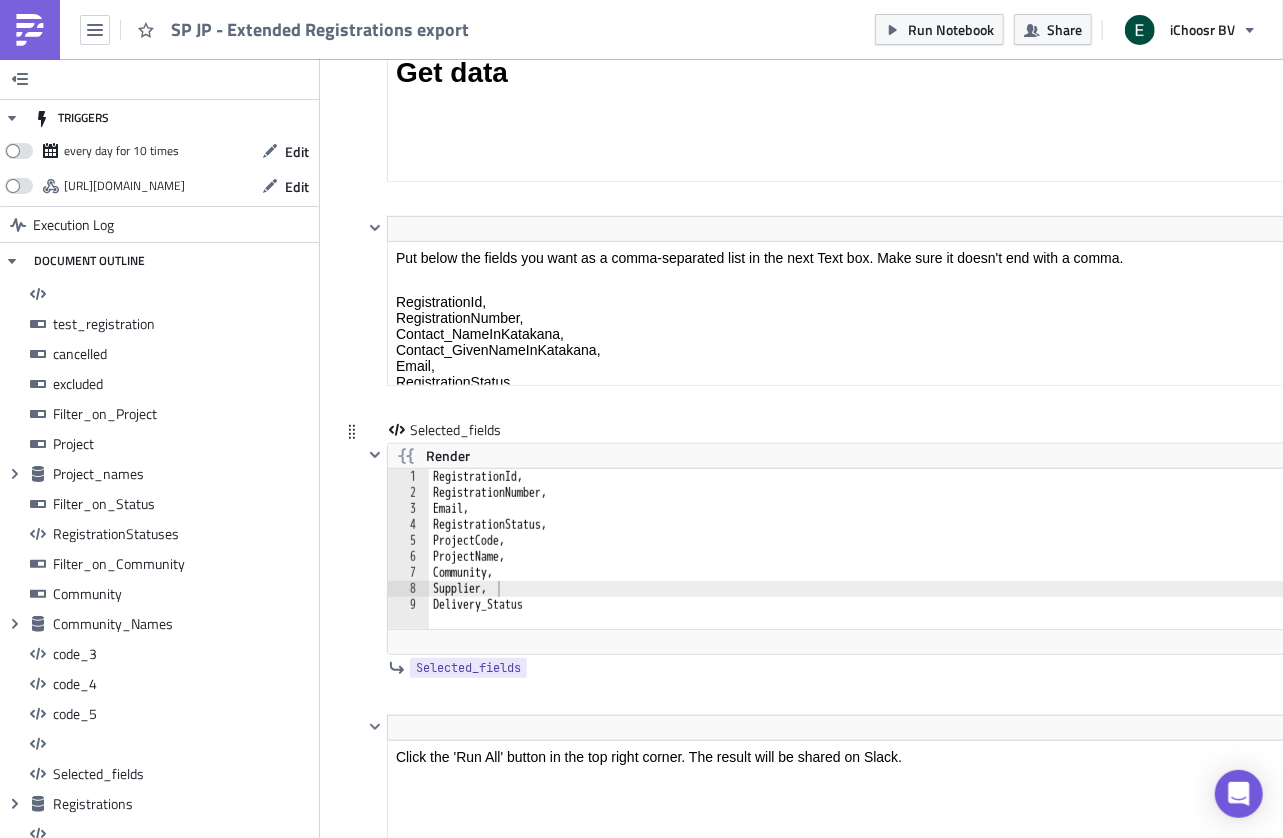 click on "RegistrationId, RegistrationNumber, Email, RegistrationStatus, ProjectCode, ProjectName, Community, Supplier, Delivery_Status" at bounding box center (934, 565) 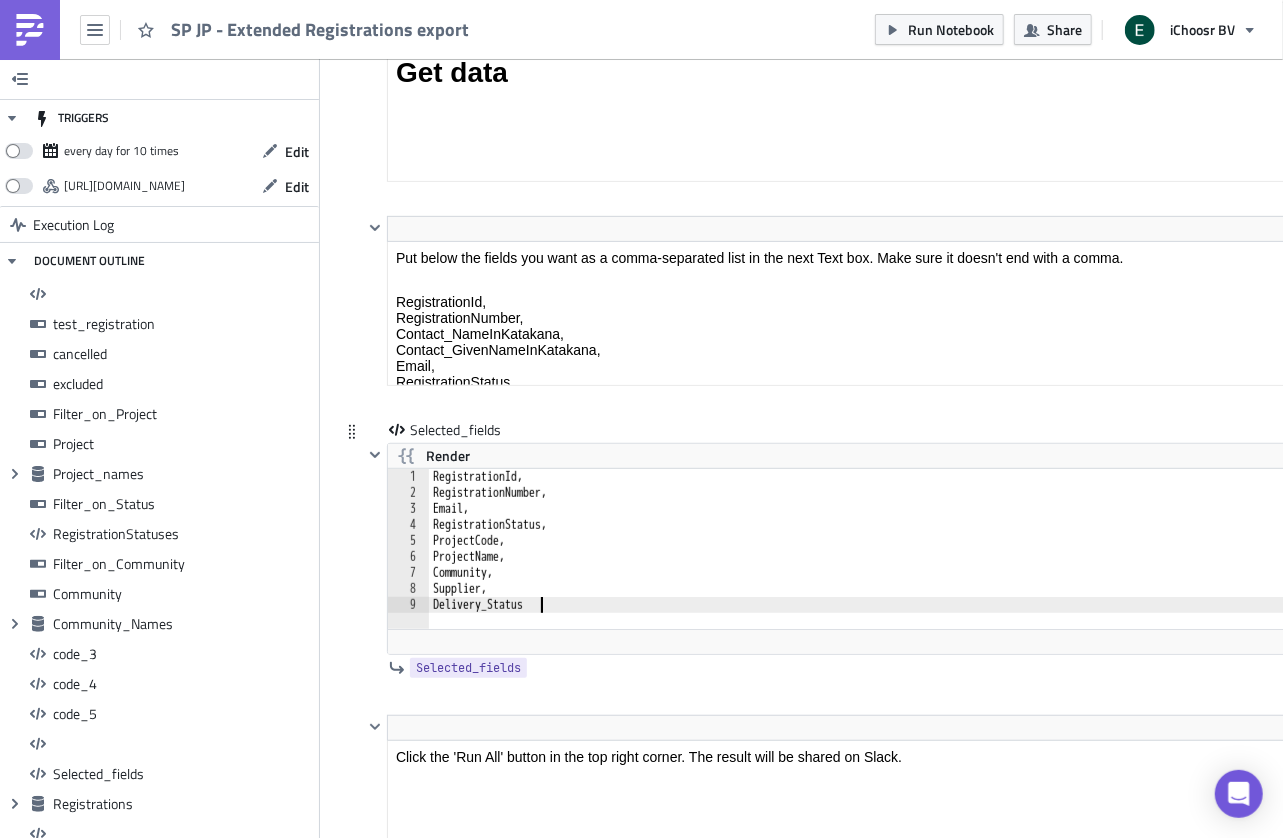 type on "Delivery_Status," 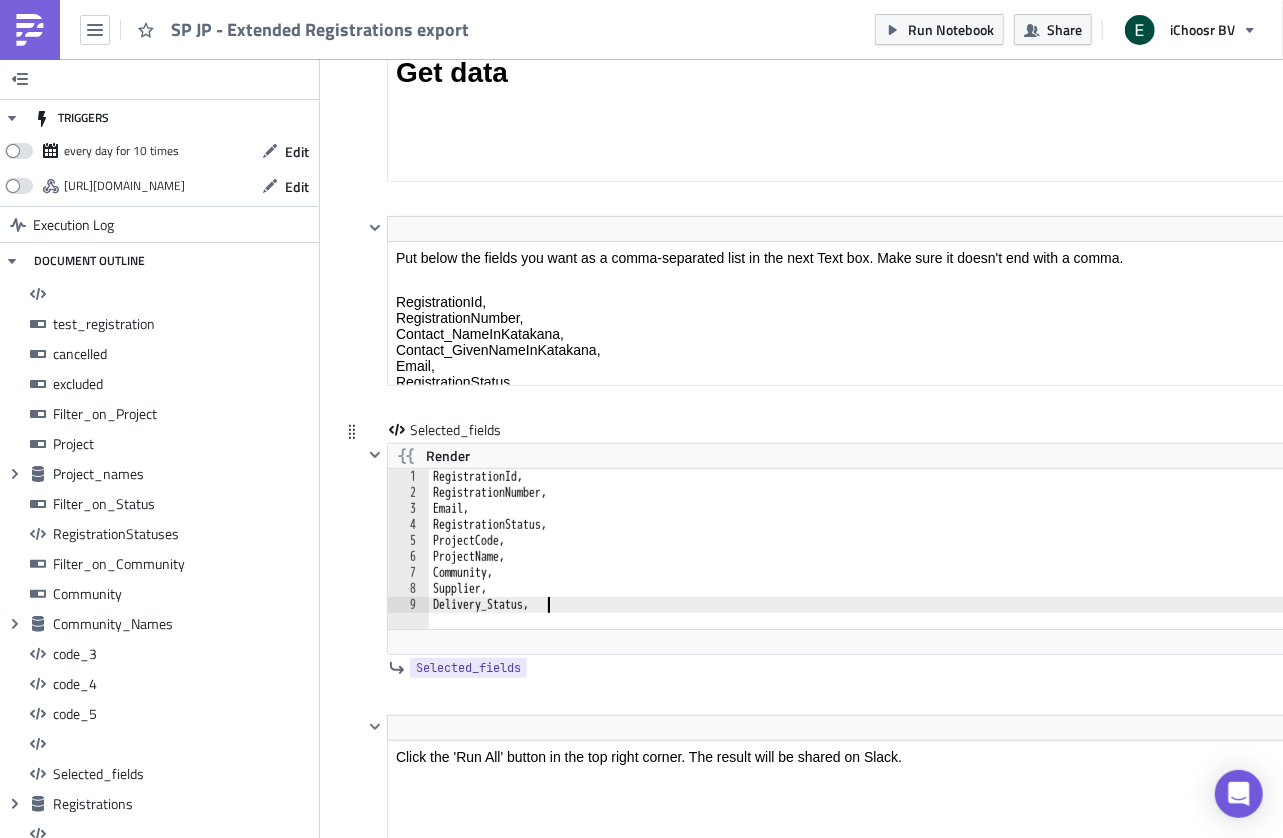 scroll, scrollTop: 0, scrollLeft: 0, axis: both 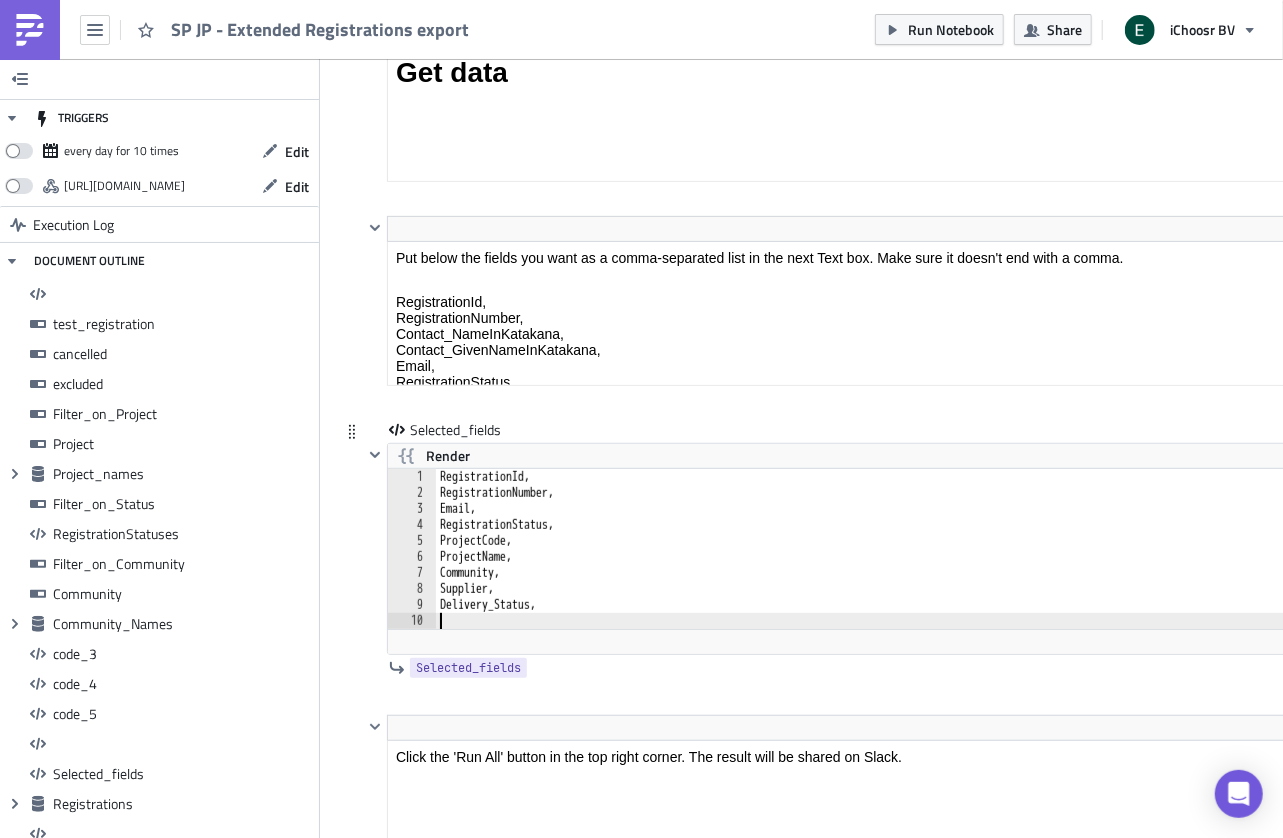paste on "ProductDelivered," 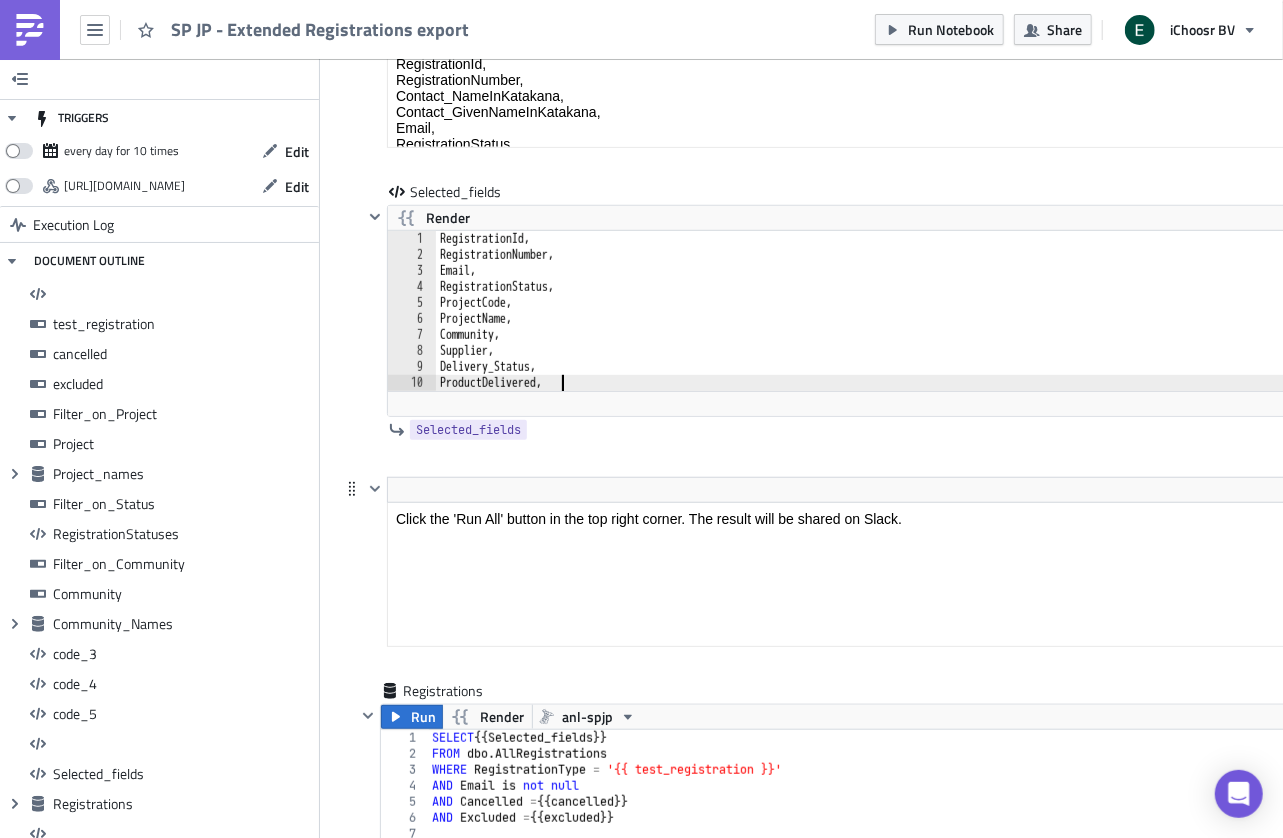 scroll, scrollTop: 16033, scrollLeft: 0, axis: vertical 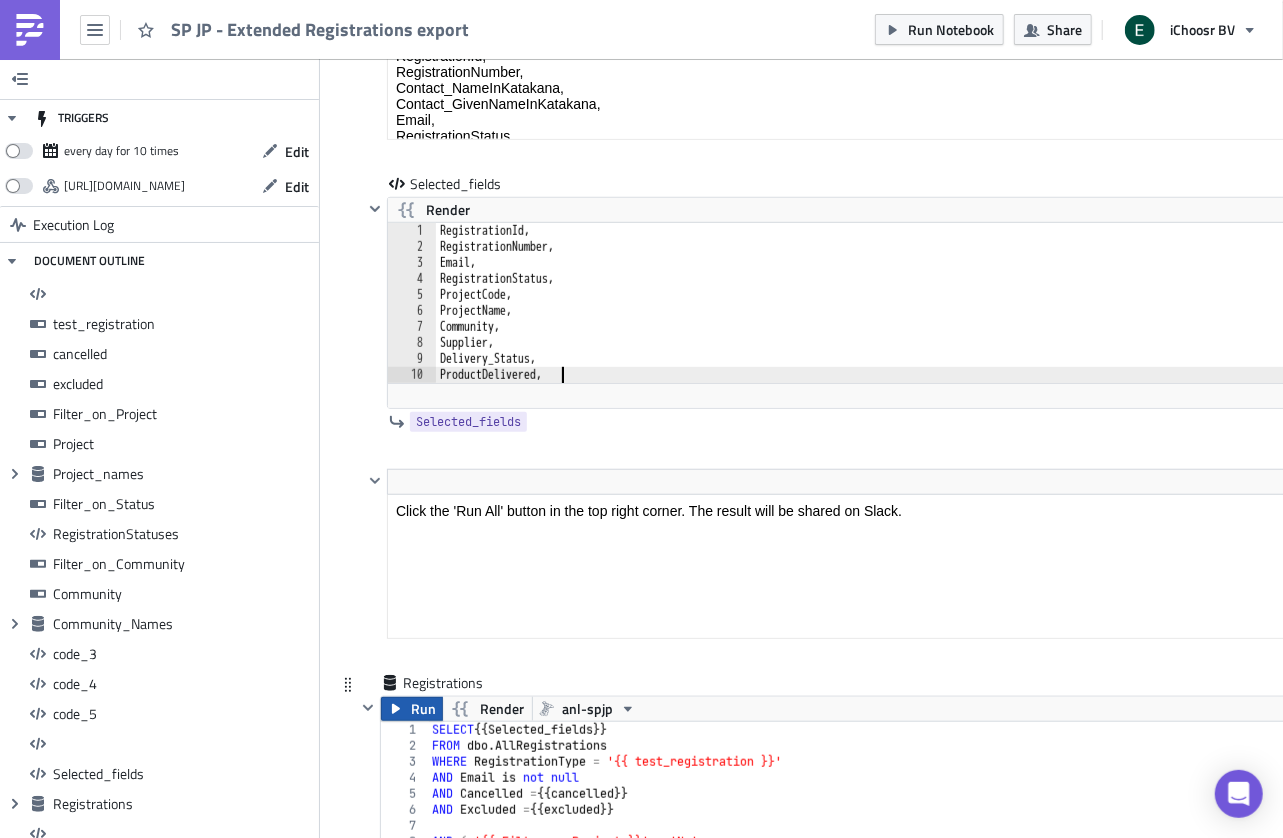 click on "Run" at bounding box center [412, 709] 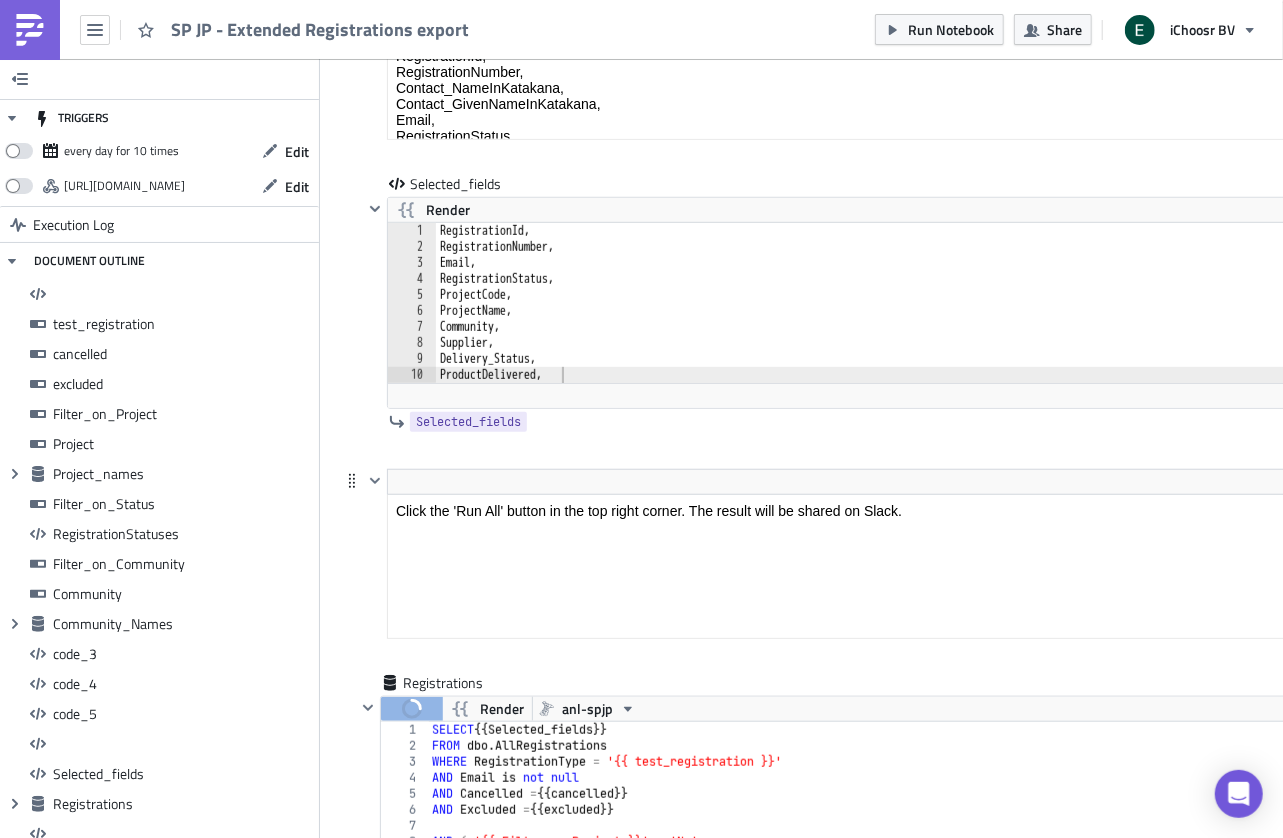 scroll, scrollTop: 230, scrollLeft: 1043, axis: both 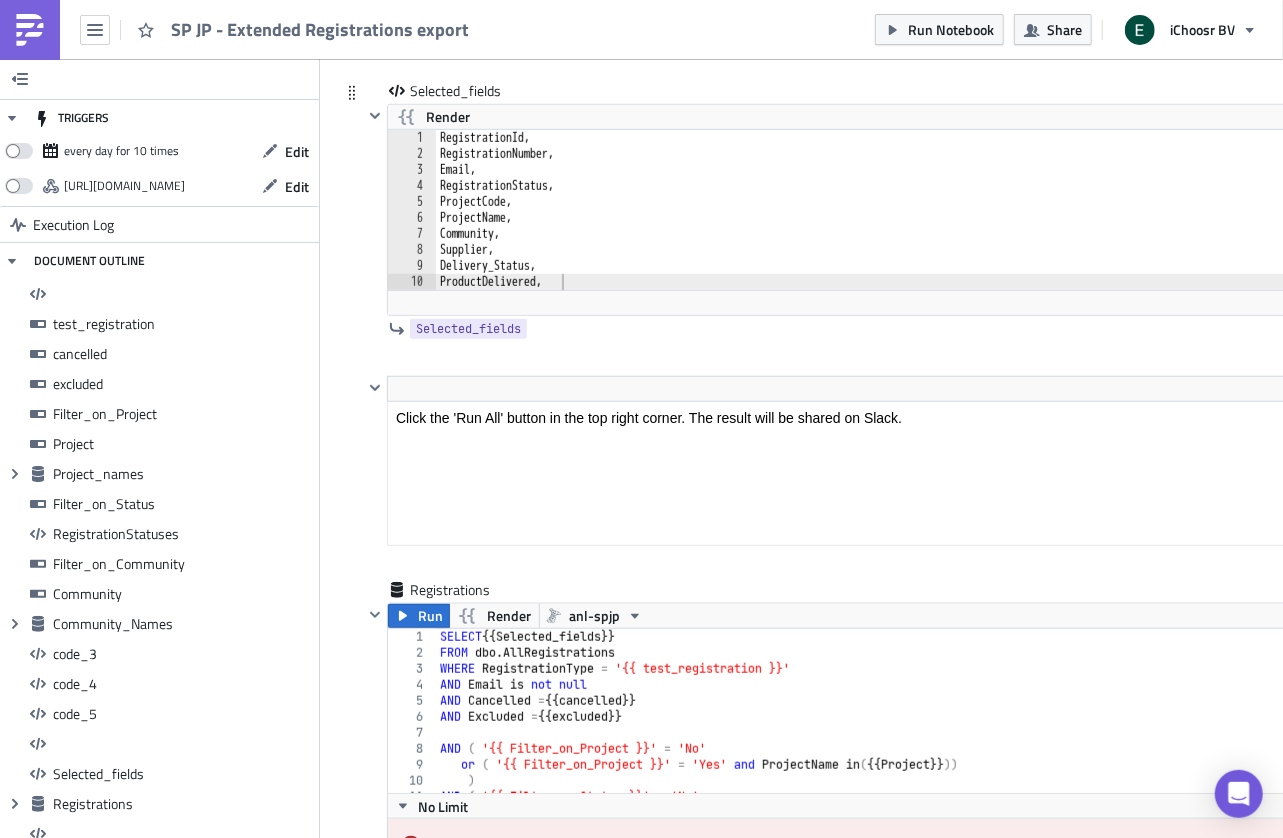click on "RegistrationId, RegistrationNumber, Email, RegistrationStatus, ProjectCode, ProjectName, Community, Supplier, Delivery_Status, ProductDelivered," at bounding box center (938, 226) 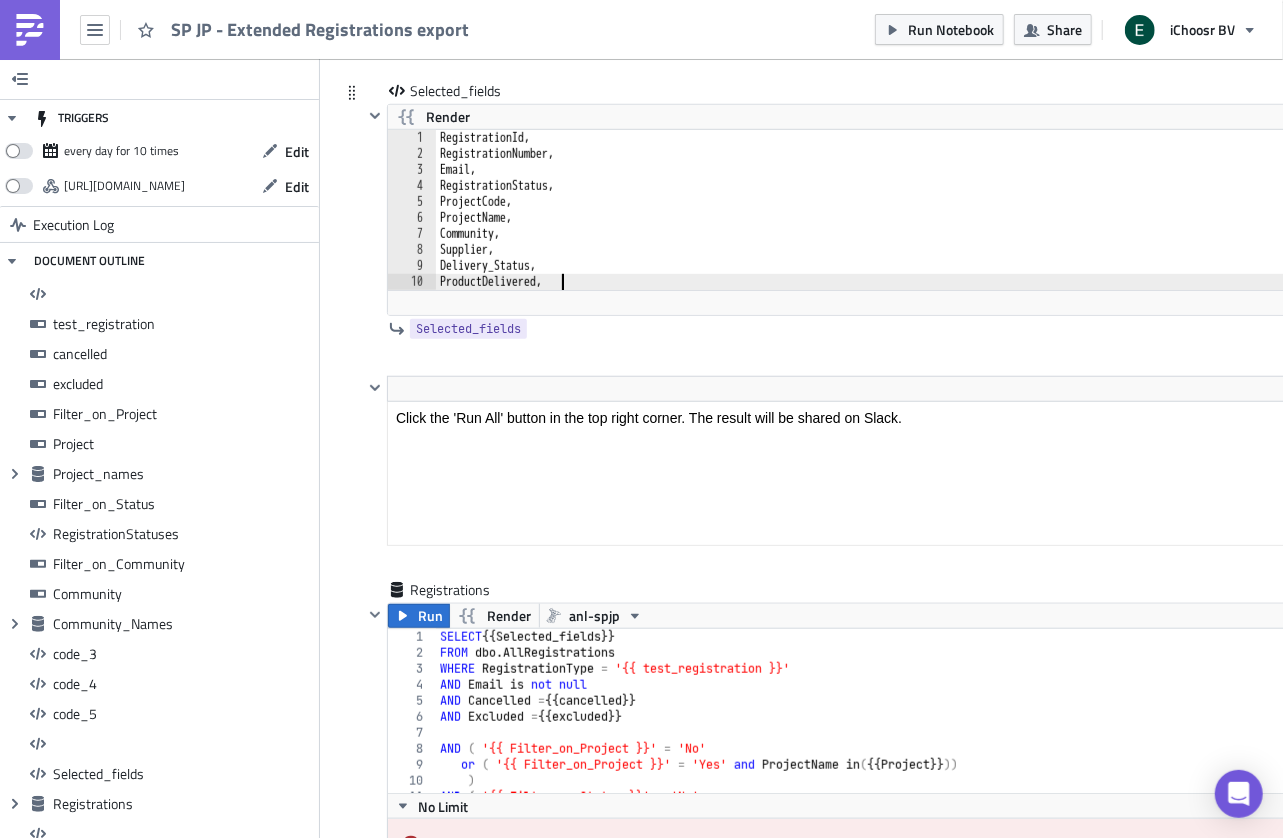 type on "ProductDelivered" 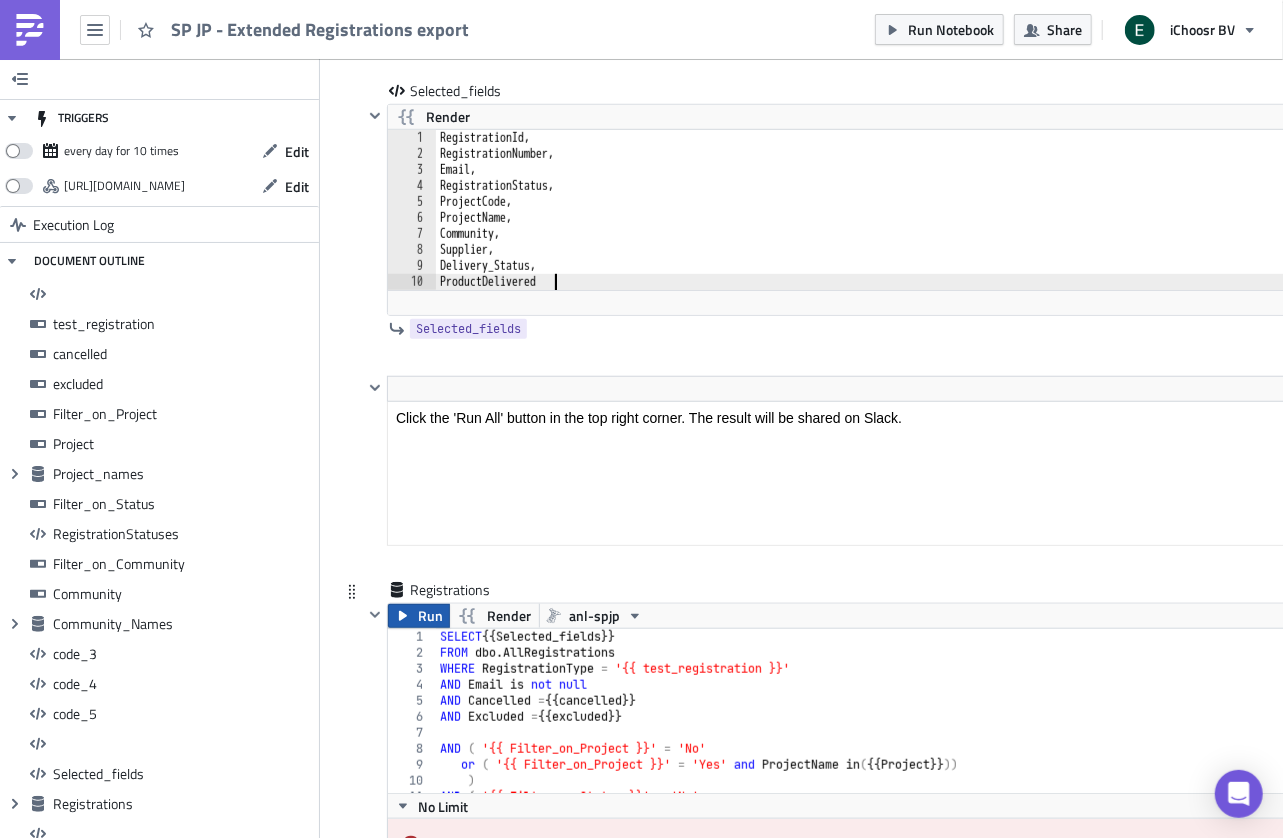 click on "Run" at bounding box center [419, 616] 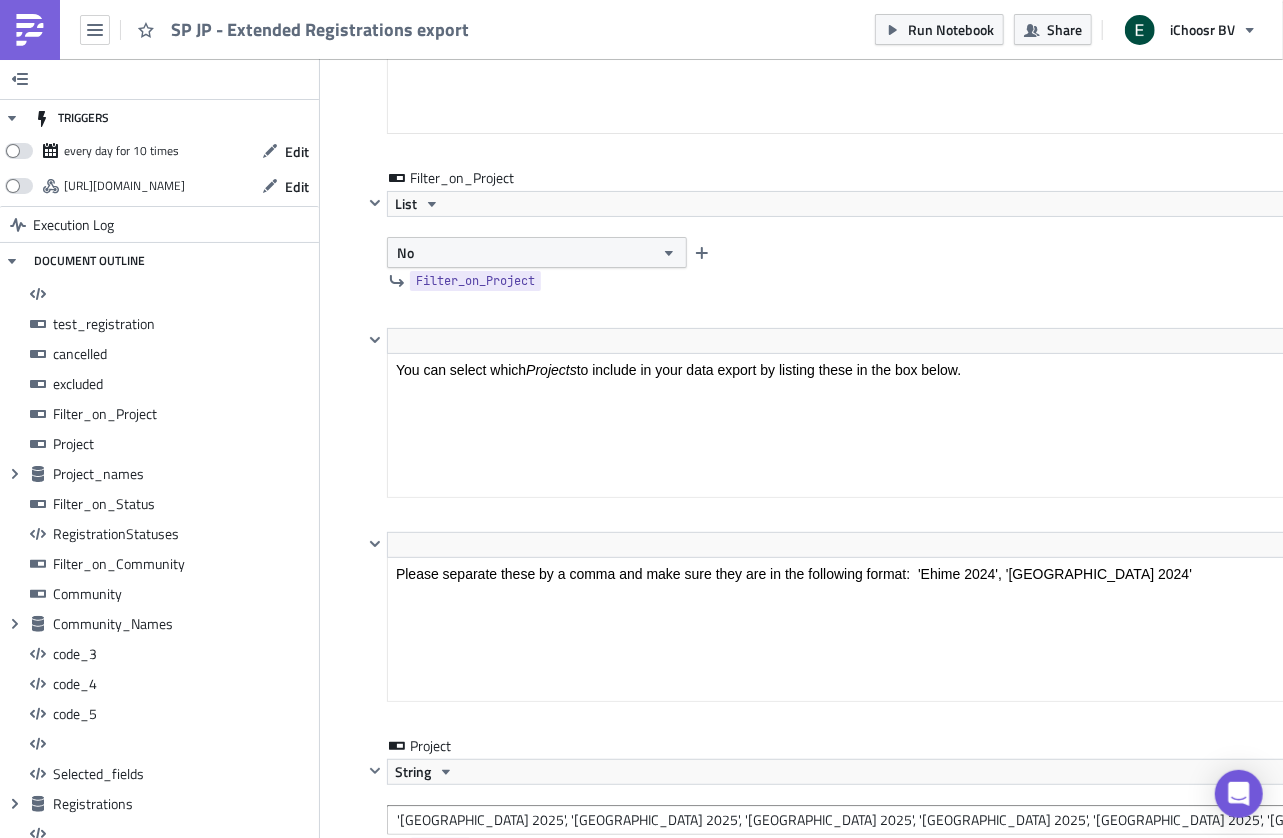 scroll, scrollTop: 3937, scrollLeft: 0, axis: vertical 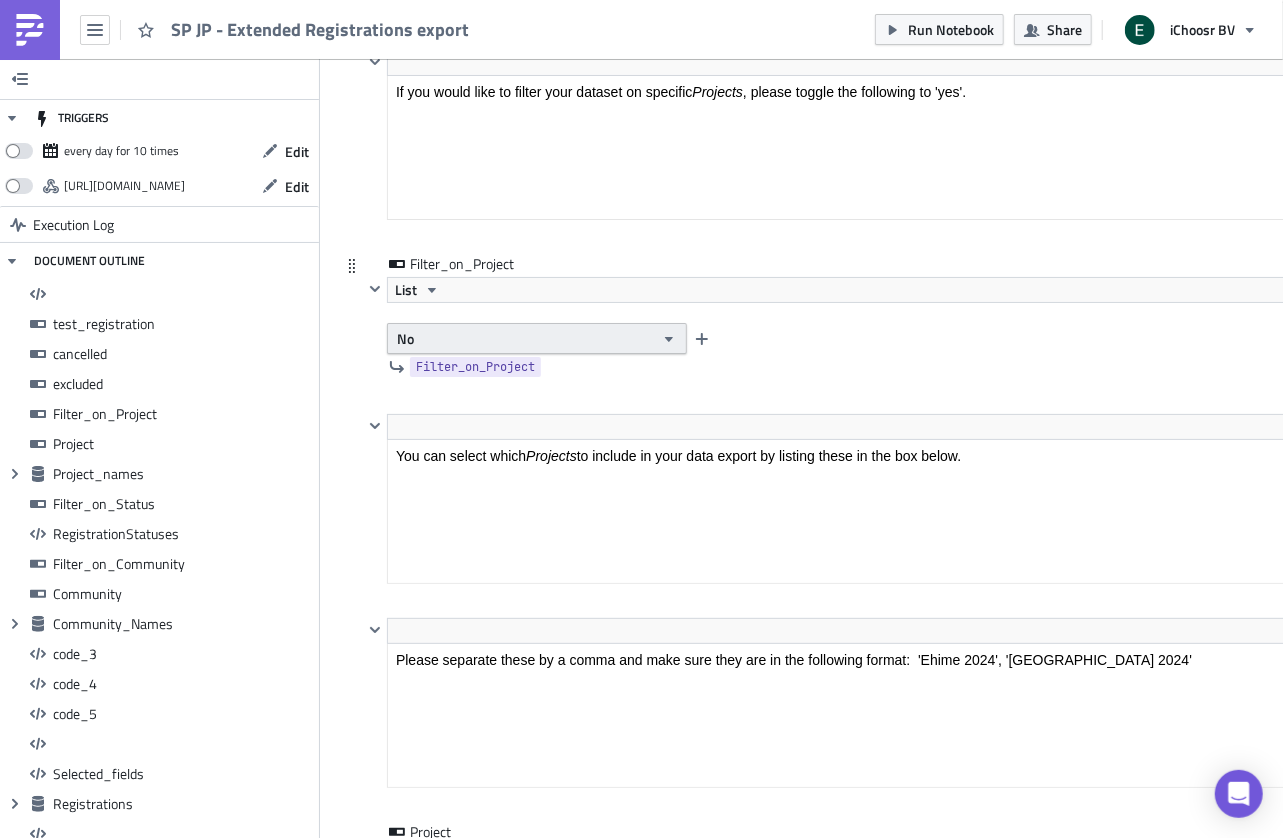click on "No" at bounding box center (537, 338) 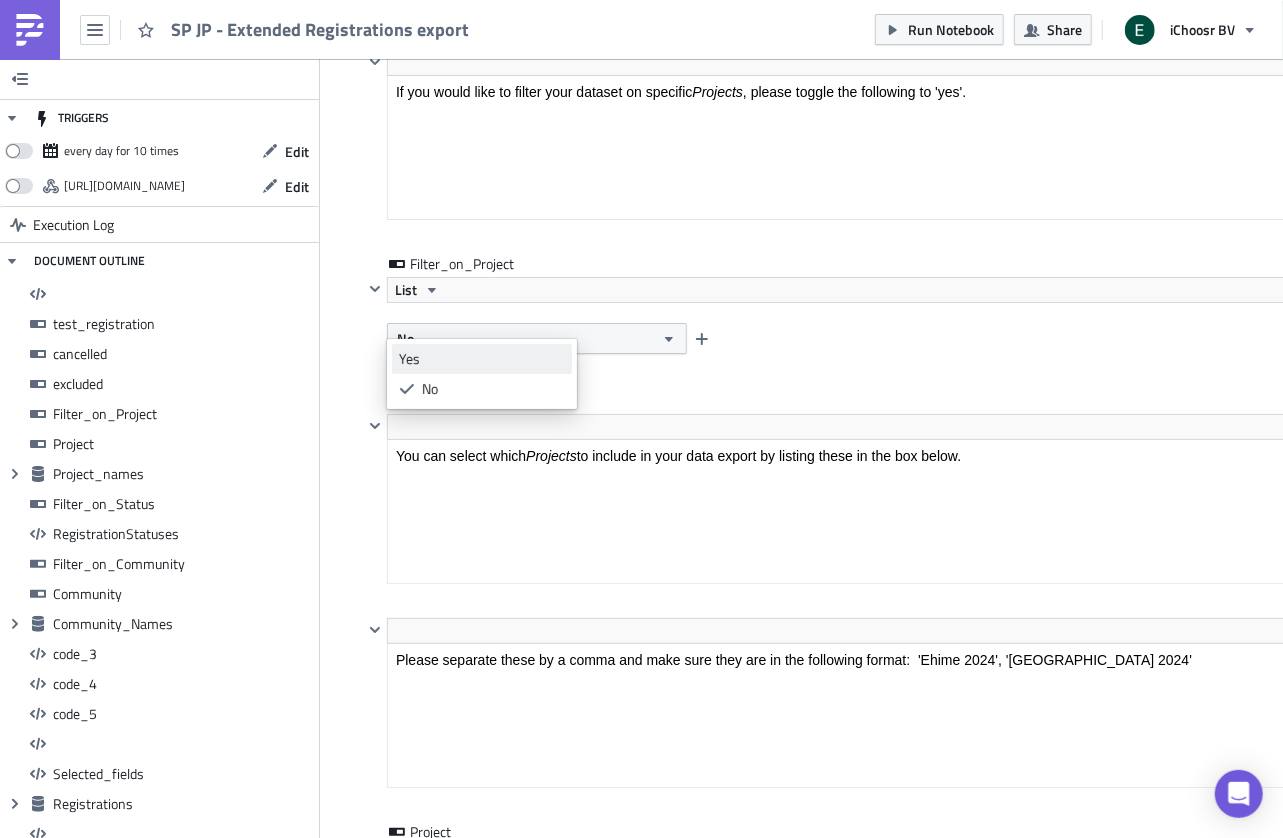 click on "Yes" at bounding box center (482, 359) 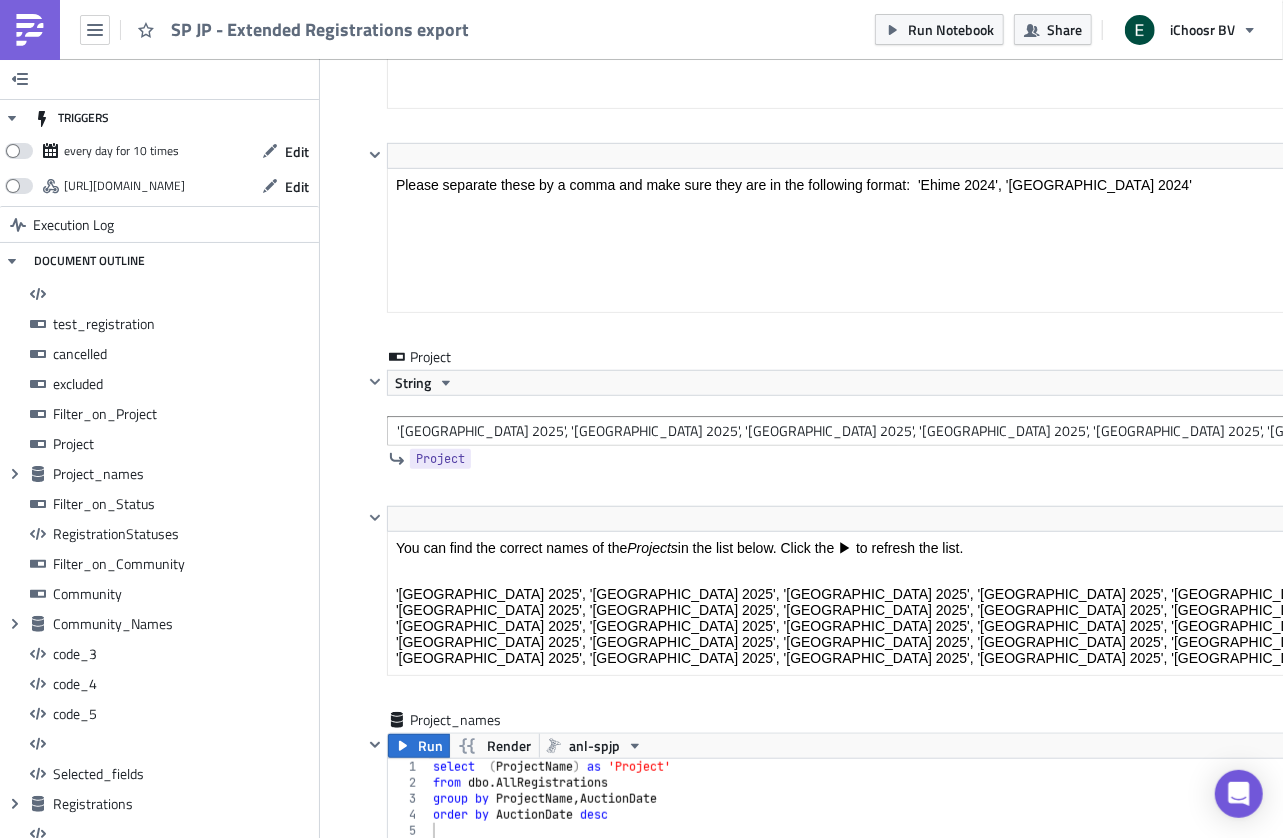 scroll, scrollTop: 4413, scrollLeft: 0, axis: vertical 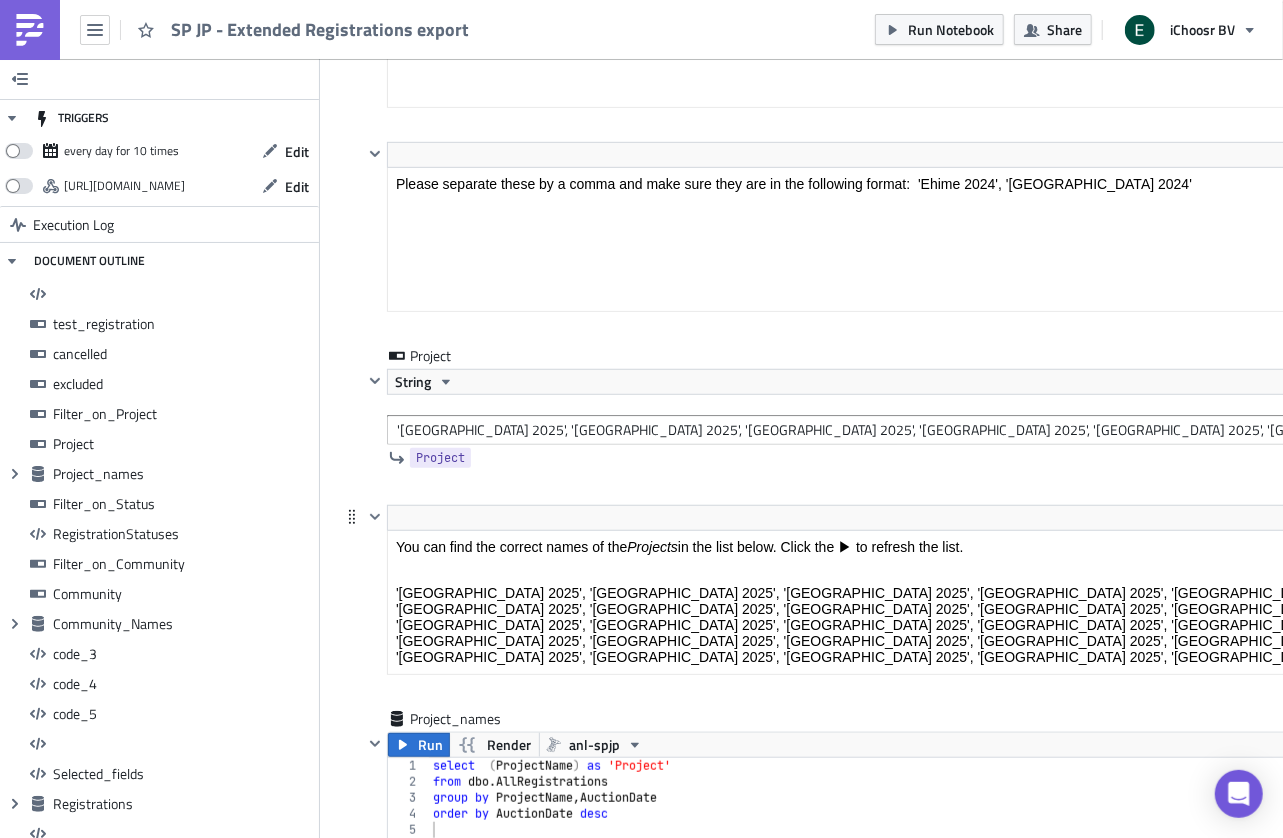 click on "You can find the correct names of the  Projects  in the list below. Click the ▶ to refresh the list. '[GEOGRAPHIC_DATA] 2025', '[GEOGRAPHIC_DATA] 2025', '[GEOGRAPHIC_DATA] 2025', '[GEOGRAPHIC_DATA] 2025', '[GEOGRAPHIC_DATA] 2025', '[GEOGRAPHIC_DATA] 2025', '[GEOGRAPHIC_DATA] 2025', '[GEOGRAPHIC_DATA] 2025', '[GEOGRAPHIC_DATA] 2025', '[GEOGRAPHIC_DATA] 2025', '[GEOGRAPHIC_DATA] 2025', '[GEOGRAPHIC_DATA] 2025', '[GEOGRAPHIC_DATA] 2025', '[GEOGRAPHIC_DATA] 2025', '[GEOGRAPHIC_DATA] 2025', '[GEOGRAPHIC_DATA] 2025', '[GEOGRAPHIC_DATA] 2025', '[GEOGRAPHIC_DATA] 2025', '[GEOGRAPHIC_DATA] 2025', '[GEOGRAPHIC_DATA] 2025', '[GEOGRAPHIC_DATA] 2025', '[GEOGRAPHIC_DATA] 2025', '[GEOGRAPHIC_DATA] 2025', '[GEOGRAPHIC_DATA] 2025', '[GEOGRAPHIC_DATA] 2025'" at bounding box center (909, 602) 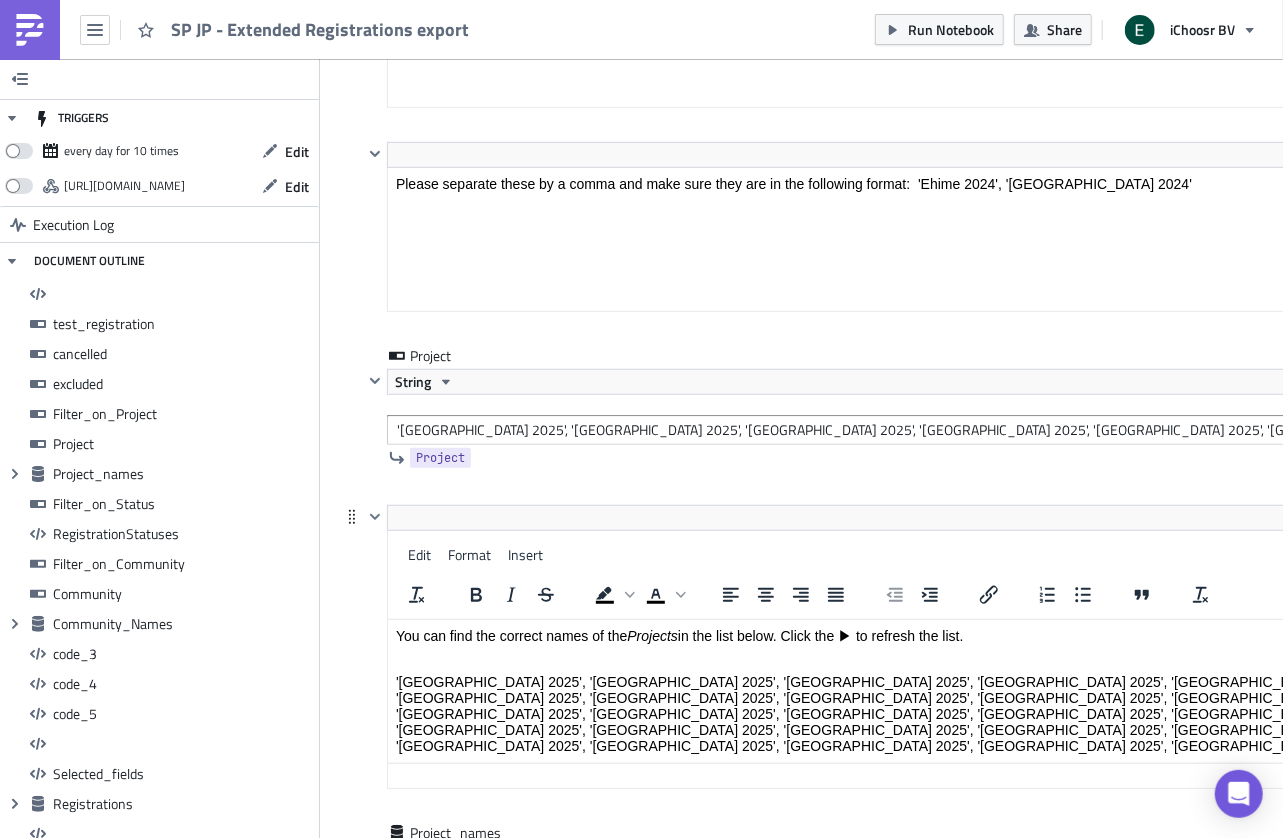 click on "You can find the correct names of the  Projects  in the list below. Click the ▶ to refresh the list. '[GEOGRAPHIC_DATA] 2025', '[GEOGRAPHIC_DATA] 2025', '[GEOGRAPHIC_DATA] 2025', '[GEOGRAPHIC_DATA] 2025', '[GEOGRAPHIC_DATA] 2025', '[GEOGRAPHIC_DATA] 2025', '[GEOGRAPHIC_DATA] 2025', '[GEOGRAPHIC_DATA] 2025', '[GEOGRAPHIC_DATA] 2025', '[GEOGRAPHIC_DATA] 2025', '[GEOGRAPHIC_DATA] 2025', '[GEOGRAPHIC_DATA] 2025', '[GEOGRAPHIC_DATA] 2025', '[GEOGRAPHIC_DATA] 2025', '[GEOGRAPHIC_DATA] 2025', '[GEOGRAPHIC_DATA] 2025', '[GEOGRAPHIC_DATA] 2025', '[GEOGRAPHIC_DATA] 2025', '[GEOGRAPHIC_DATA] 2025', '[GEOGRAPHIC_DATA] 2025', '[GEOGRAPHIC_DATA] 2025', '[GEOGRAPHIC_DATA] 2025', '[GEOGRAPHIC_DATA] 2025', '[GEOGRAPHIC_DATA] 2025', '[GEOGRAPHIC_DATA] 2025'" at bounding box center [909, 691] 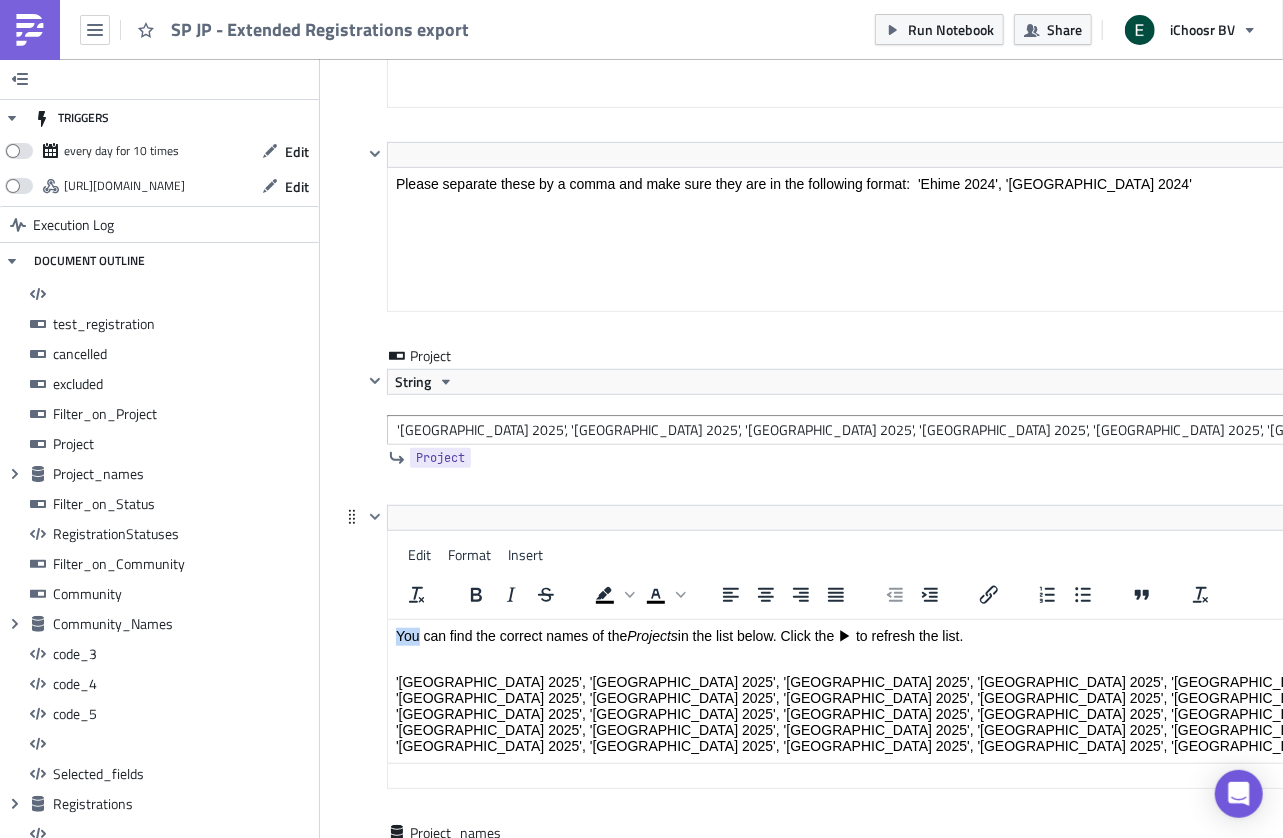 click on "You can find the correct names of the  Projects  in the list below. Click the ▶ to refresh the list. '[GEOGRAPHIC_DATA] 2025', '[GEOGRAPHIC_DATA] 2025', '[GEOGRAPHIC_DATA] 2025', '[GEOGRAPHIC_DATA] 2025', '[GEOGRAPHIC_DATA] 2025', '[GEOGRAPHIC_DATA] 2025', '[GEOGRAPHIC_DATA] 2025', '[GEOGRAPHIC_DATA] 2025', '[GEOGRAPHIC_DATA] 2025', '[GEOGRAPHIC_DATA] 2025', '[GEOGRAPHIC_DATA] 2025', '[GEOGRAPHIC_DATA] 2025', '[GEOGRAPHIC_DATA] 2025', '[GEOGRAPHIC_DATA] 2025', '[GEOGRAPHIC_DATA] 2025', '[GEOGRAPHIC_DATA] 2025', '[GEOGRAPHIC_DATA] 2025', '[GEOGRAPHIC_DATA] 2025', '[GEOGRAPHIC_DATA] 2025', '[GEOGRAPHIC_DATA] 2025', '[GEOGRAPHIC_DATA] 2025', '[GEOGRAPHIC_DATA] 2025', '[GEOGRAPHIC_DATA] 2025', '[GEOGRAPHIC_DATA] 2025', '[GEOGRAPHIC_DATA] 2025'" at bounding box center [909, 691] 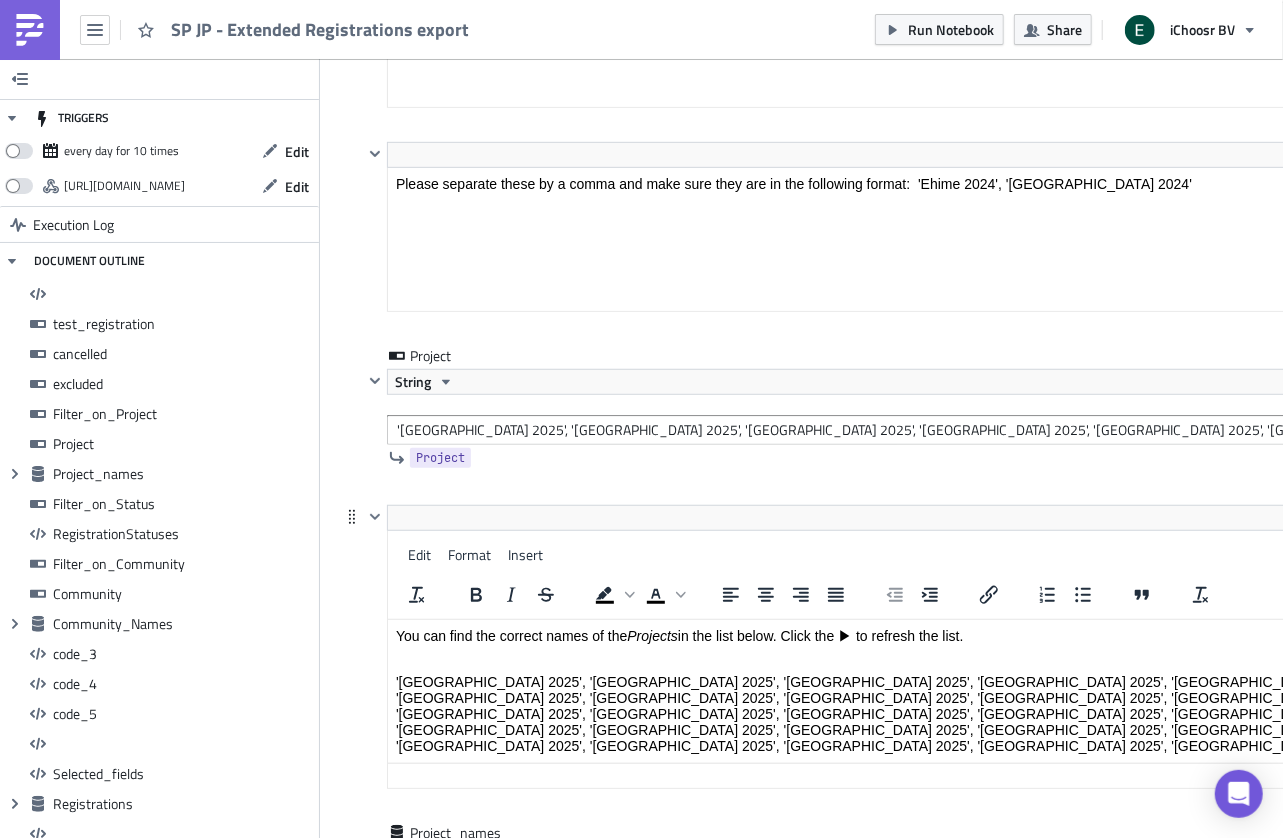 click on "'[GEOGRAPHIC_DATA] 2025', '[GEOGRAPHIC_DATA] 2025', '[GEOGRAPHIC_DATA] 2025', '[GEOGRAPHIC_DATA] 2025', '[GEOGRAPHIC_DATA] 2025', '[GEOGRAPHIC_DATA] 2025', '[GEOGRAPHIC_DATA] 2025', '[GEOGRAPHIC_DATA] 2025', '[GEOGRAPHIC_DATA] 2025', '[GEOGRAPHIC_DATA] 2025', '[GEOGRAPHIC_DATA] 2025', '[GEOGRAPHIC_DATA] 2025', '[GEOGRAPHIC_DATA] 2025', '[GEOGRAPHIC_DATA] 2025', '[GEOGRAPHIC_DATA] 2025', '[GEOGRAPHIC_DATA] 2025', '[GEOGRAPHIC_DATA] 2025', '[GEOGRAPHIC_DATA] 2025', '[GEOGRAPHIC_DATA] 2025', '[GEOGRAPHIC_DATA] 2025', '[GEOGRAPHIC_DATA] 2025', '[GEOGRAPHIC_DATA] 2025', '[GEOGRAPHIC_DATA] 2025', '[GEOGRAPHIC_DATA] 2025', '[GEOGRAPHIC_DATA] 2025'" at bounding box center [909, 714] 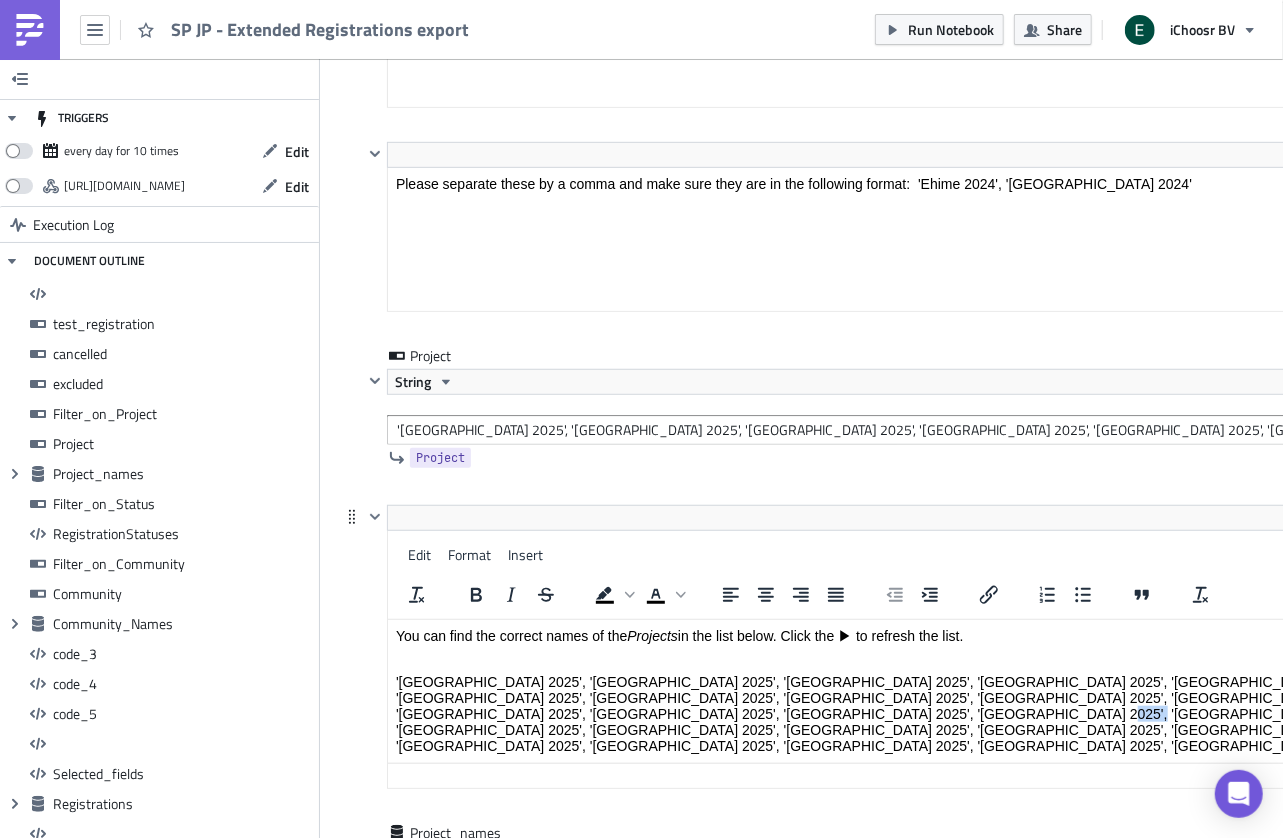 click on "'[GEOGRAPHIC_DATA] 2025', '[GEOGRAPHIC_DATA] 2025', '[GEOGRAPHIC_DATA] 2025', '[GEOGRAPHIC_DATA] 2025', '[GEOGRAPHIC_DATA] 2025', '[GEOGRAPHIC_DATA] 2025', '[GEOGRAPHIC_DATA] 2025', '[GEOGRAPHIC_DATA] 2025', '[GEOGRAPHIC_DATA] 2025', '[GEOGRAPHIC_DATA] 2025', '[GEOGRAPHIC_DATA] 2025', '[GEOGRAPHIC_DATA] 2025', '[GEOGRAPHIC_DATA] 2025', '[GEOGRAPHIC_DATA] 2025', '[GEOGRAPHIC_DATA] 2025', '[GEOGRAPHIC_DATA] 2025', '[GEOGRAPHIC_DATA] 2025', '[GEOGRAPHIC_DATA] 2025', '[GEOGRAPHIC_DATA] 2025', '[GEOGRAPHIC_DATA] 2025', '[GEOGRAPHIC_DATA] 2025', '[GEOGRAPHIC_DATA] 2025', '[GEOGRAPHIC_DATA] 2025', '[GEOGRAPHIC_DATA] 2025', '[GEOGRAPHIC_DATA] 2025'" at bounding box center [909, 714] 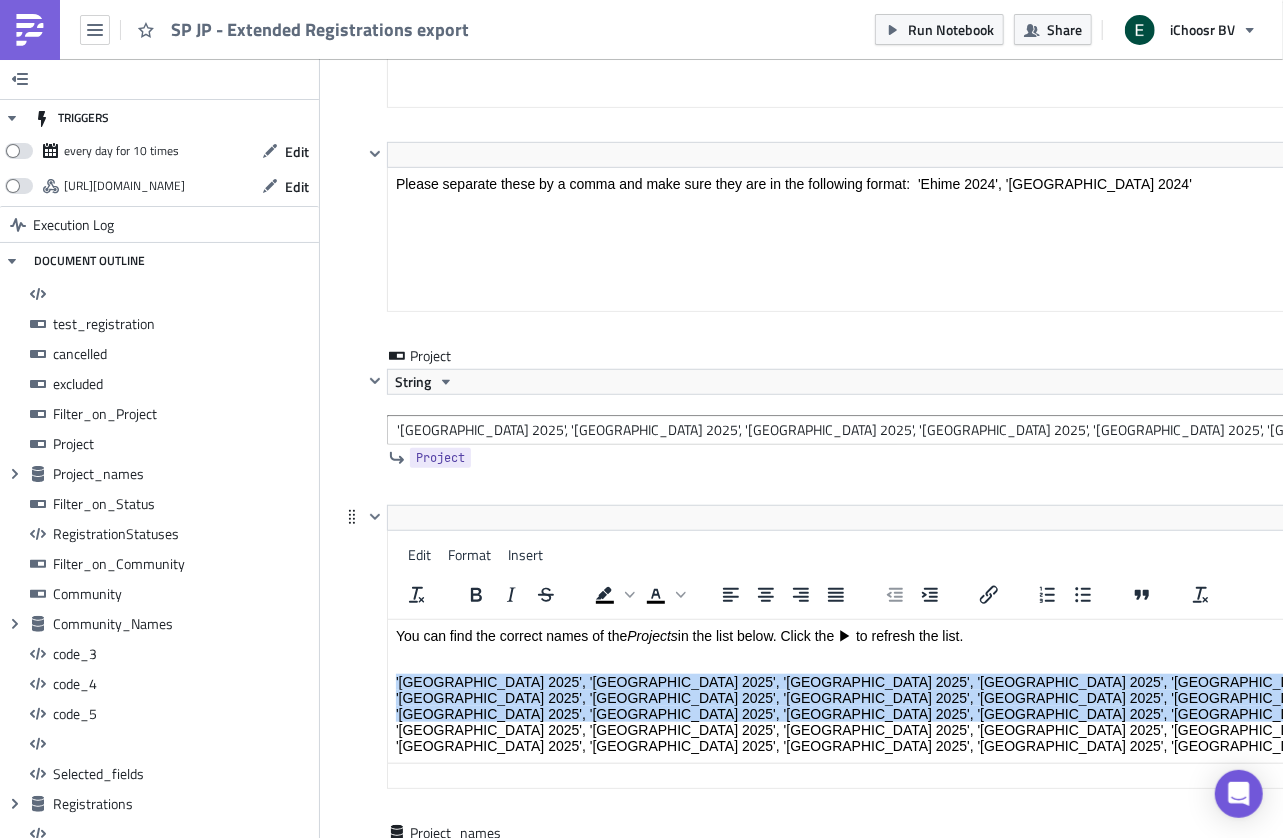 click on "'[GEOGRAPHIC_DATA] 2025', '[GEOGRAPHIC_DATA] 2025', '[GEOGRAPHIC_DATA] 2025', '[GEOGRAPHIC_DATA] 2025', '[GEOGRAPHIC_DATA] 2025', '[GEOGRAPHIC_DATA] 2025', '[GEOGRAPHIC_DATA] 2025', '[GEOGRAPHIC_DATA] 2025', '[GEOGRAPHIC_DATA] 2025', '[GEOGRAPHIC_DATA] 2025', '[GEOGRAPHIC_DATA] 2025', '[GEOGRAPHIC_DATA] 2025', '[GEOGRAPHIC_DATA] 2025', '[GEOGRAPHIC_DATA] 2025', '[GEOGRAPHIC_DATA] 2025', '[GEOGRAPHIC_DATA] 2025', '[GEOGRAPHIC_DATA] 2025', '[GEOGRAPHIC_DATA] 2025', '[GEOGRAPHIC_DATA] 2025', '[GEOGRAPHIC_DATA] 2025', '[GEOGRAPHIC_DATA] 2025', '[GEOGRAPHIC_DATA] 2025', '[GEOGRAPHIC_DATA] 2025', '[GEOGRAPHIC_DATA] 2025', '[GEOGRAPHIC_DATA] 2025'" at bounding box center [909, 714] 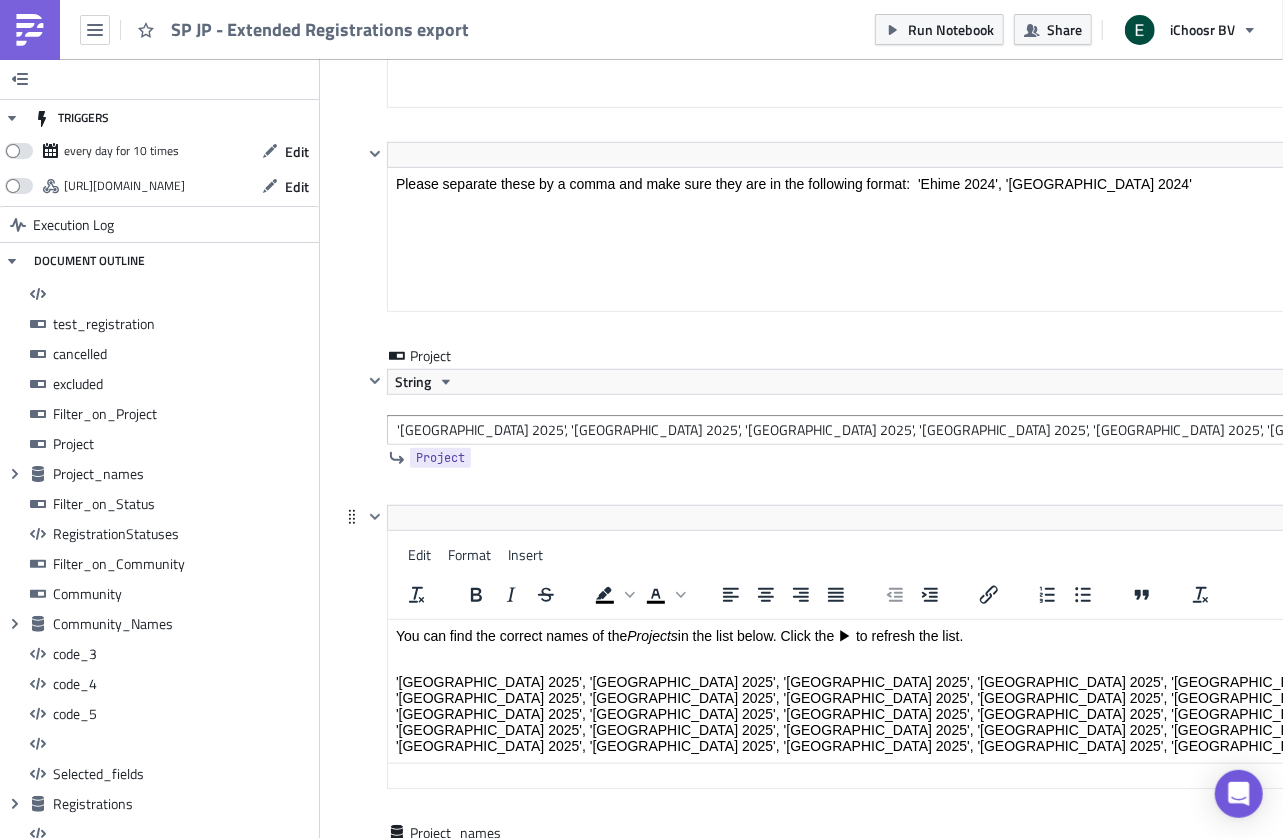 click on "'[GEOGRAPHIC_DATA] 2025', '[GEOGRAPHIC_DATA] 2025', '[GEOGRAPHIC_DATA] 2025', '[GEOGRAPHIC_DATA] 2025', '[GEOGRAPHIC_DATA] 2025', '[GEOGRAPHIC_DATA] 2025', '[GEOGRAPHIC_DATA] 2025', '[GEOGRAPHIC_DATA] 2025', '[GEOGRAPHIC_DATA] 2025', '[GEOGRAPHIC_DATA] 2025', '[GEOGRAPHIC_DATA] 2025', '[GEOGRAPHIC_DATA] 2025', '[GEOGRAPHIC_DATA] 2025', '[GEOGRAPHIC_DATA] 2025', '[GEOGRAPHIC_DATA] 2025', '[GEOGRAPHIC_DATA] 2025', '[GEOGRAPHIC_DATA] 2025', '[GEOGRAPHIC_DATA] 2025', '[GEOGRAPHIC_DATA] 2025', '[GEOGRAPHIC_DATA] 2025', '[GEOGRAPHIC_DATA] 2025', '[GEOGRAPHIC_DATA] 2025', '[GEOGRAPHIC_DATA] 2025', '[GEOGRAPHIC_DATA] 2025', '[GEOGRAPHIC_DATA] 2025'" at bounding box center [909, 714] 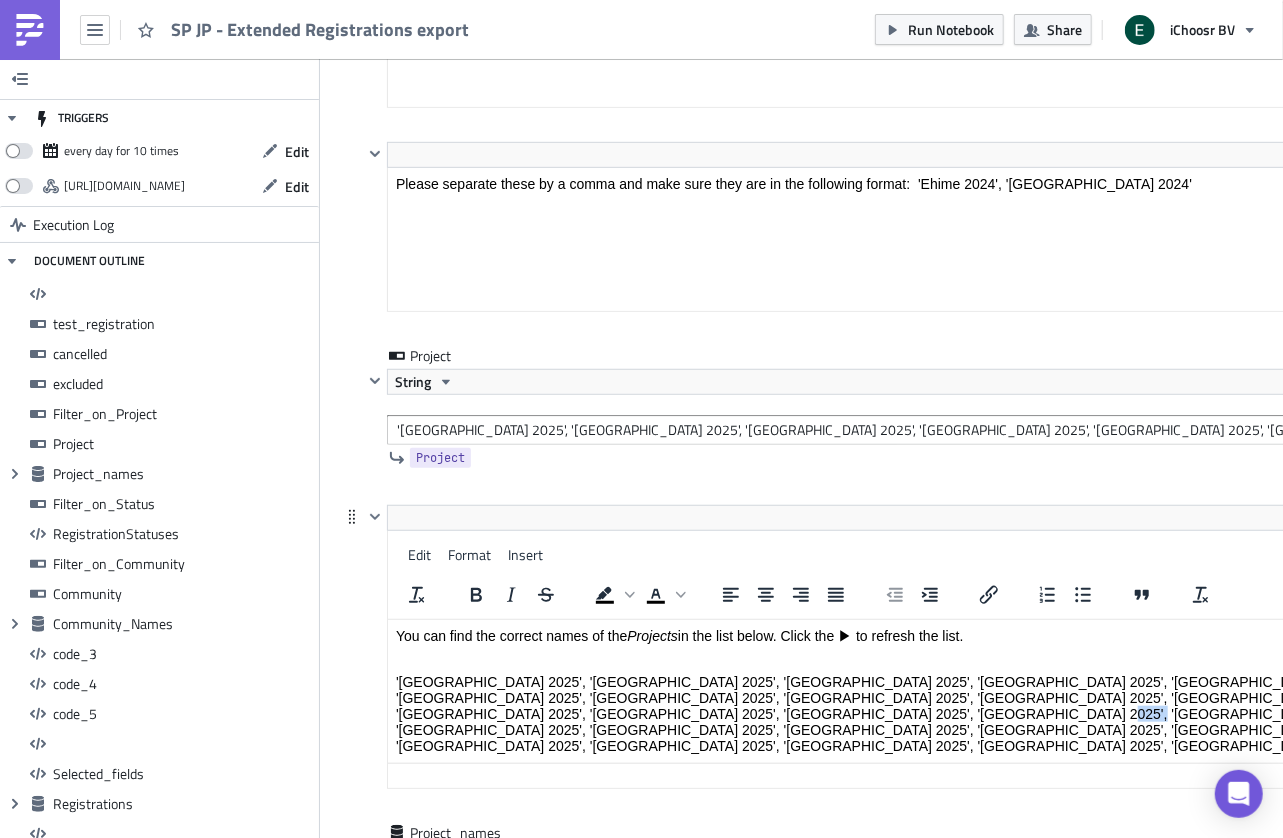 copy on "Ehime" 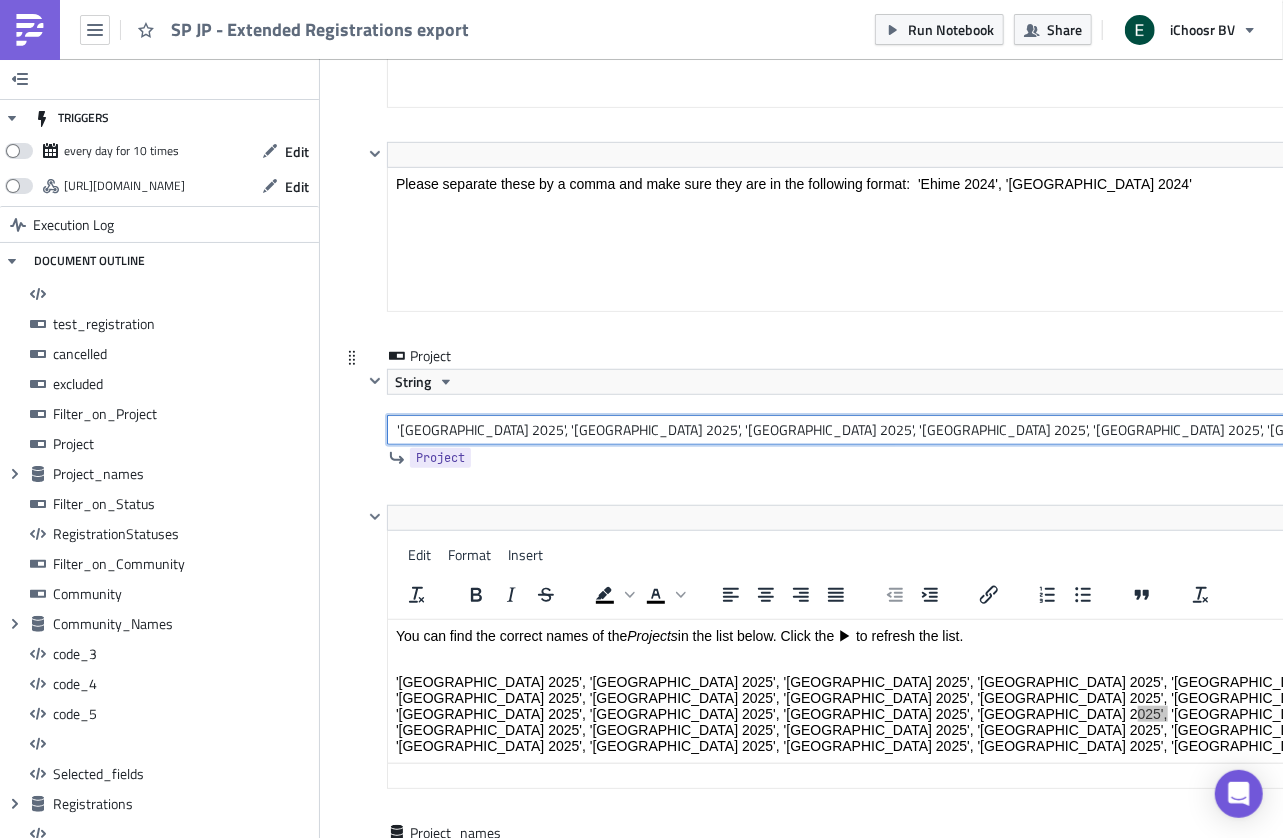 click on "'[GEOGRAPHIC_DATA] 2025', '[GEOGRAPHIC_DATA] 2025', '[GEOGRAPHIC_DATA] 2025', '[GEOGRAPHIC_DATA] 2025', '[GEOGRAPHIC_DATA] 2025', '[GEOGRAPHIC_DATA] 2025', '[GEOGRAPHIC_DATA] 2025', '[GEOGRAPHIC_DATA] 2025', '[GEOGRAPHIC_DATA] 2025', '[GEOGRAPHIC_DATA] 2025', '[GEOGRAPHIC_DATA] 2025', '[GEOGRAPHIC_DATA] 2025', '[GEOGRAPHIC_DATA] 2025', '[GEOGRAPHIC_DATA] 2025', '[GEOGRAPHIC_DATA] 2025', '[GEOGRAPHIC_DATA] 2025', '[GEOGRAPHIC_DATA] 2025', '[GEOGRAPHIC_DATA] 2025', '[GEOGRAPHIC_DATA] 2025', '[GEOGRAPHIC_DATA] 2025', '[GEOGRAPHIC_DATA] 2025', '[GEOGRAPHIC_DATA] 2025', '[GEOGRAPHIC_DATA] 2025', '[GEOGRAPHIC_DATA] 2025', '[GEOGRAPHIC_DATA] 2025'" at bounding box center [909, 430] 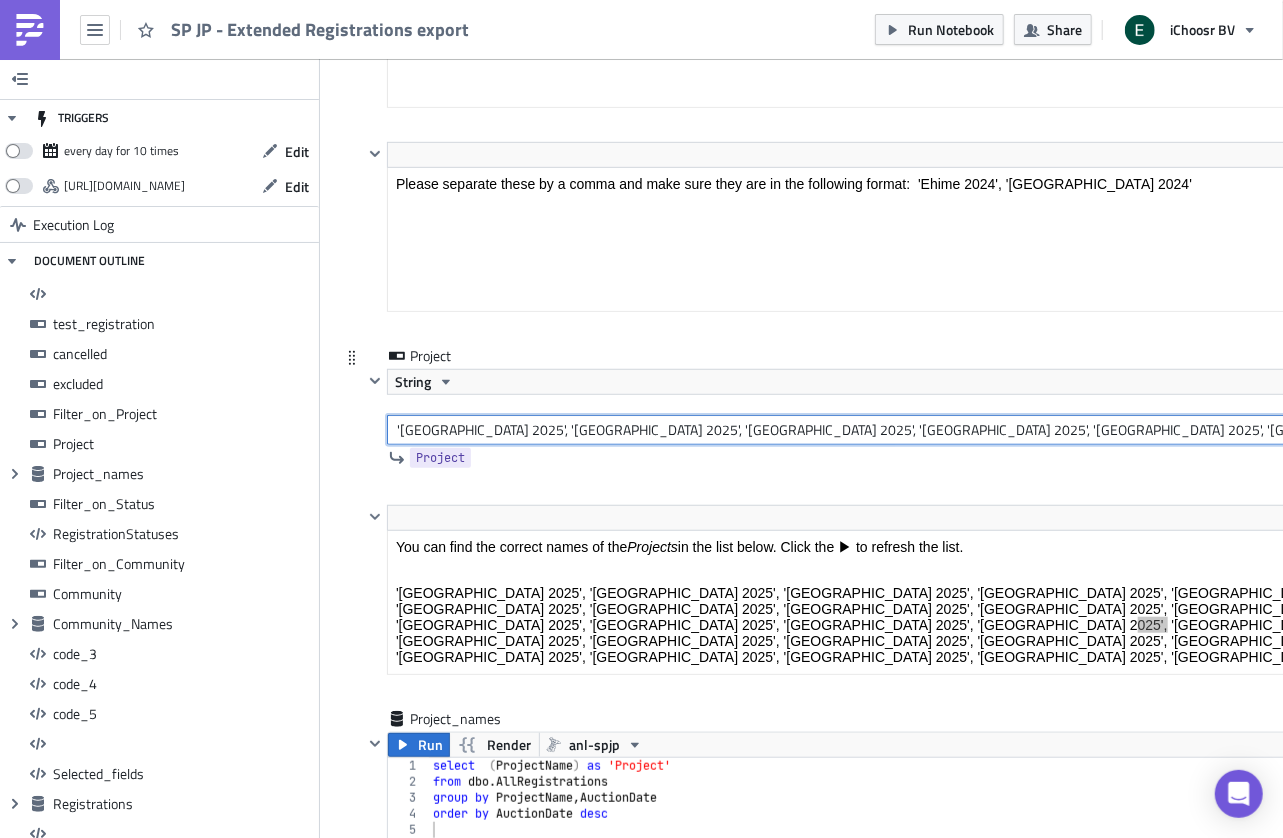 paste on "Ehime" 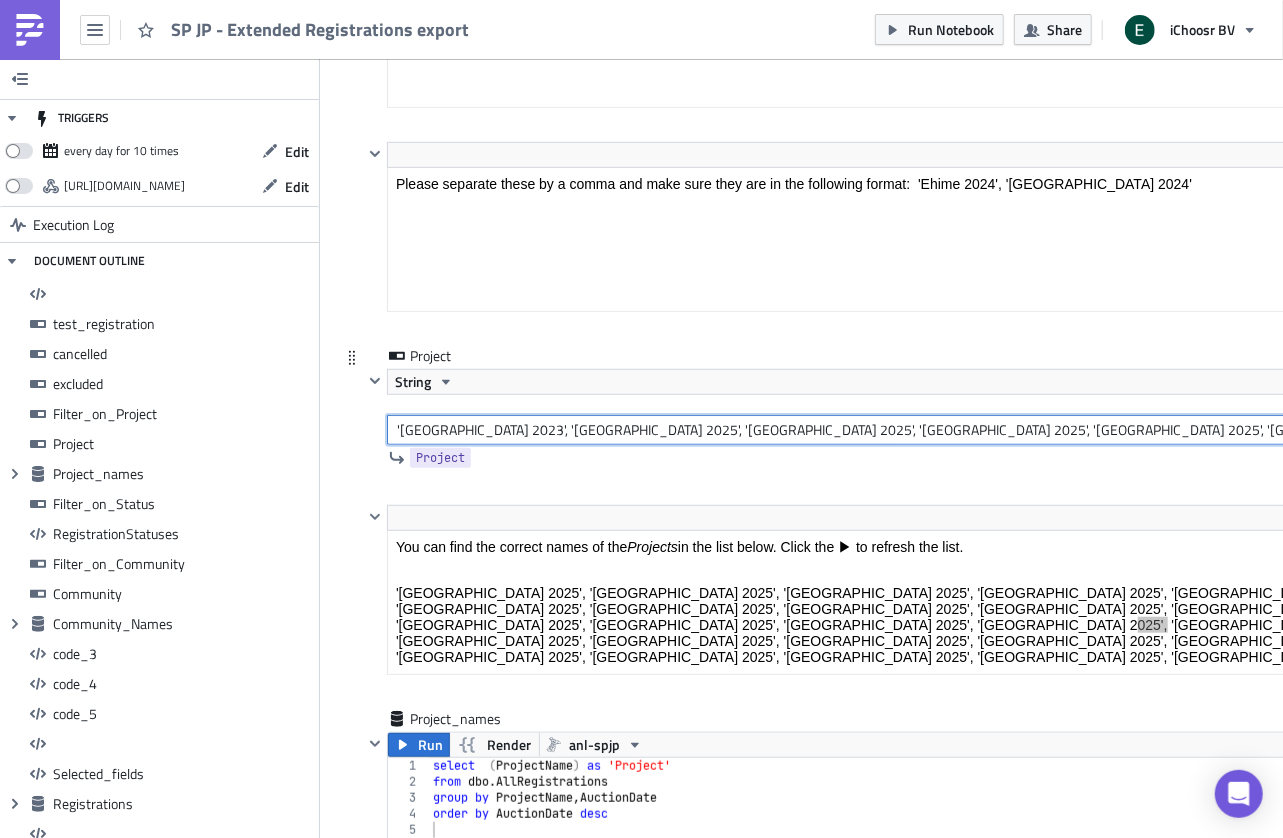 click on "'[GEOGRAPHIC_DATA] 2023', '[GEOGRAPHIC_DATA] 2025', '[GEOGRAPHIC_DATA] 2025', '[GEOGRAPHIC_DATA] 2025', '[GEOGRAPHIC_DATA] 2025', '[GEOGRAPHIC_DATA] 2025', '[GEOGRAPHIC_DATA] 2025', '[GEOGRAPHIC_DATA] 2025', '[GEOGRAPHIC_DATA] 2025', '[GEOGRAPHIC_DATA] 2025', '[GEOGRAPHIC_DATA] 2025', '[GEOGRAPHIC_DATA] 2025', '[GEOGRAPHIC_DATA] 2025', '[GEOGRAPHIC_DATA] 2025', '[GEOGRAPHIC_DATA] 2025', '[GEOGRAPHIC_DATA] 2025', '[GEOGRAPHIC_DATA] 2025', '[GEOGRAPHIC_DATA] 2025', '[GEOGRAPHIC_DATA] 2025', '[GEOGRAPHIC_DATA] 2025', '[GEOGRAPHIC_DATA] 2025', '[GEOGRAPHIC_DATA] 2025', '[GEOGRAPHIC_DATA] 2025', '[GEOGRAPHIC_DATA] 2025', '[GEOGRAPHIC_DATA] 2025'" at bounding box center (909, 430) 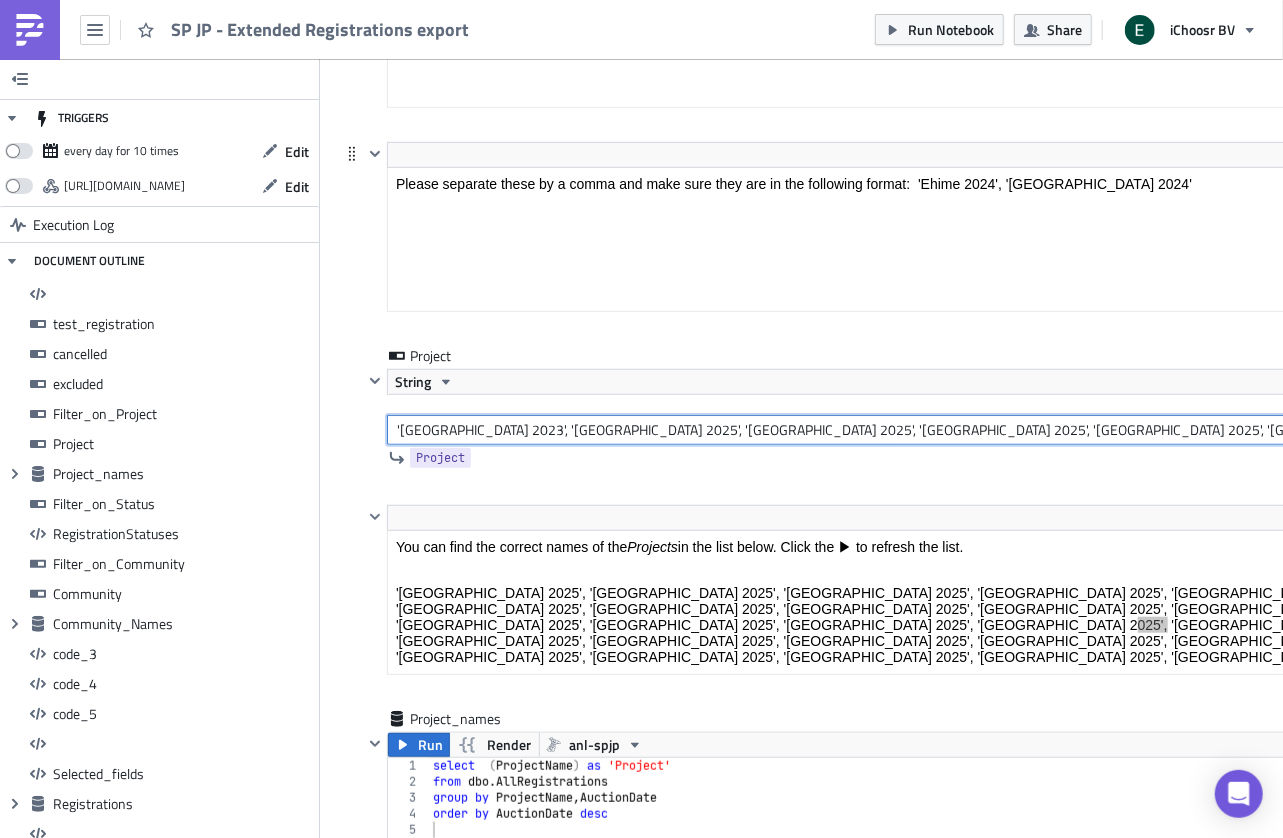 scroll, scrollTop: 0, scrollLeft: 1175, axis: horizontal 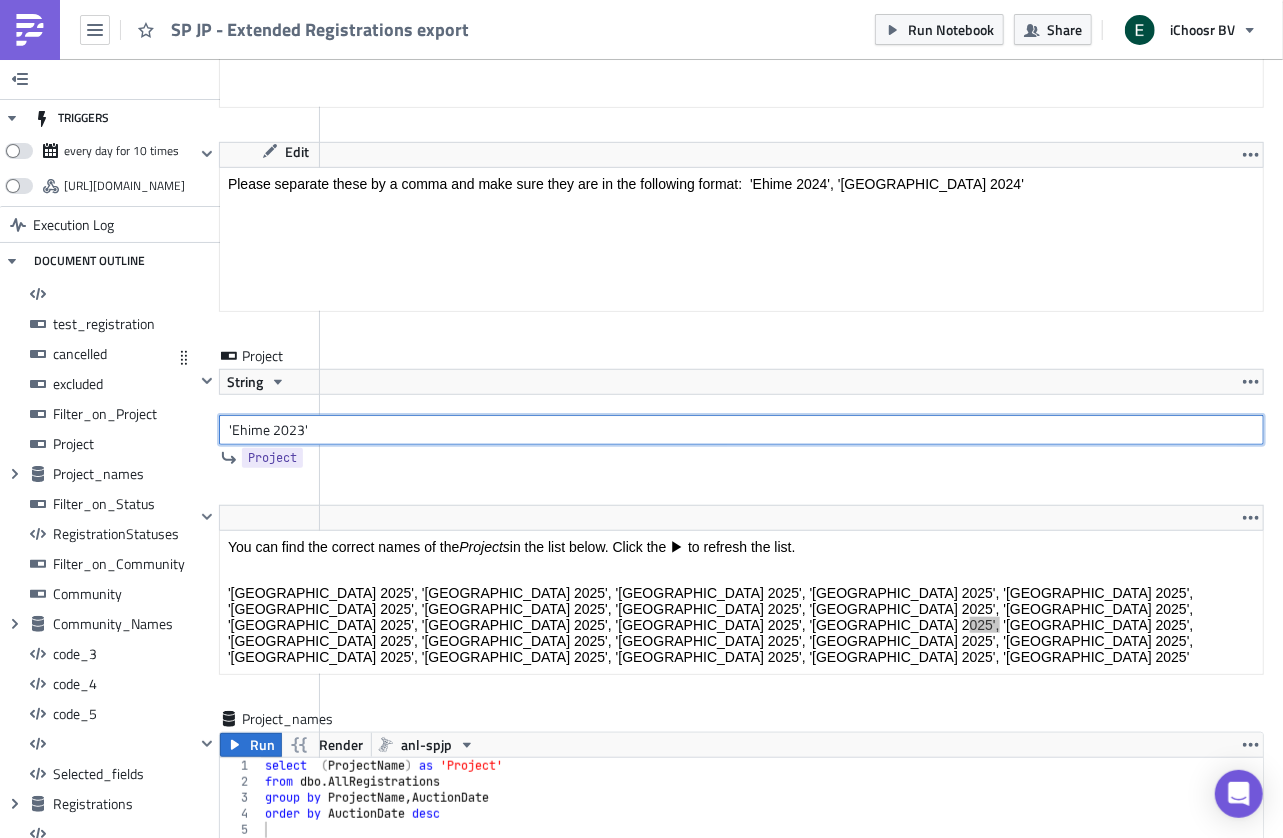 type on "'Ehime 2023'" 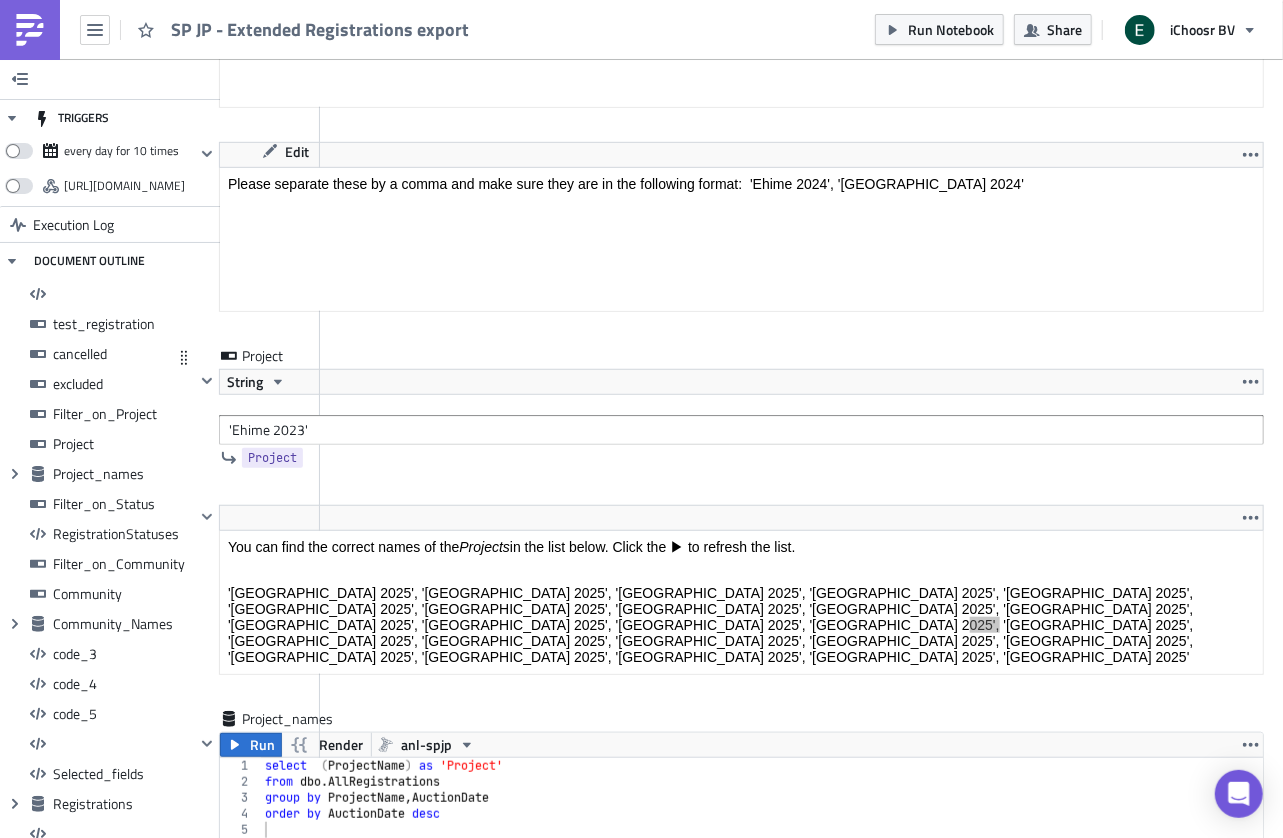 click on "Project" at bounding box center [729, 357] 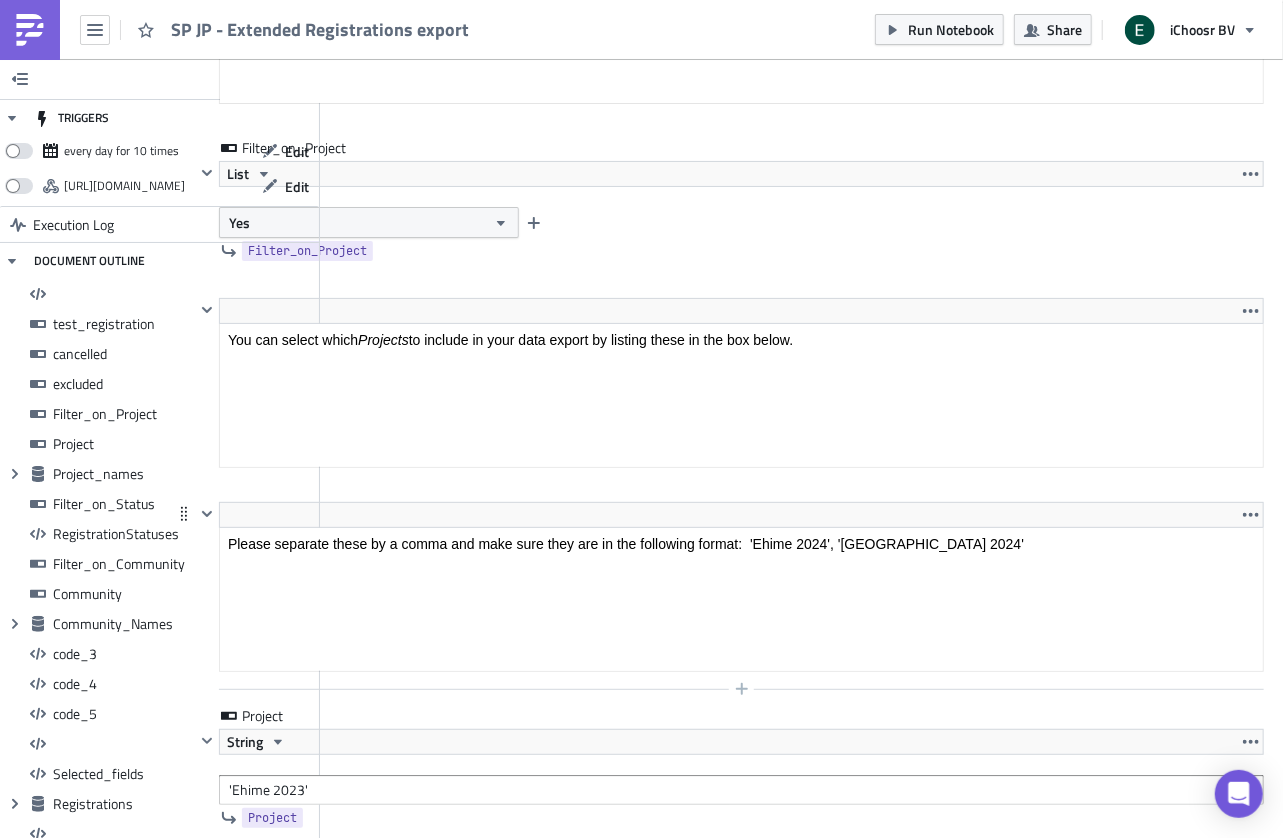 scroll, scrollTop: 3963, scrollLeft: 168, axis: both 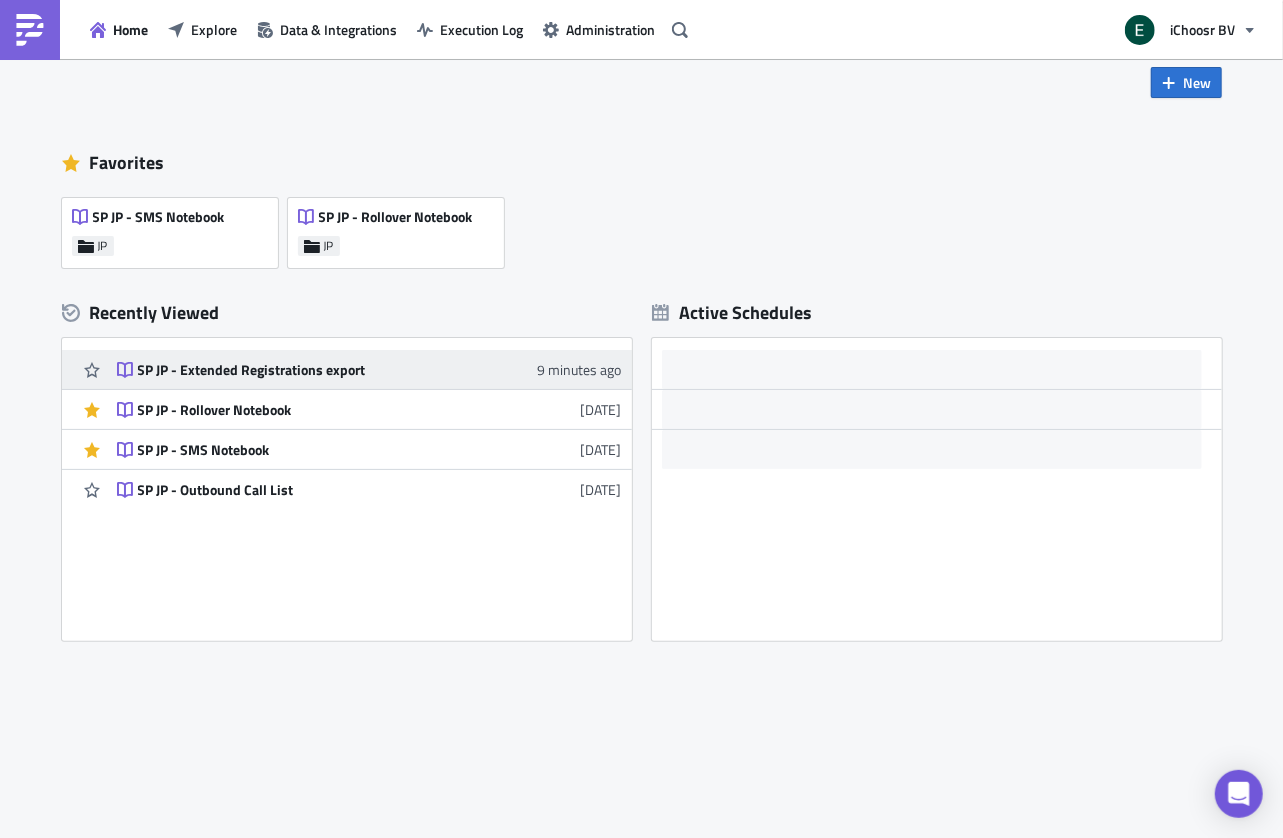 click on "SP JP - Extended Registrations export 9 minutes ago" at bounding box center [369, 369] 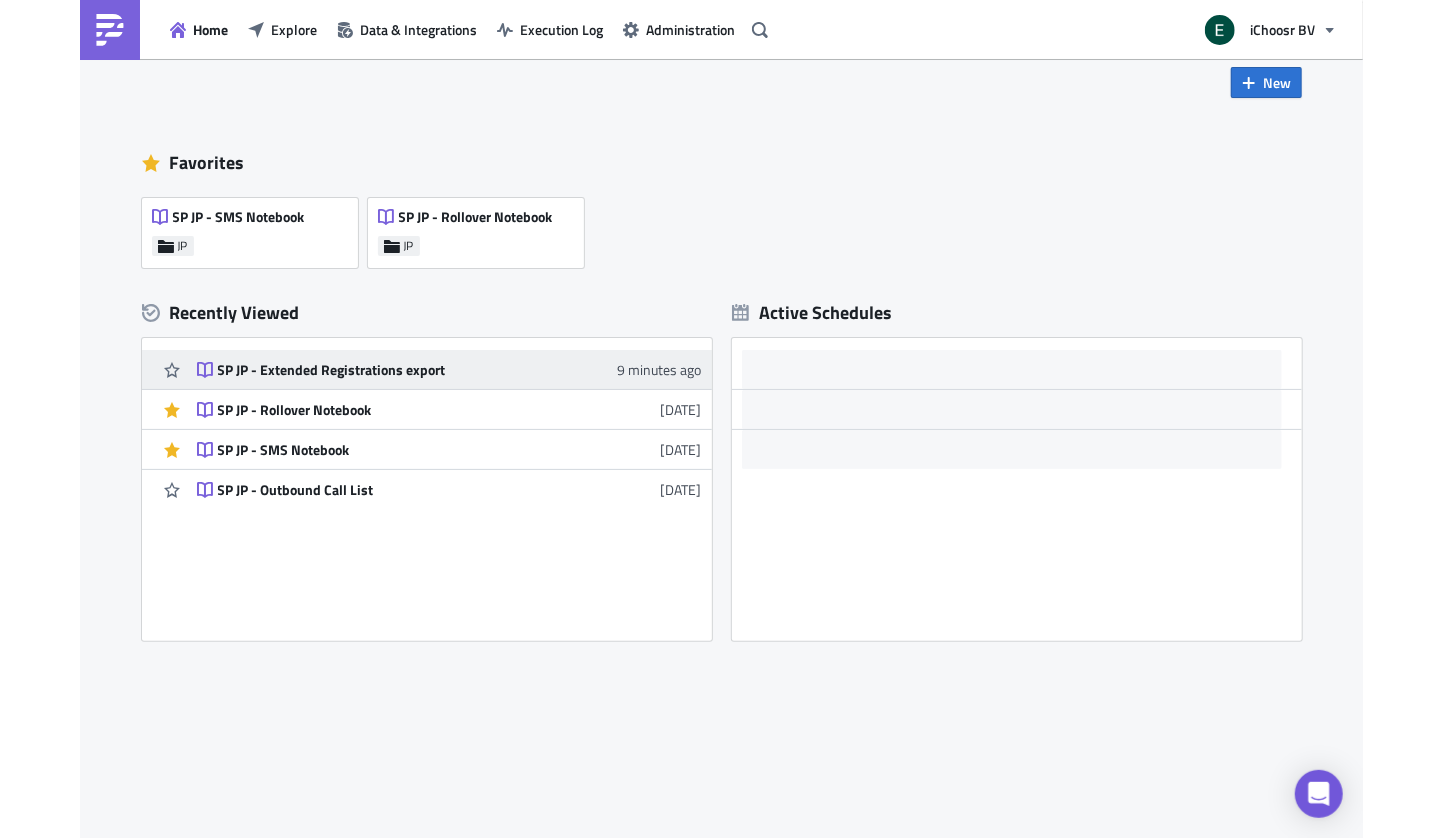 scroll, scrollTop: 0, scrollLeft: 0, axis: both 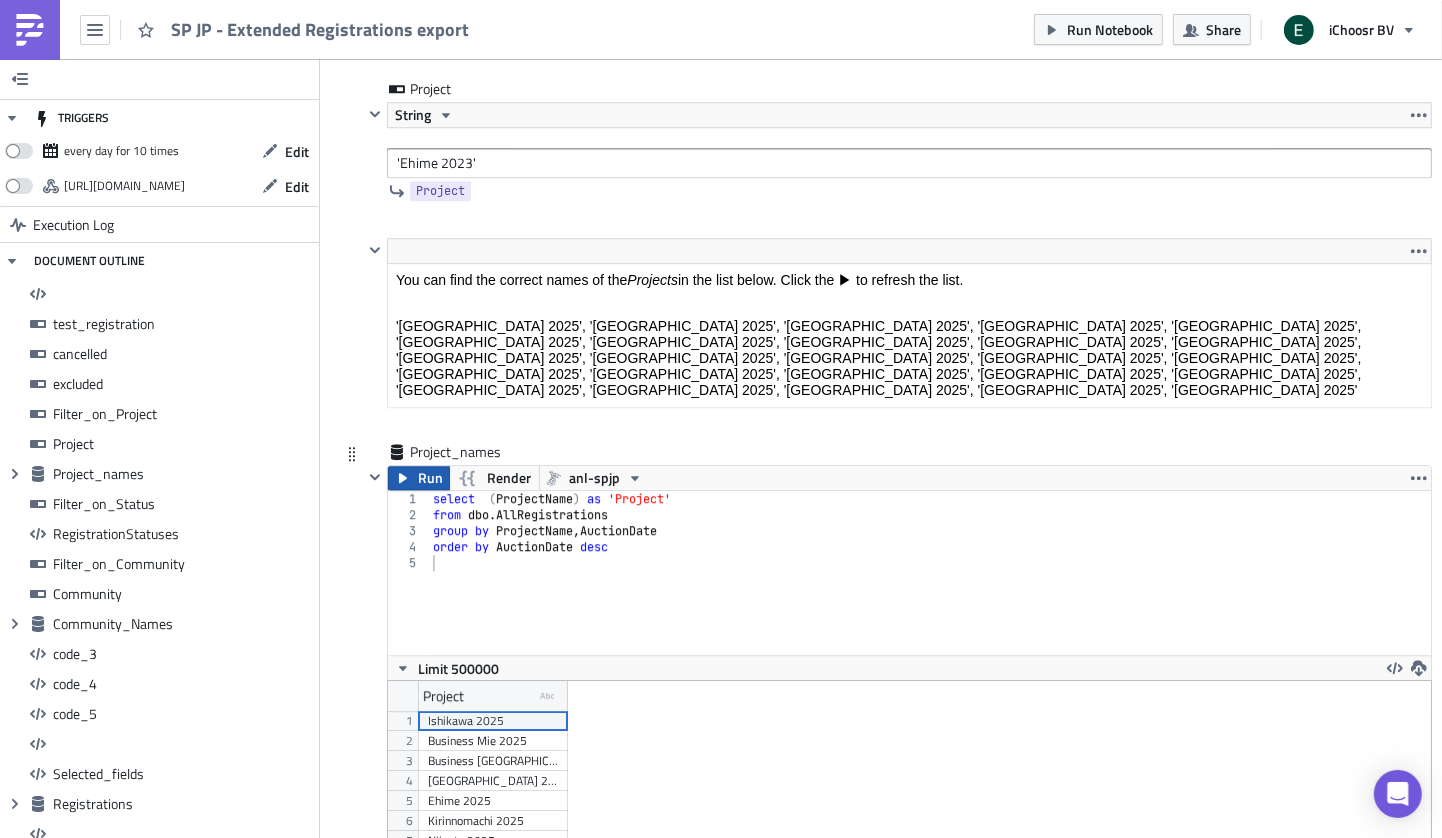 click on "Run" at bounding box center [419, 478] 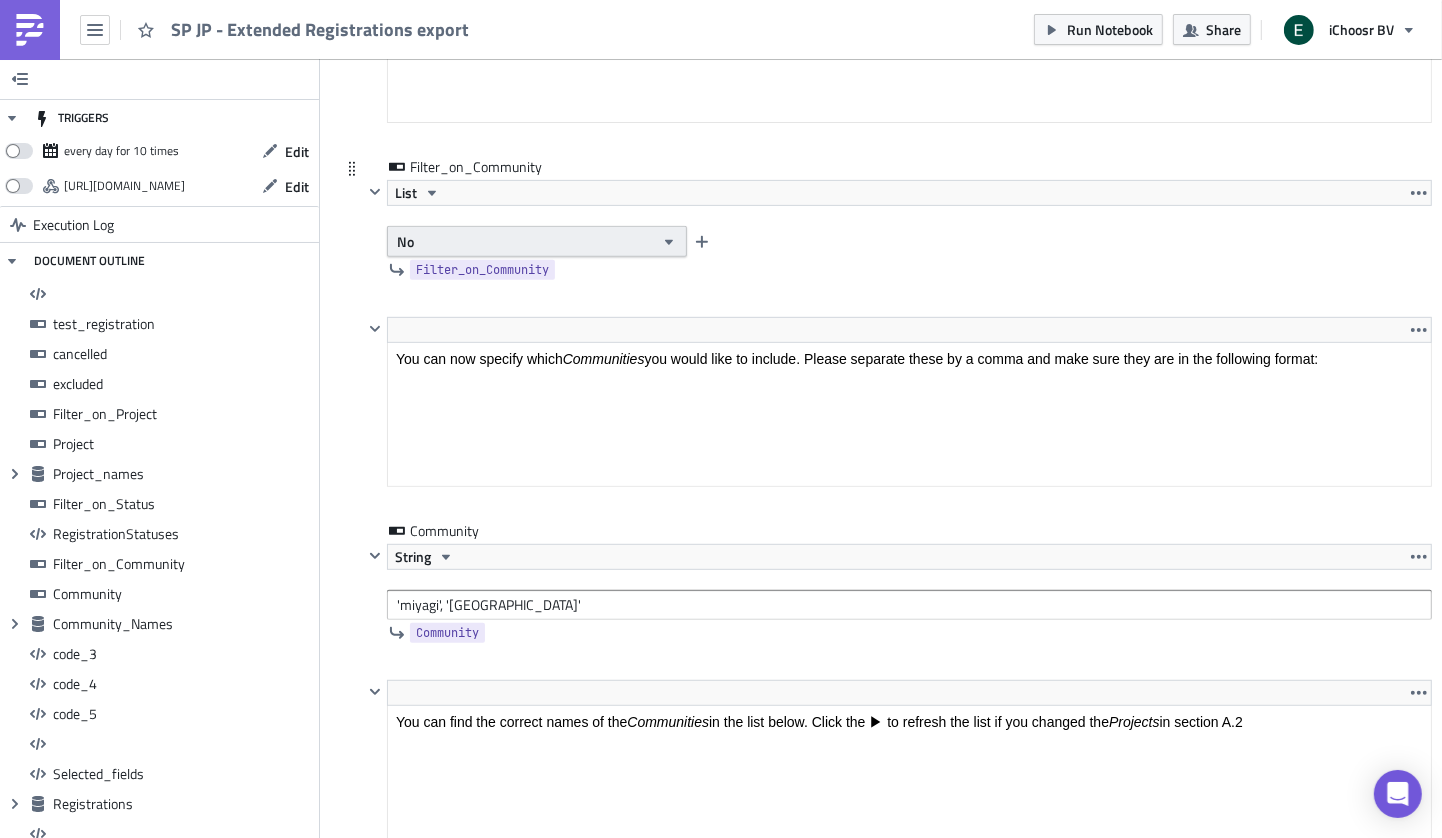 click on "No" at bounding box center [537, 241] 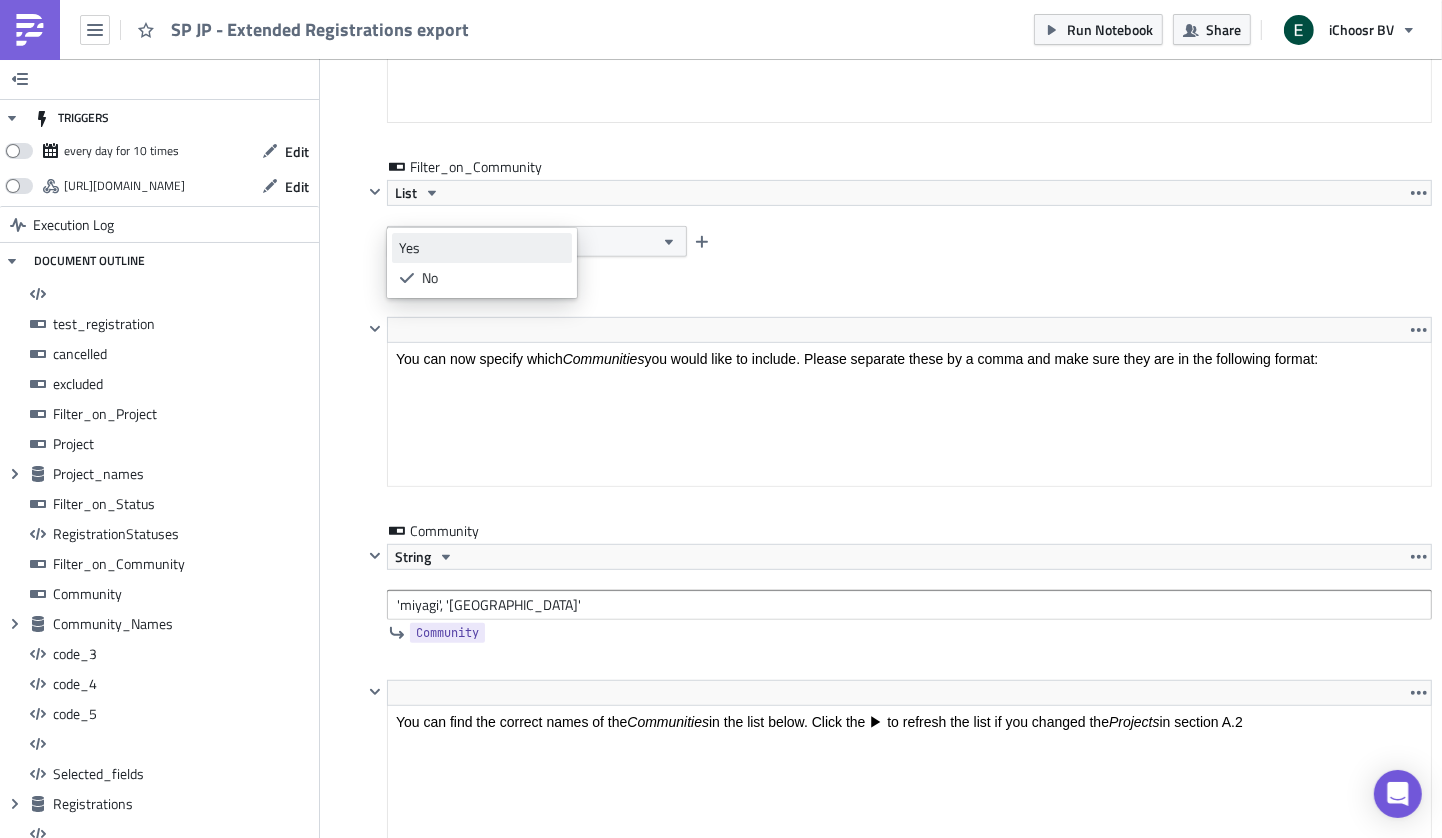 click on "Yes" at bounding box center (482, 248) 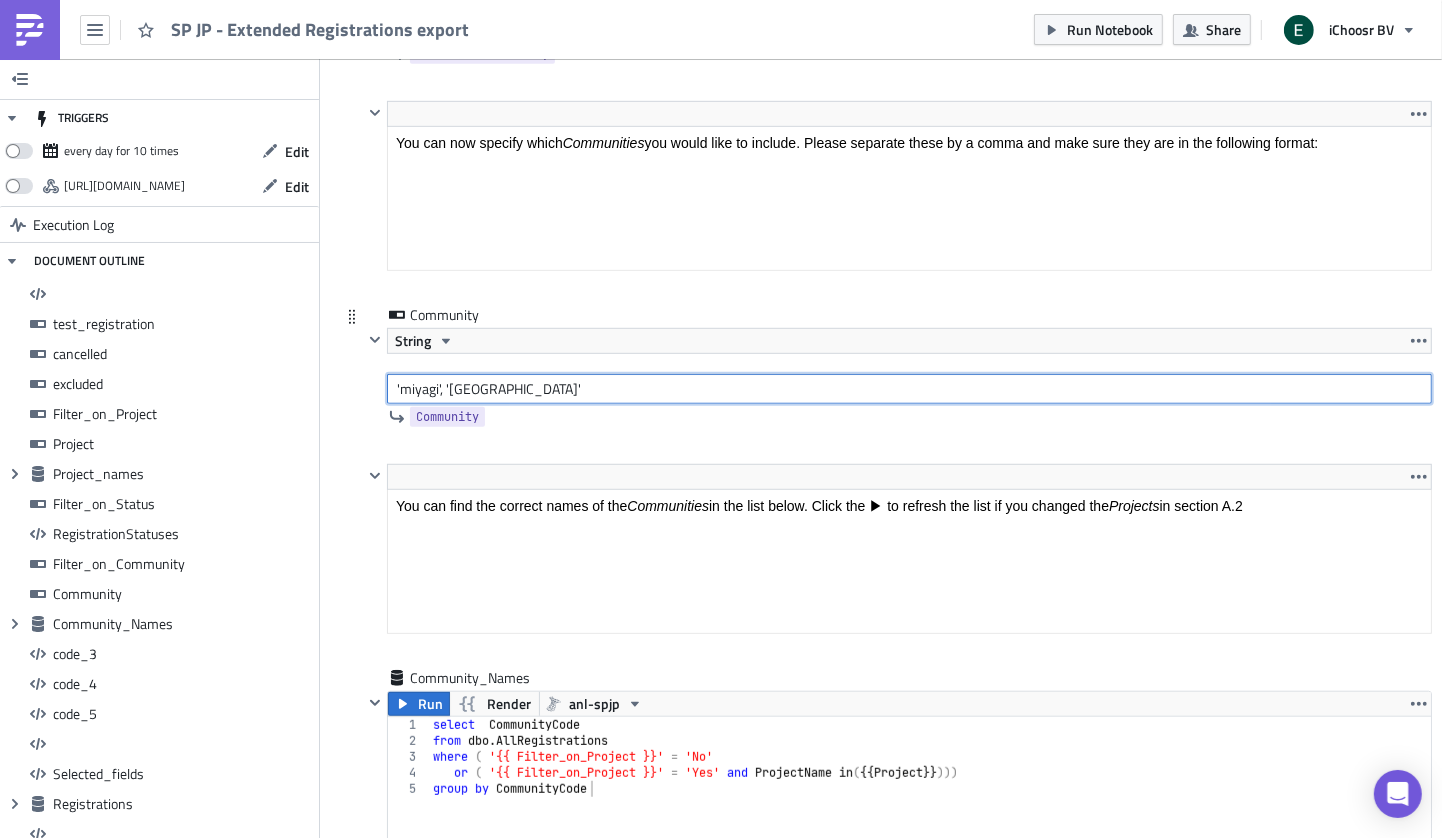 click on "'miyagi', '[GEOGRAPHIC_DATA]'" at bounding box center (909, 389) 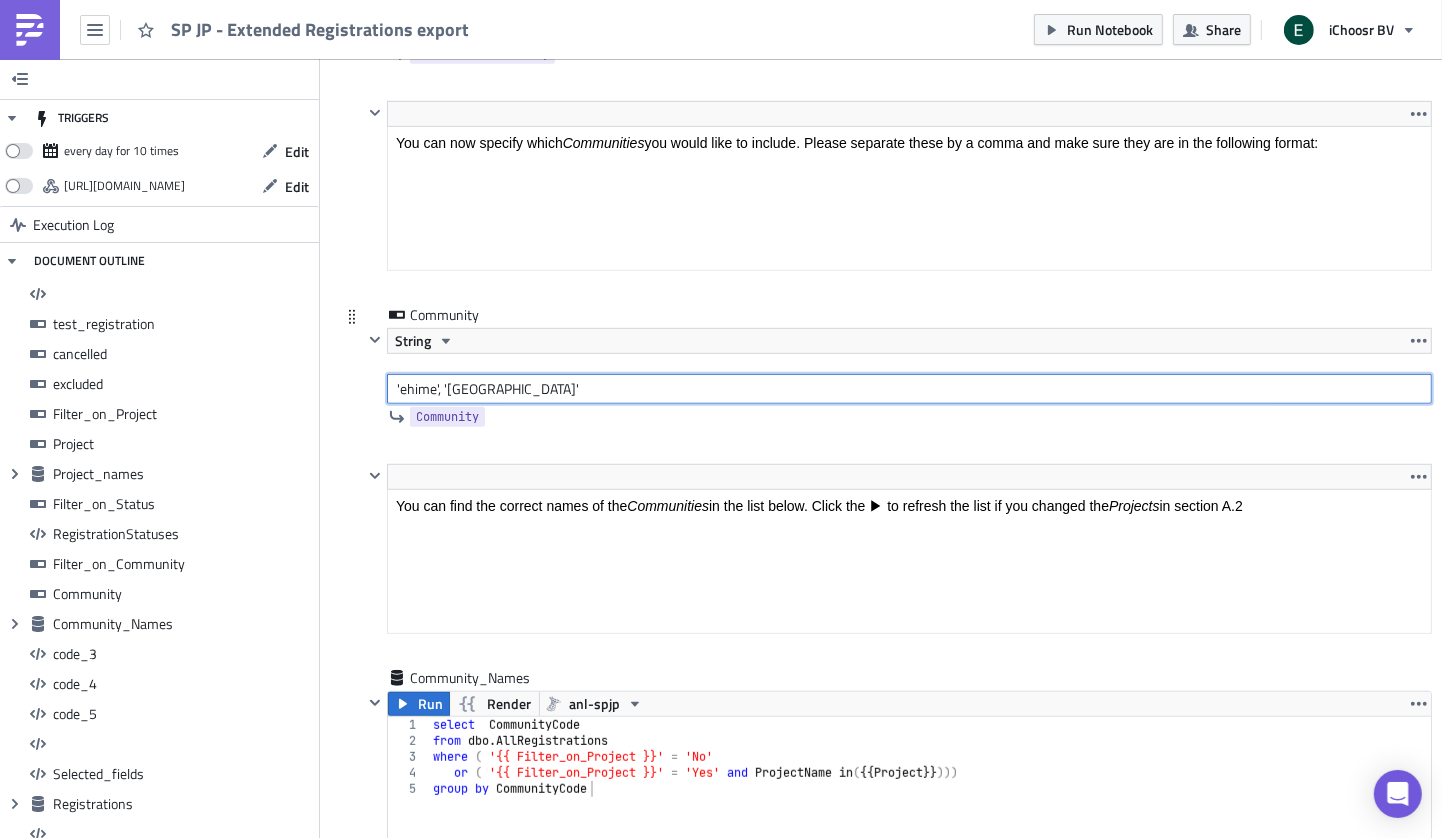 drag, startPoint x: 441, startPoint y: 359, endPoint x: 777, endPoint y: 386, distance: 337.08307 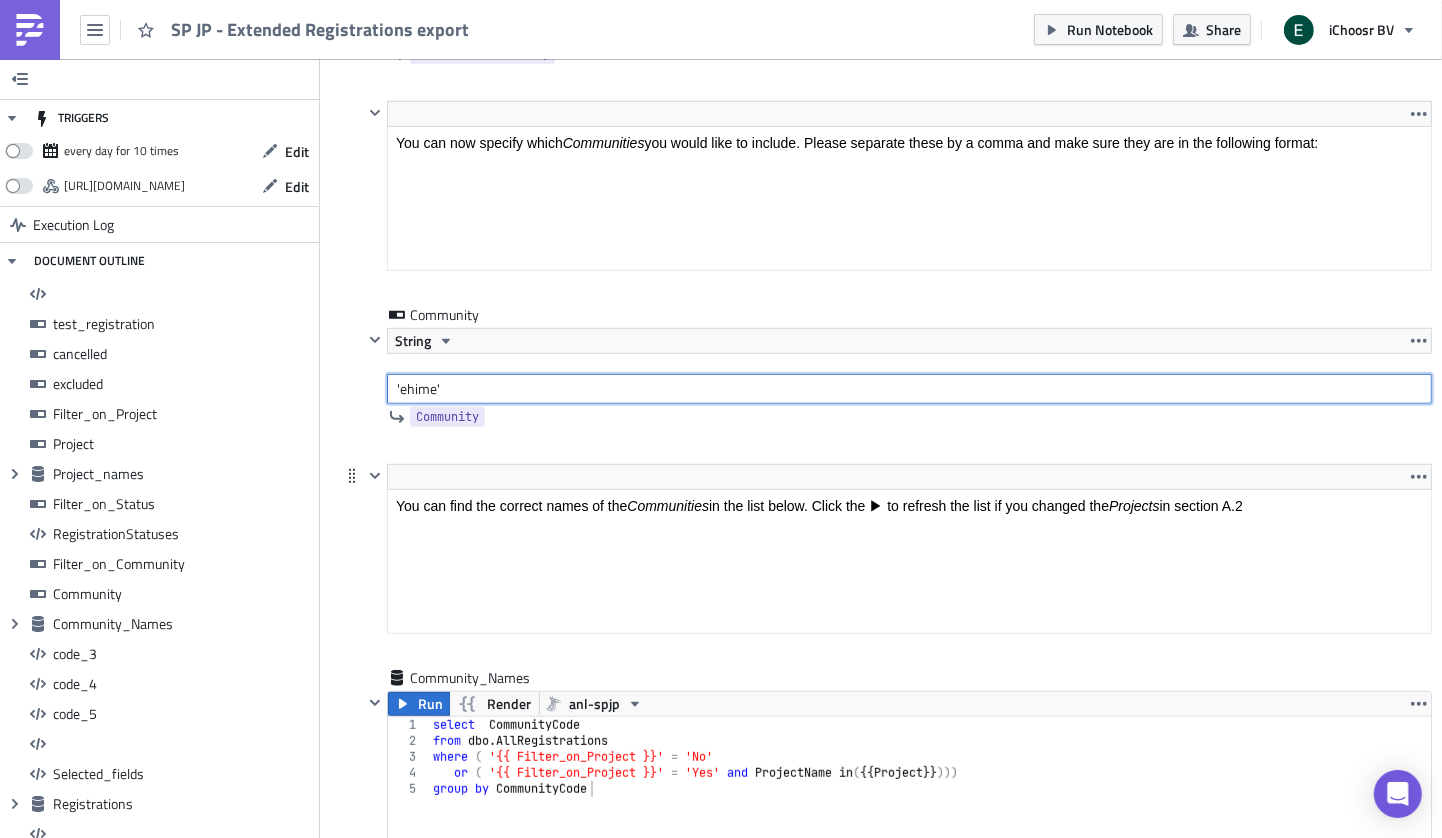 type on "'ehime'" 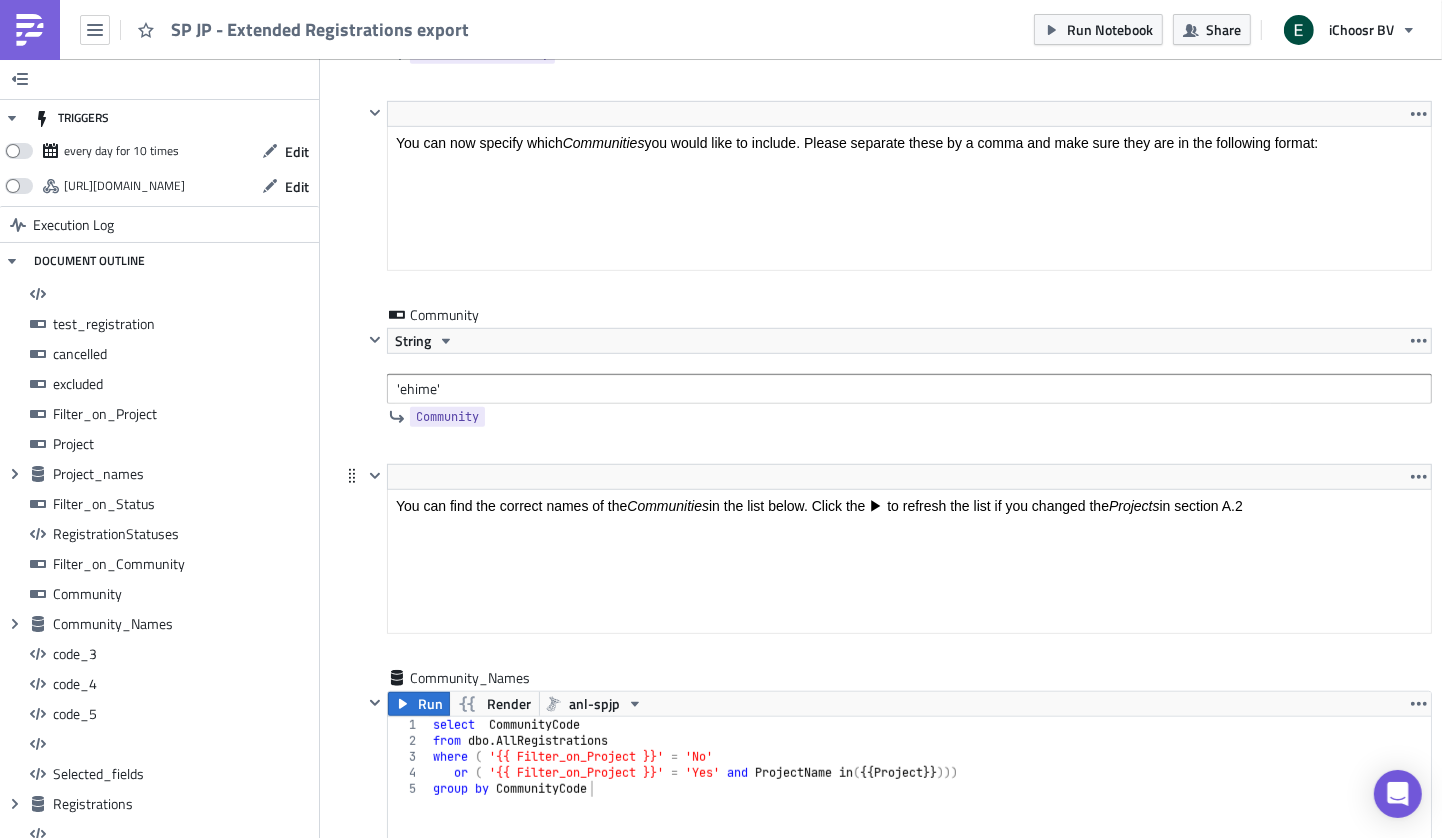 click on "<p>You can find the correct names of the <em>Communities </em>in the list below. Click the ▶ to refresh the list if you changed the <em>Projects</em> in section A.2</p> Edit Format Insert To open the popup, press Shift+Enter To open the popup, press Shift+Enter" at bounding box center (886, 566) 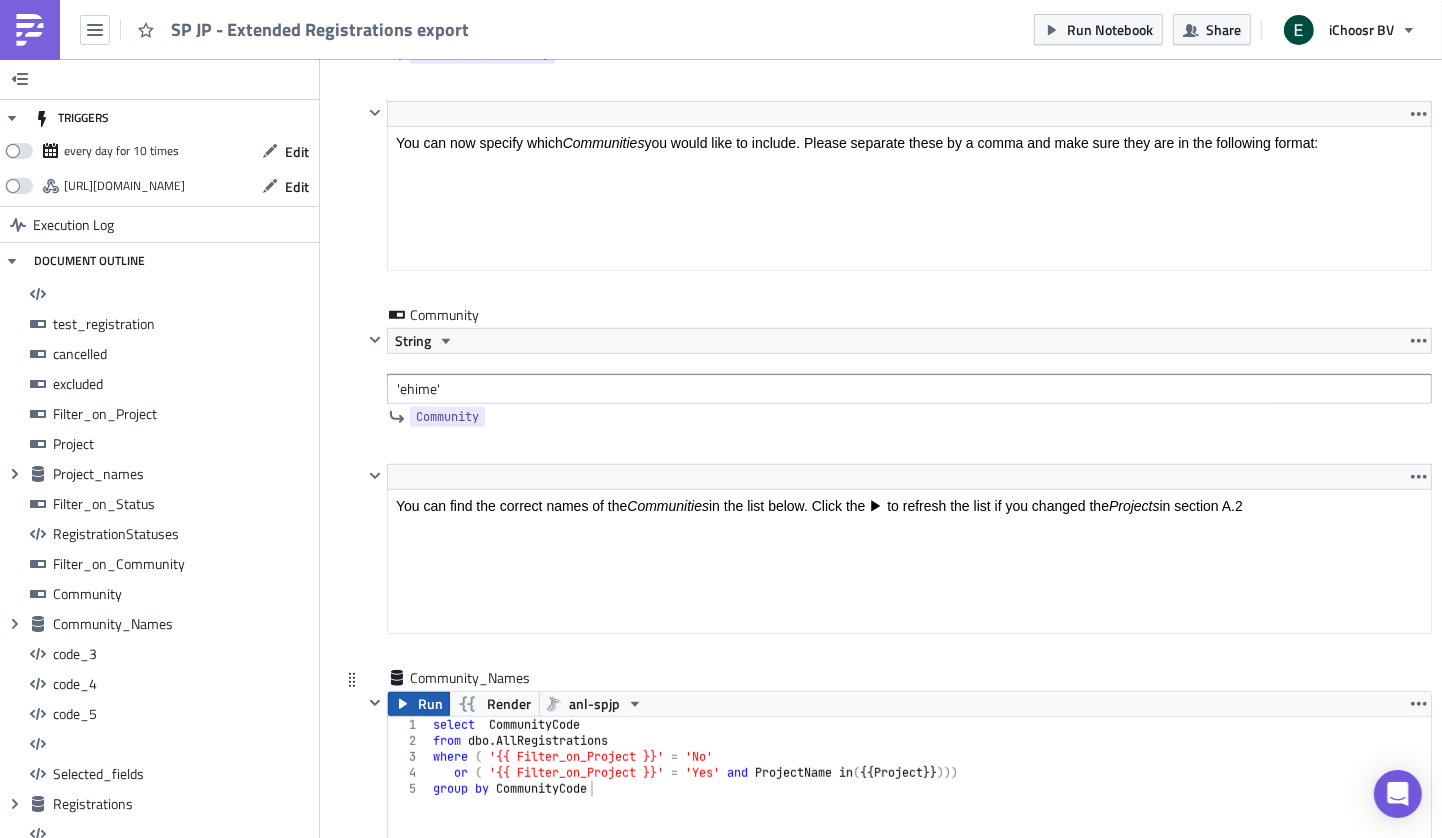 click 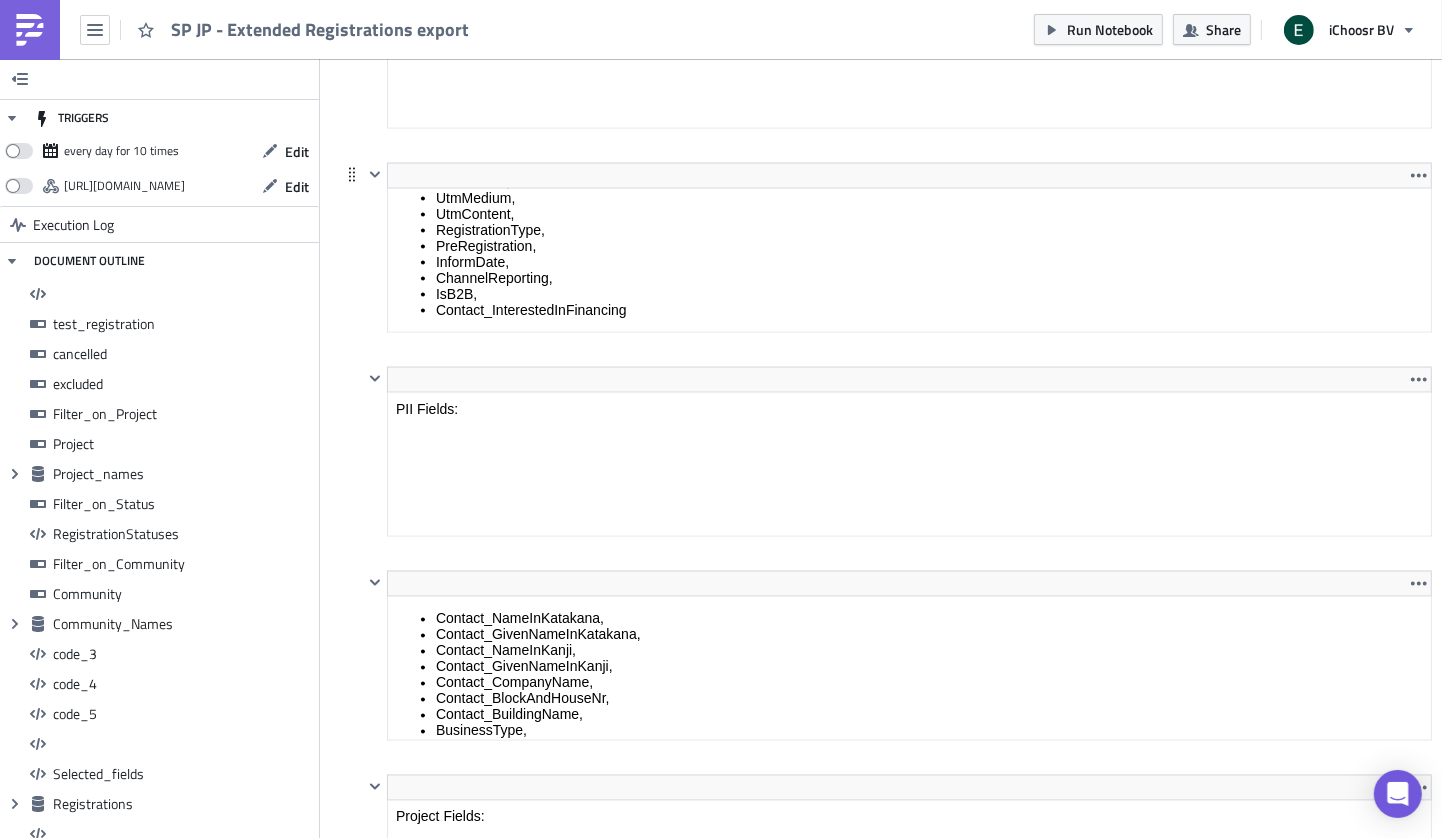 click on "RegistrationId, RegistrationNumber, Number, RegistrationStatus, CreatedUtc, CompletedUtc, ConfirmedUtc, DecidedUtc, Timestamp_utc, AssignedToAuctionUtc, RegistrationDate, Rollover, UtmCampaign, UtmSource, UtmMedium, UtmContent, RegistrationType, PreRegistration, InformDate, ChannelReporting, IsB2B, Contact_InterestedInFinancing" at bounding box center [909, 142] 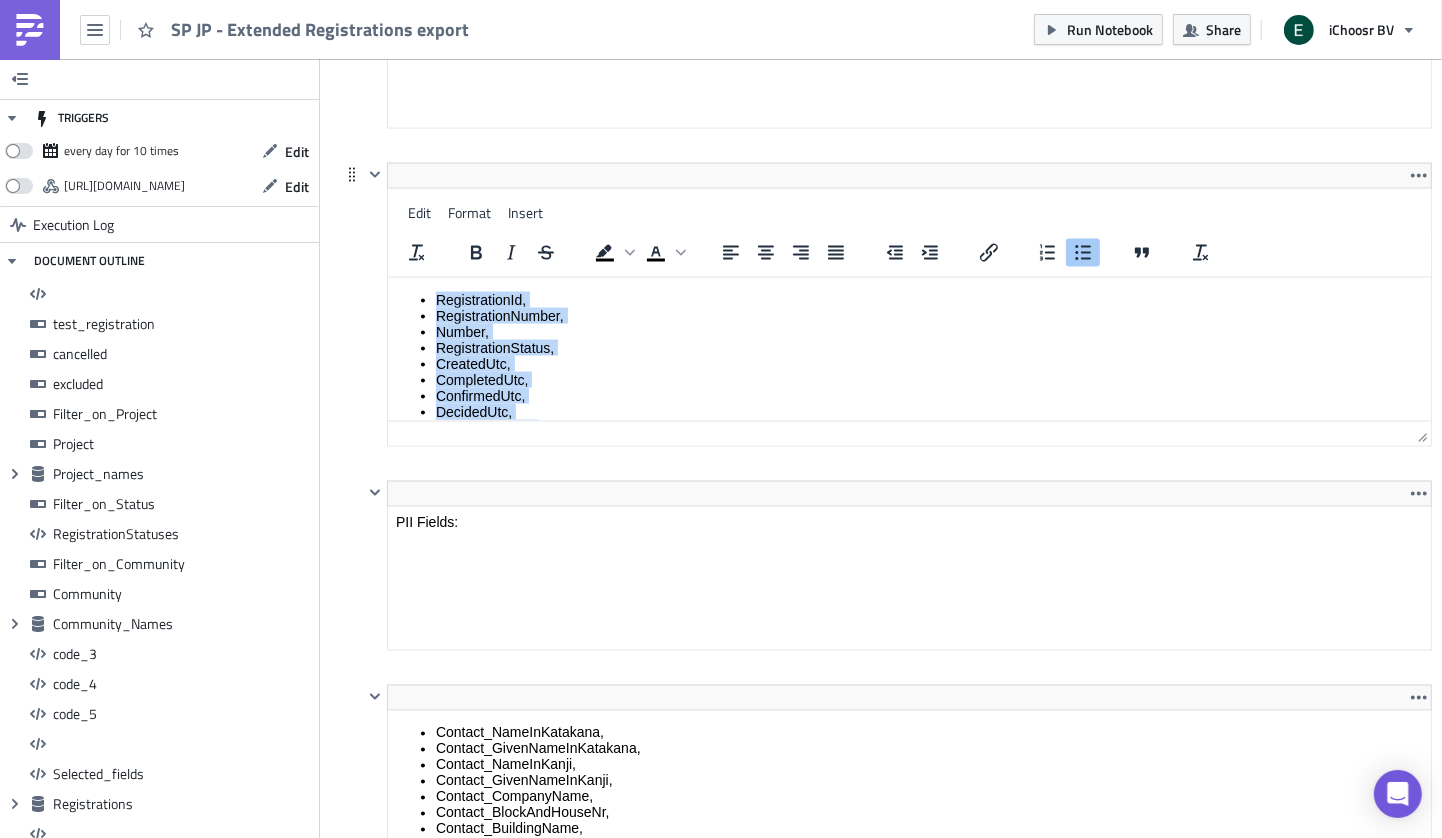 drag, startPoint x: 649, startPoint y: 397, endPoint x: 470, endPoint y: 278, distance: 214.9465 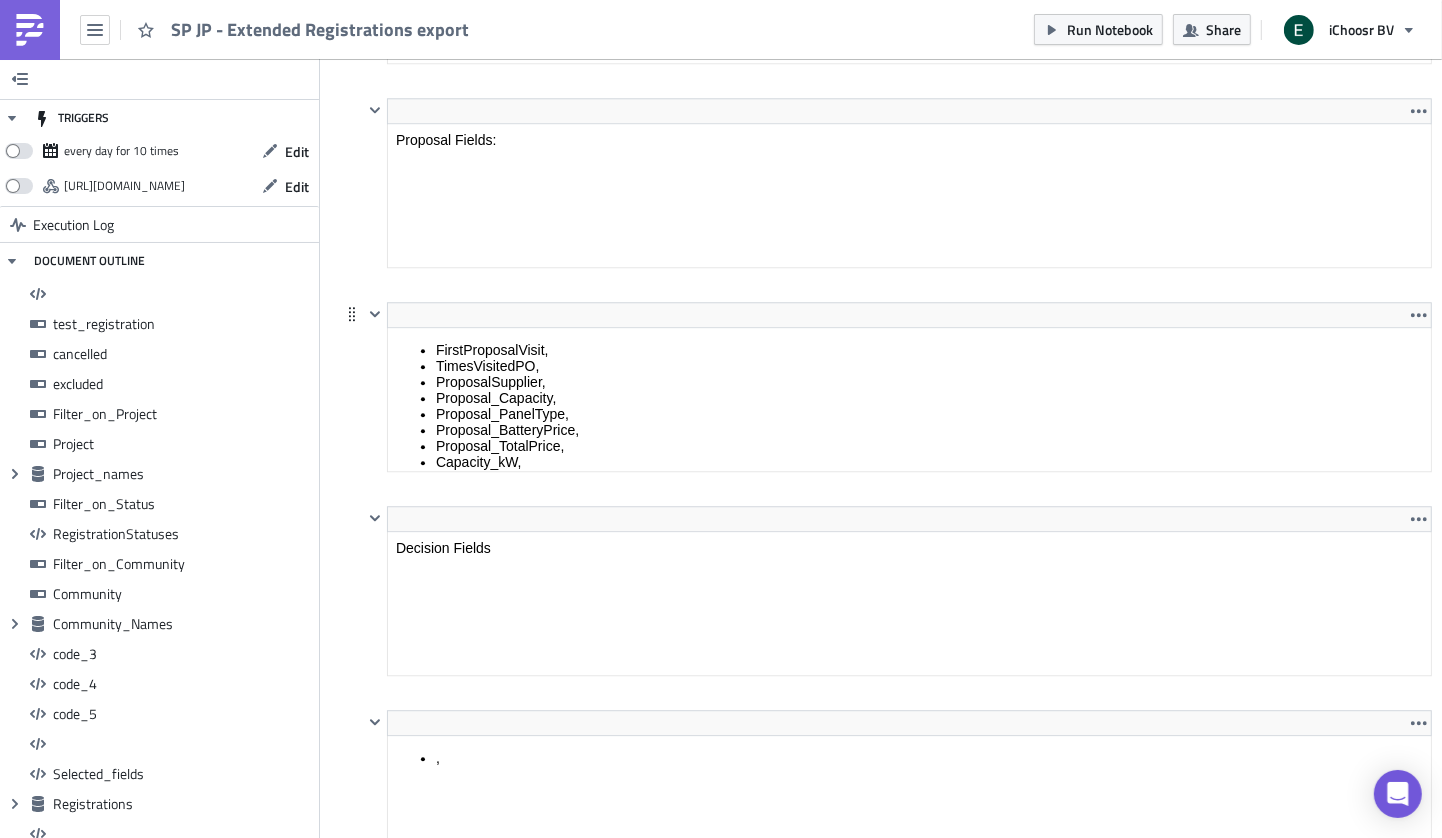 click on "FirstProposalVisit, TimesVisitedPO, ProposalSupplier, Proposal_Capacity, Proposal_PanelType, Proposal_BatteryPrice, Proposal_TotalPrice, Capacity_kW, Proposal_PaybackPeriod, Proposal_FirstYearSaving, Proposal_Price, Proposal_NumberOfPanels, Proposal_Co2ReductionKg, Proposal_Co2ReductionOfAverage, Proposal_SavingOver25Years, Proposal_WattPeakPerPanel, ProposalMade, ProposalVisited AssessmentOutcomeExpectedCommissionFee" at bounding box center (909, 494) 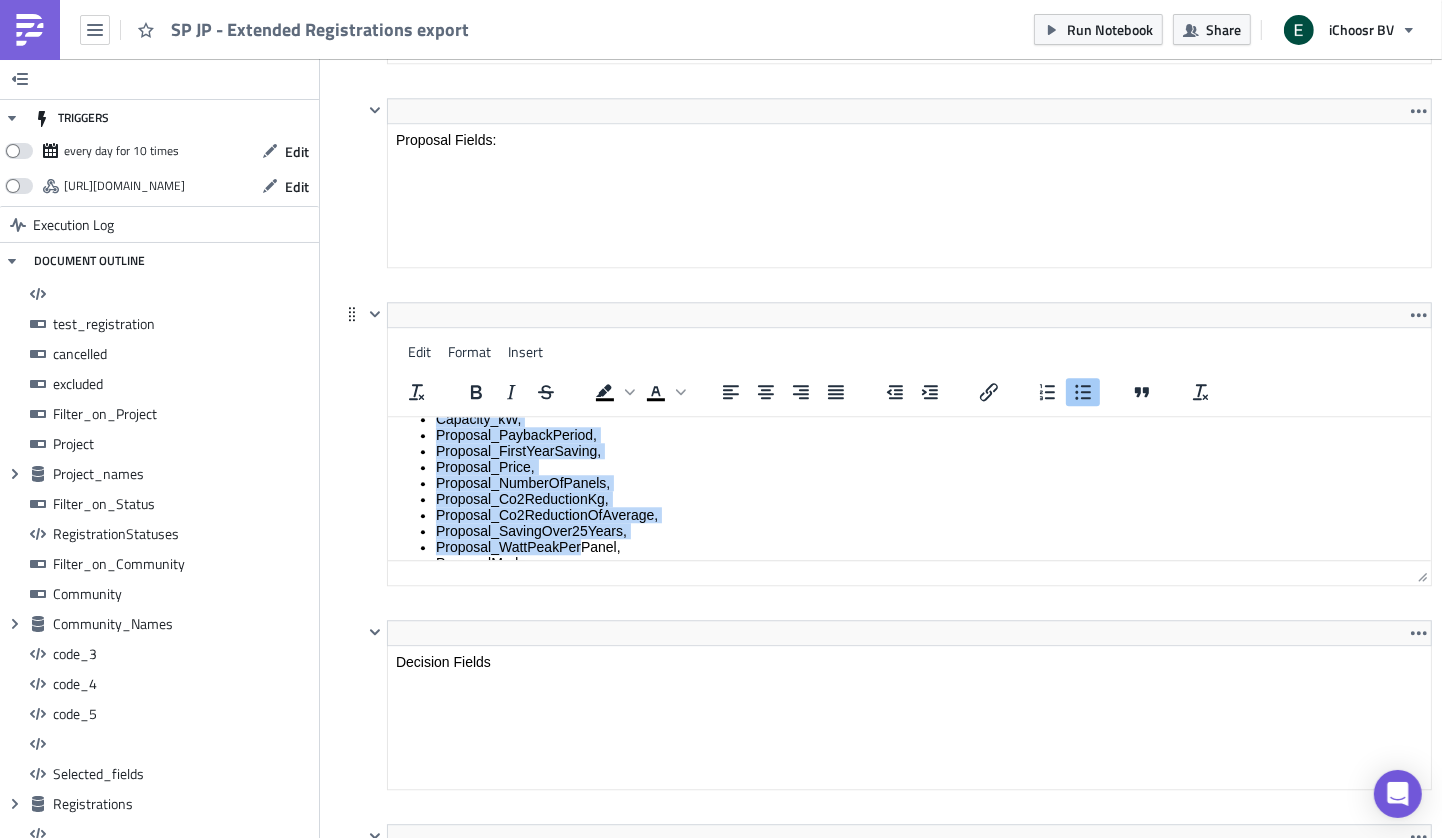 scroll, scrollTop: 189, scrollLeft: 0, axis: vertical 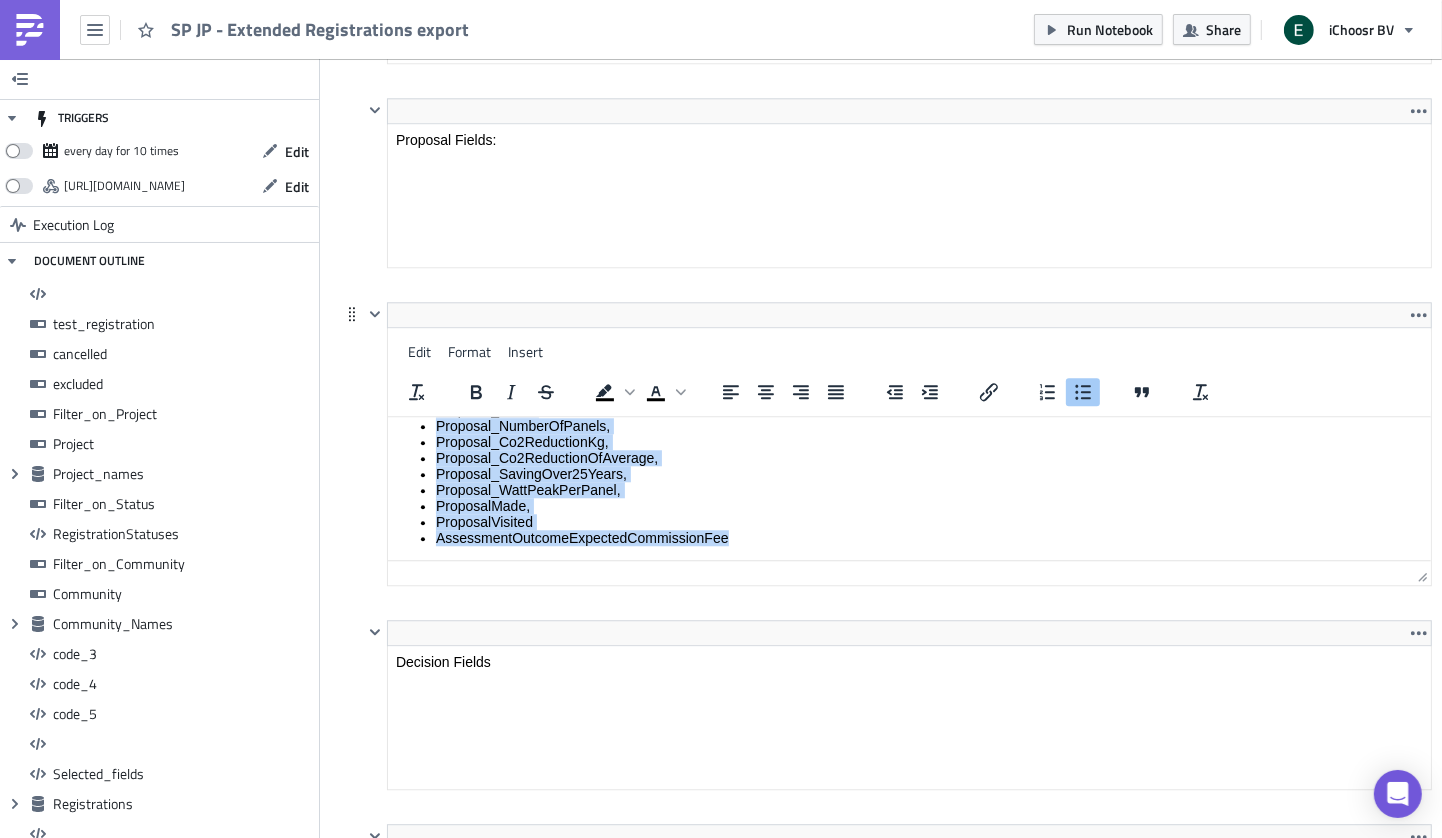 drag, startPoint x: 438, startPoint y: 436, endPoint x: 584, endPoint y: 560, distance: 191.55156 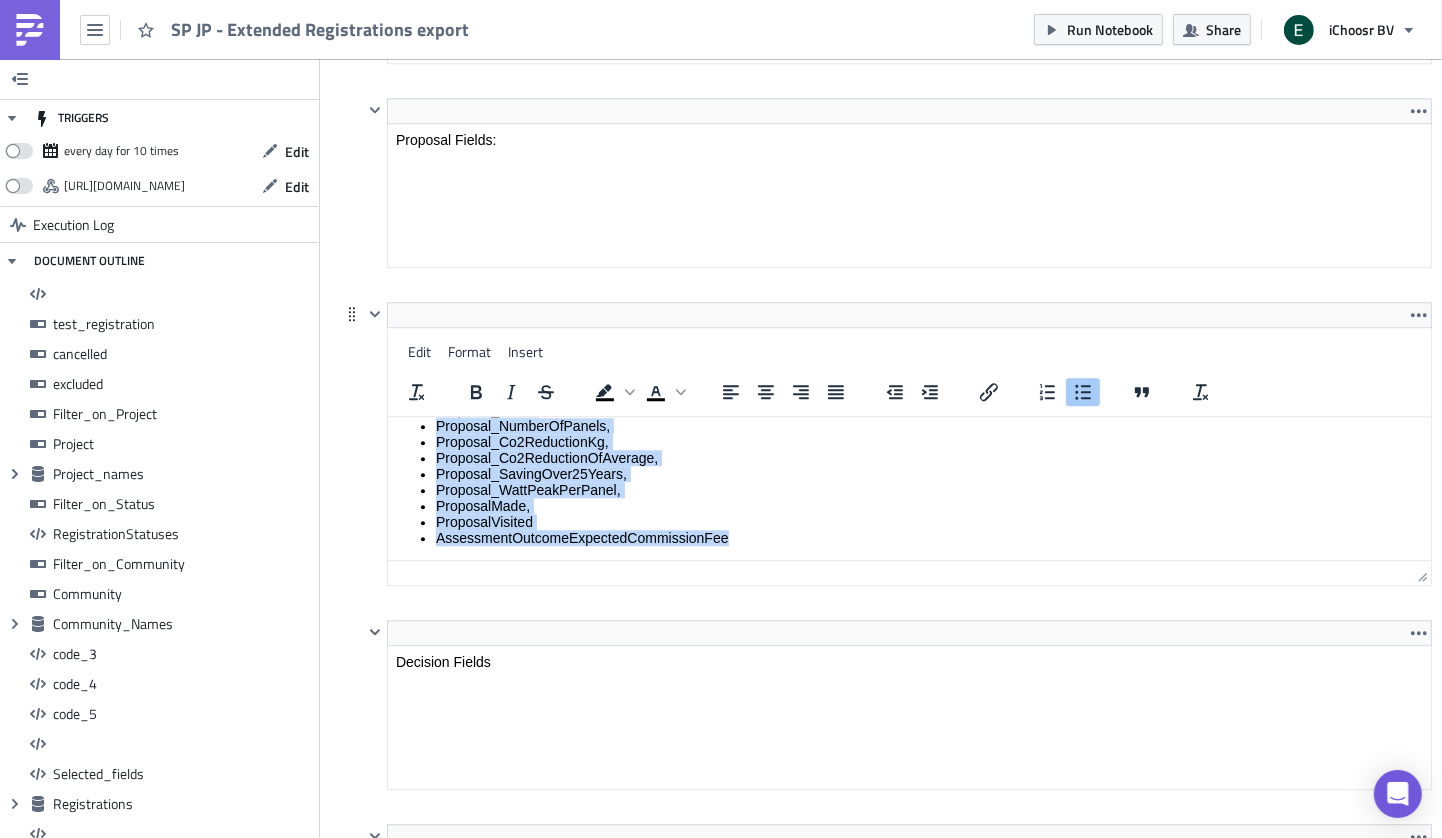 click on "FirstProposalVisit, TimesVisitedPO, ProposalSupplier, Proposal_Capacity, Proposal_PanelType, Proposal_BatteryPrice, Proposal_TotalPrice, Capacity_kW, Proposal_PaybackPeriod, Proposal_FirstYearSaving, Proposal_Price, Proposal_NumberOfPanels, Proposal_Co2ReductionKg, Proposal_Co2ReductionOfAverage, Proposal_SavingOver25Years, Proposal_WattPeakPerPanel, ProposalMade, ProposalVisited AssessmentOutcomeExpectedCommissionFee" at bounding box center [909, 394] 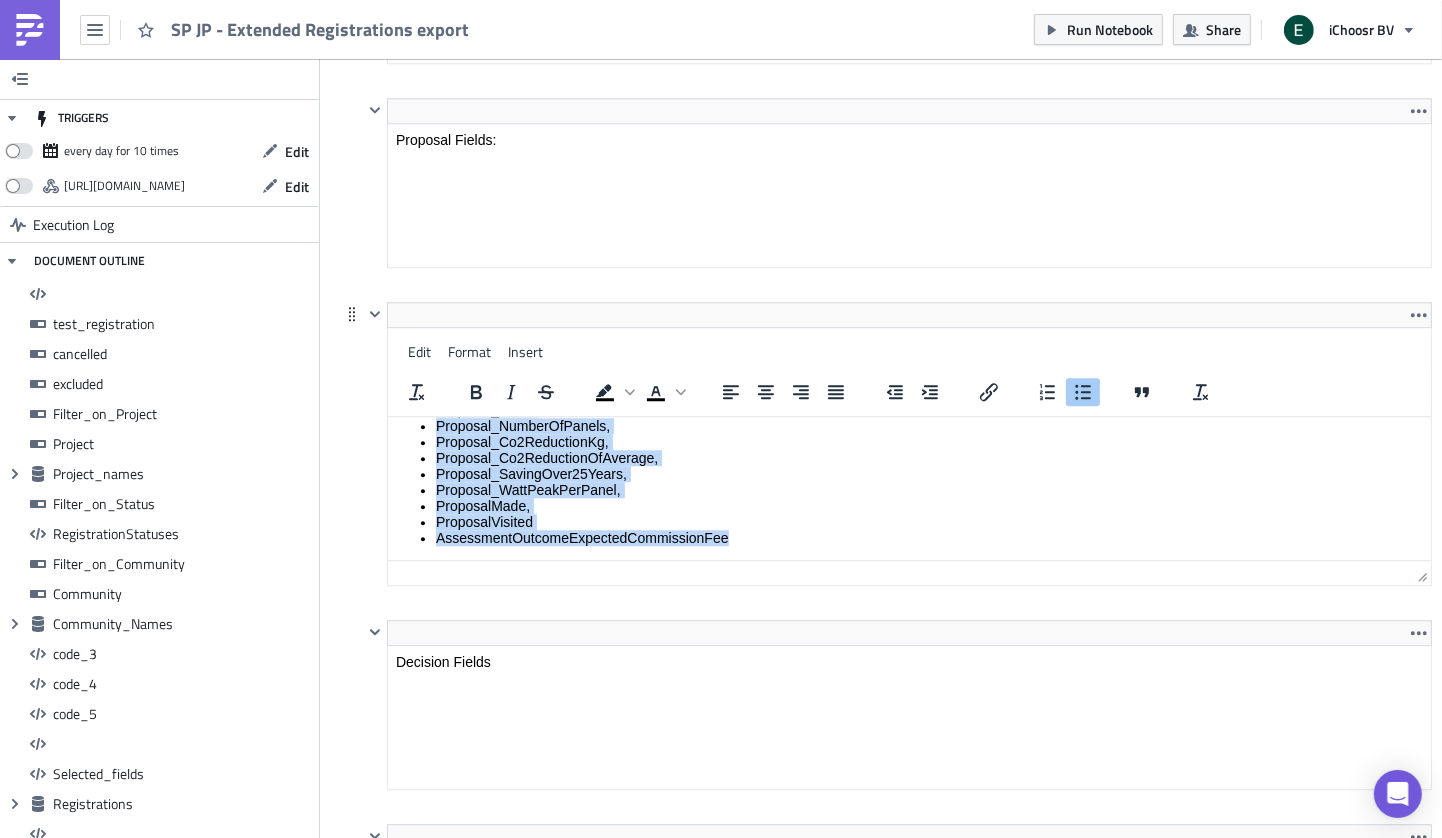 copy on "FirstProposalVisit, TimesVisitedPO, ProposalSupplier, Proposal_Capacity, Proposal_PanelType, Proposal_BatteryPrice, Proposal_TotalPrice, Capacity_kW, Proposal_PaybackPeriod, Proposal_FirstYearSaving, Proposal_Price, Proposal_NumberOfPanels, Proposal_Co2ReductionKg, Proposal_Co2ReductionOfAverage, Proposal_SavingOver25Years, Proposal_WattPeakPerPanel, ProposalMade, ProposalVisited AssessmentOutcomeExpectedCommissionFee" 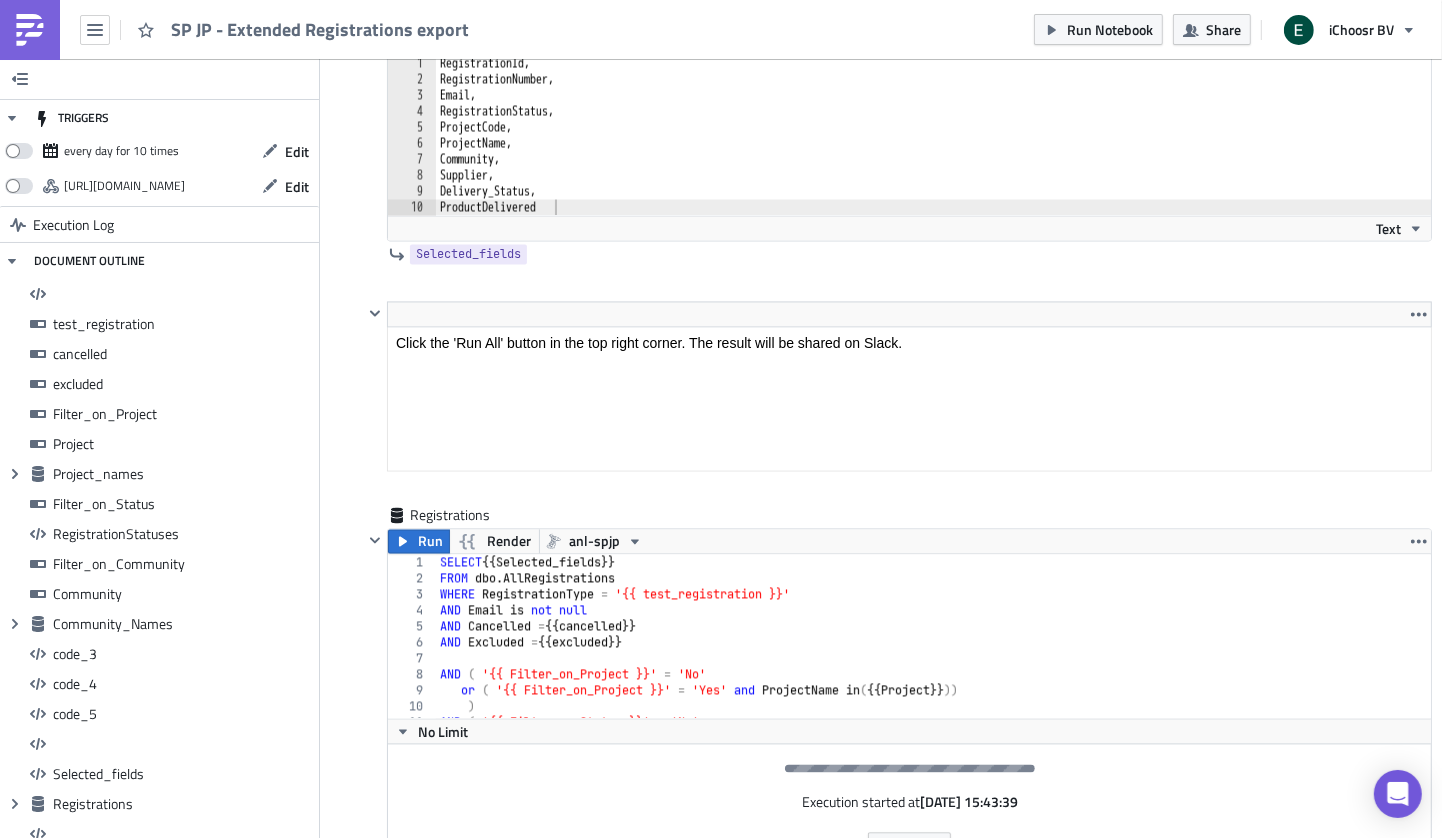 scroll, scrollTop: 16327, scrollLeft: 0, axis: vertical 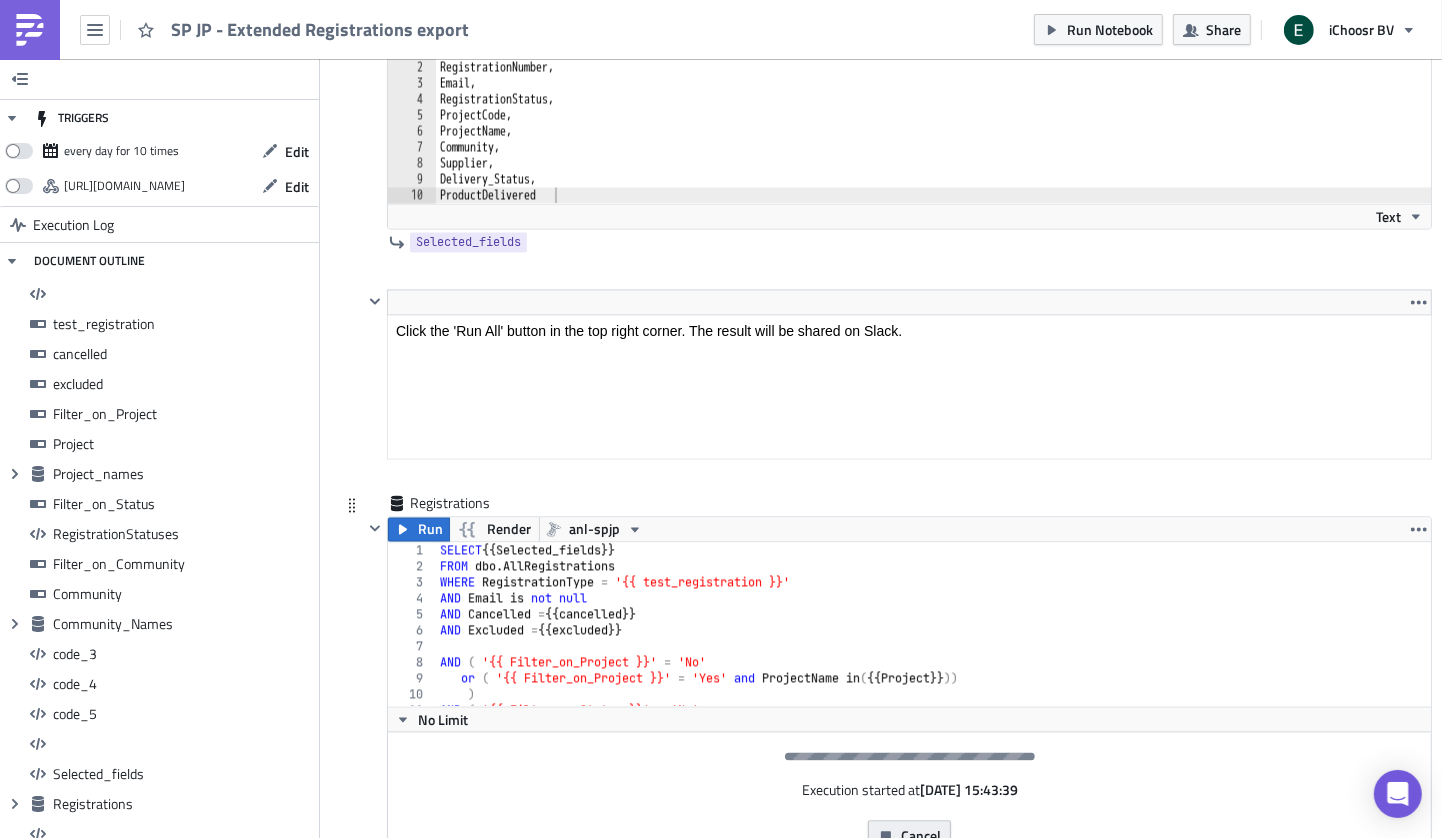 click on "Cancel" at bounding box center (921, 835) 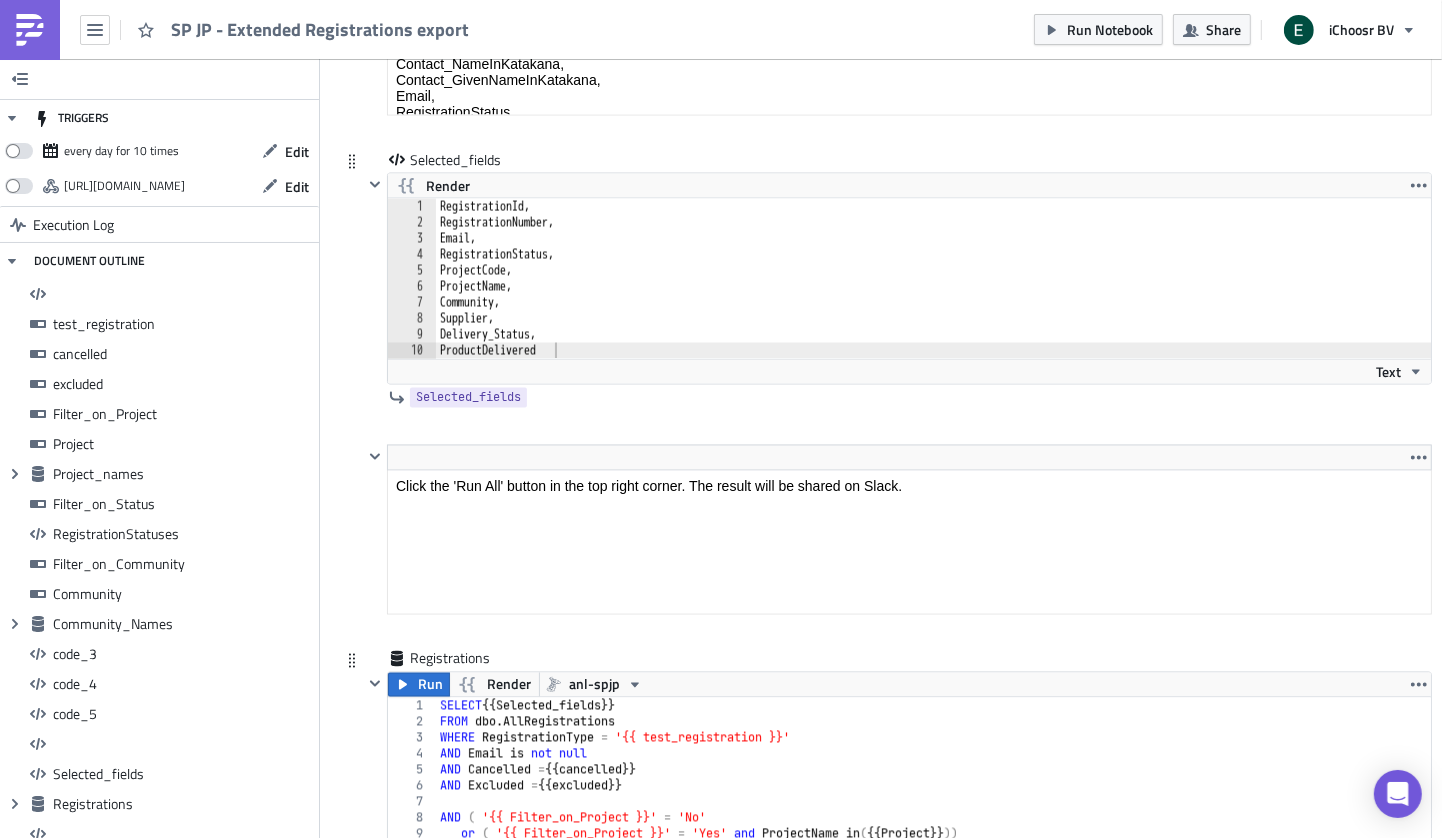 scroll, scrollTop: 16044, scrollLeft: 0, axis: vertical 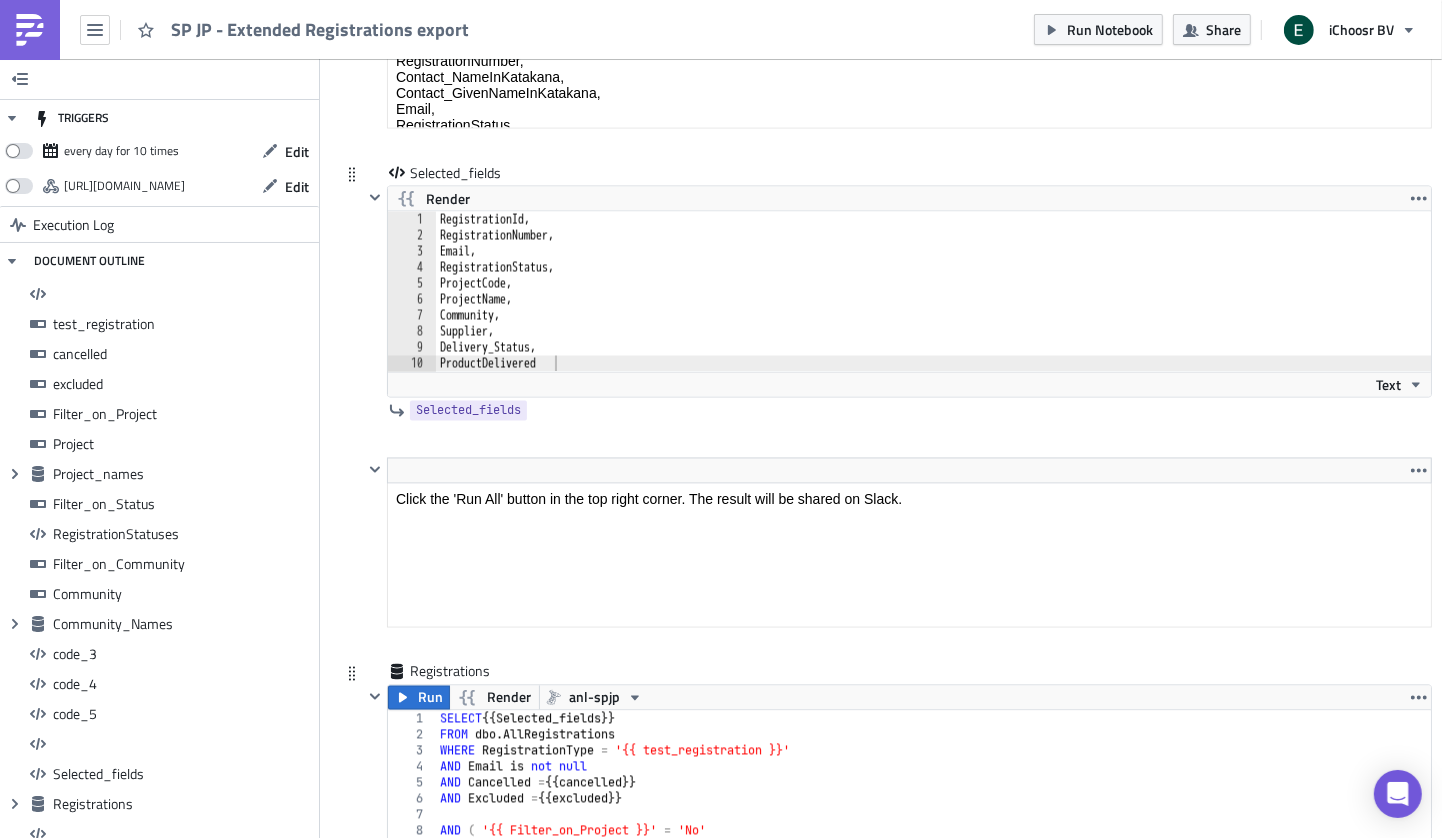 click on "RegistrationId, RegistrationNumber, Email, RegistrationStatus, ProjectCode, ProjectName, Community, Supplier, Delivery_Status, ProductDelivered" at bounding box center (934, 308) 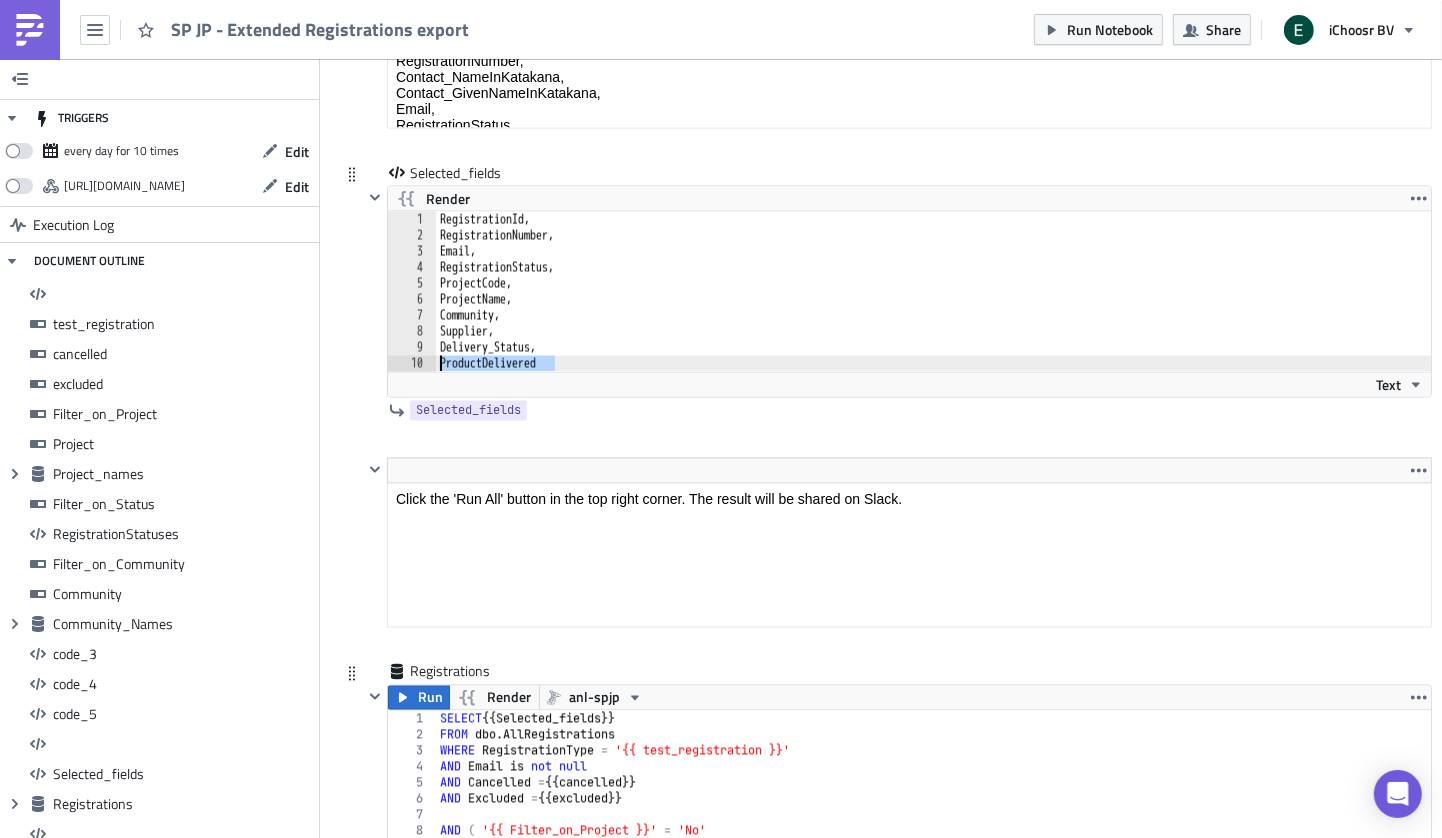 drag, startPoint x: 566, startPoint y: 291, endPoint x: 428, endPoint y: 301, distance: 138.36185 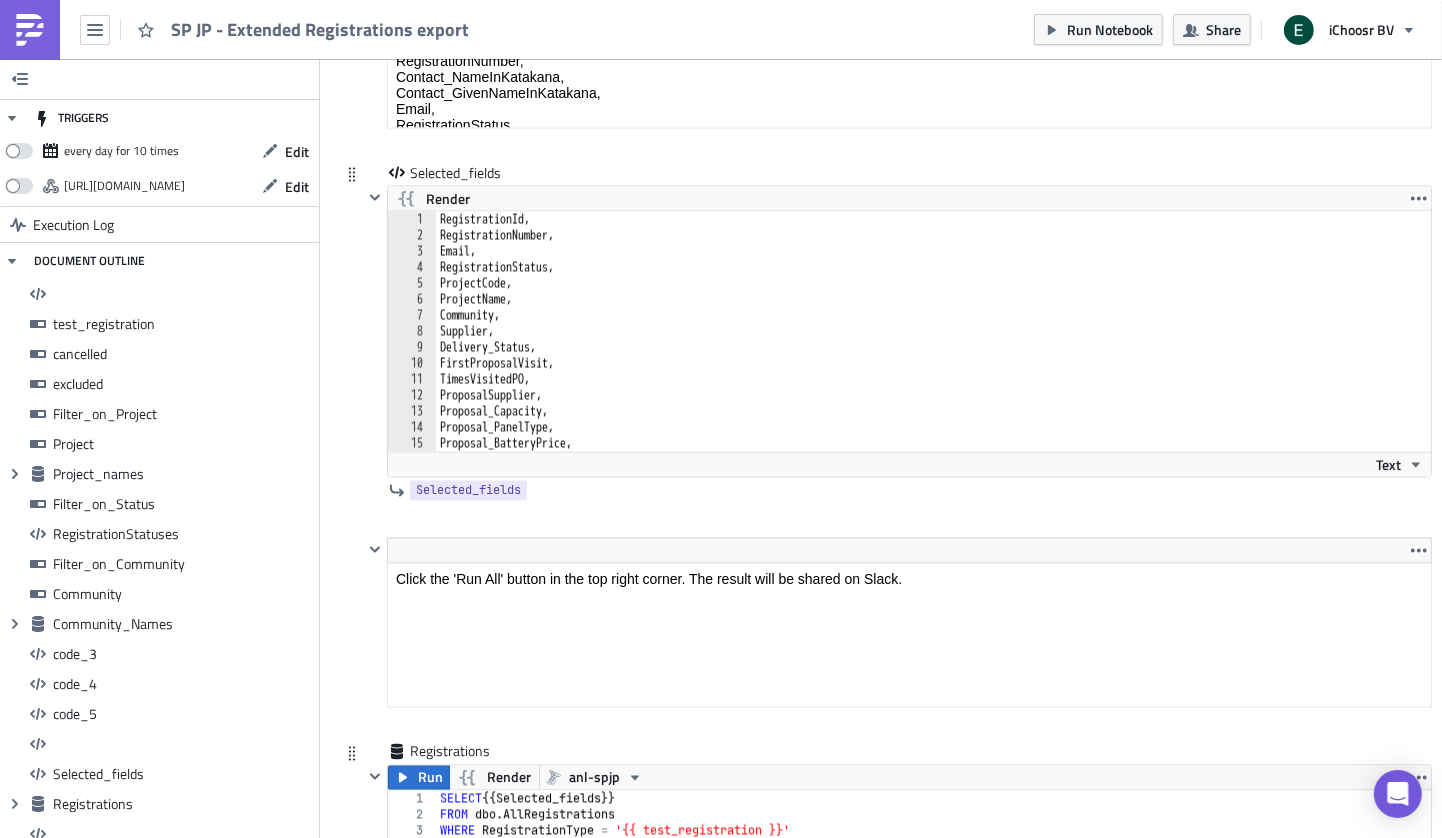 scroll, scrollTop: 0, scrollLeft: 0, axis: both 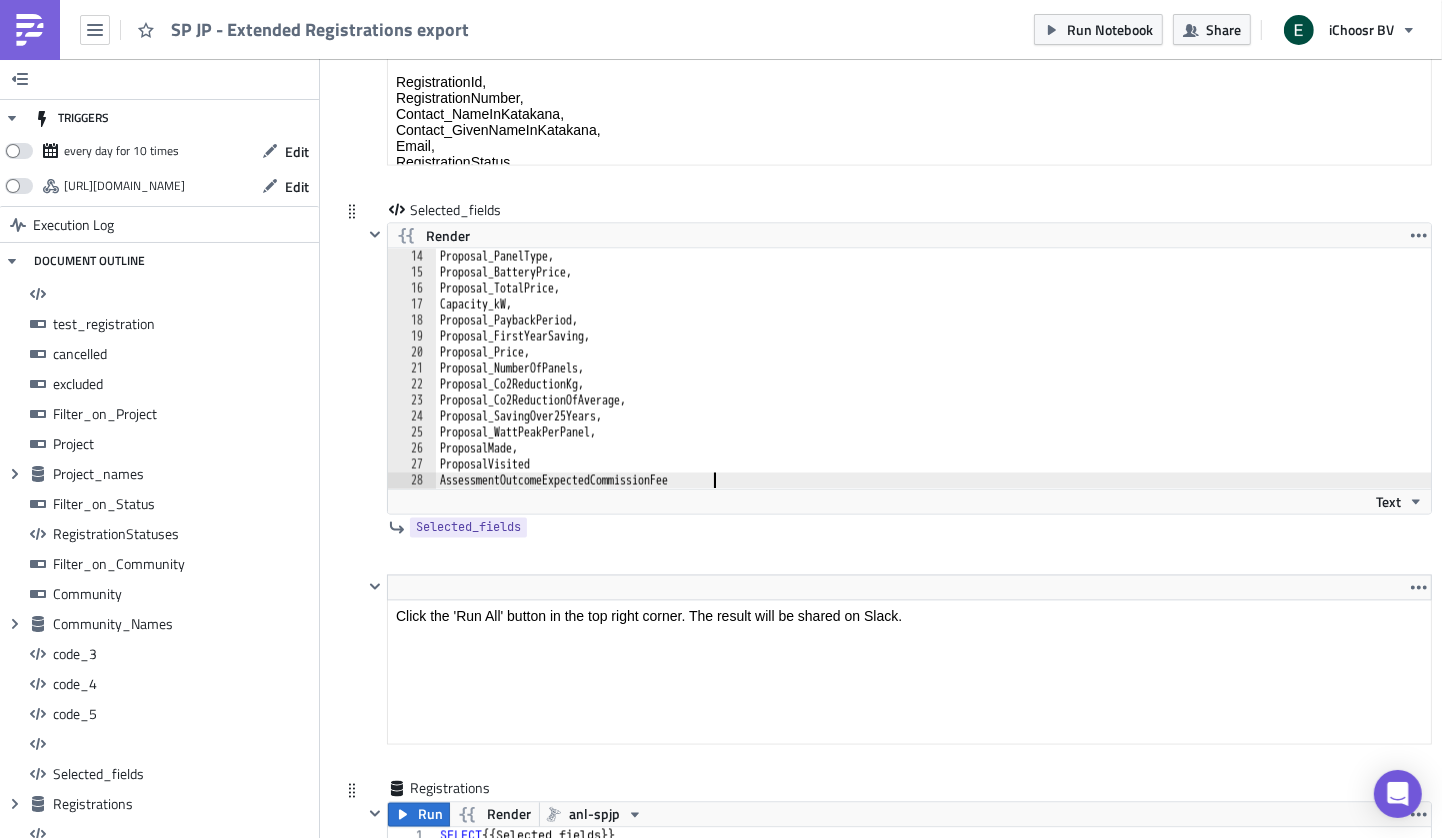 type on "AssessmentOutcomeExpectedCommissionFee," 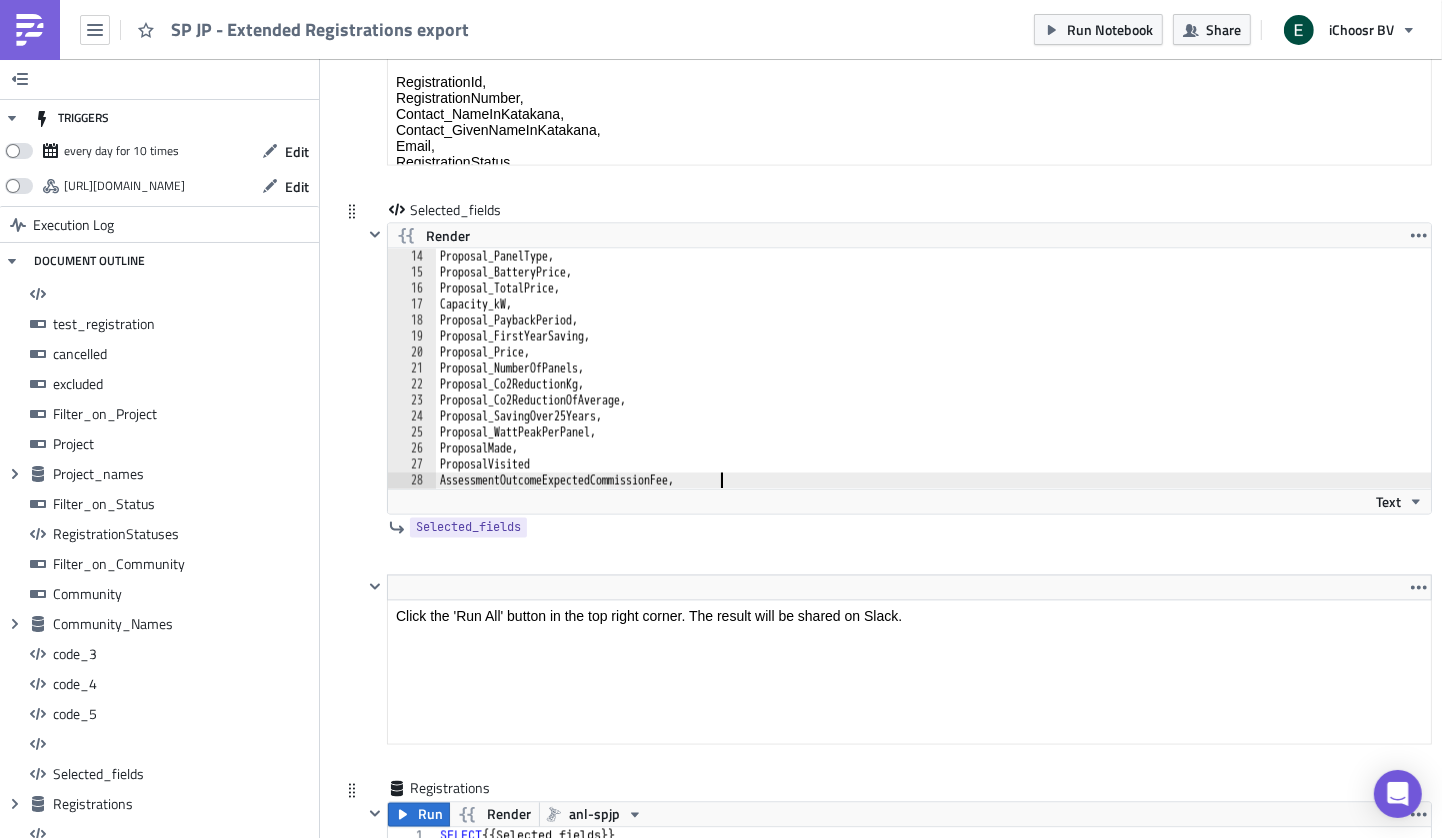 scroll, scrollTop: 0, scrollLeft: 0, axis: both 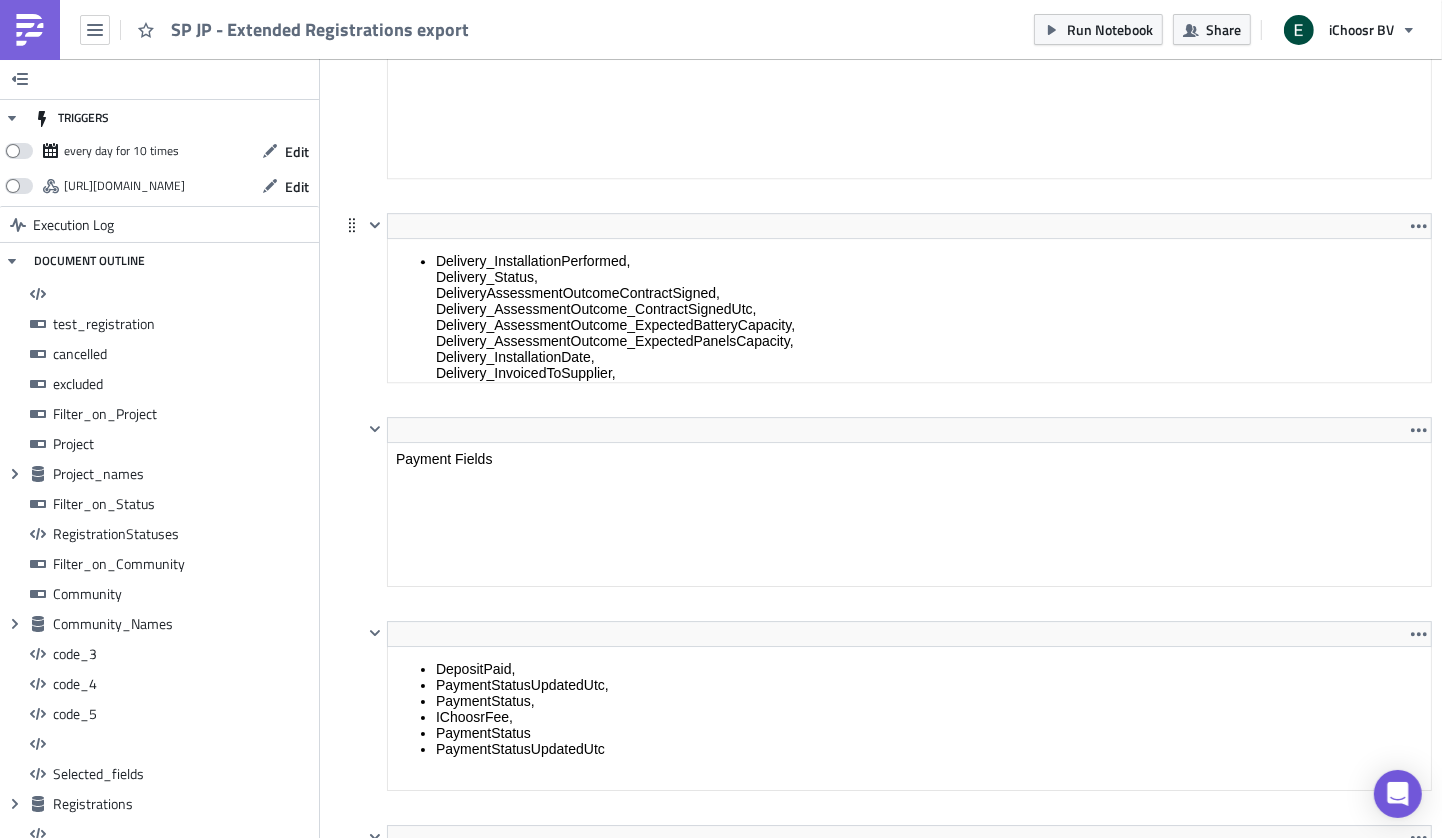 click on "Delivery_InstallationPerformed, Delivery_Status, DeliveryAssessmentOutcomeContractSigned, Delivery_AssessmentOutcome_ContractSignedUtc, Delivery_AssessmentOutcome_ExpectedBatteryCapacity, Delivery_AssessmentOutcome_ExpectedPanelsCapacity, Delivery_InstallationDate, Delivery_InvoicedToSupplier, Delivery_DeliveryDate, Delivery_CancellationStatus, Delivery_CancellationReason, Delivery_CancellationSubReason, Delivery_CancellationExplanation, Delivery_AssessmentStatus, Delivery_DeliveryOutcome_TotalCost, Delivery_DeliveryOutcome_NumberOfPanels, Delivery_DeliveryOutcome_StorageCapacity, Delivery_DeliveryOutcome_InstalledCapacity, Delivery_DeliveryOutcome_BatteryType, Delivery_DeliveryOutcome_BatteryCost, Delivery_DeliveryApprovalStatus, Delivery_ApprovalDate, Delivery_InvoicedToSupplier, ProductDelivered, DeliveryCancelled, DeliveryApproved, InstalledSolarPanels, InstalledBattery" at bounding box center (909, 477) 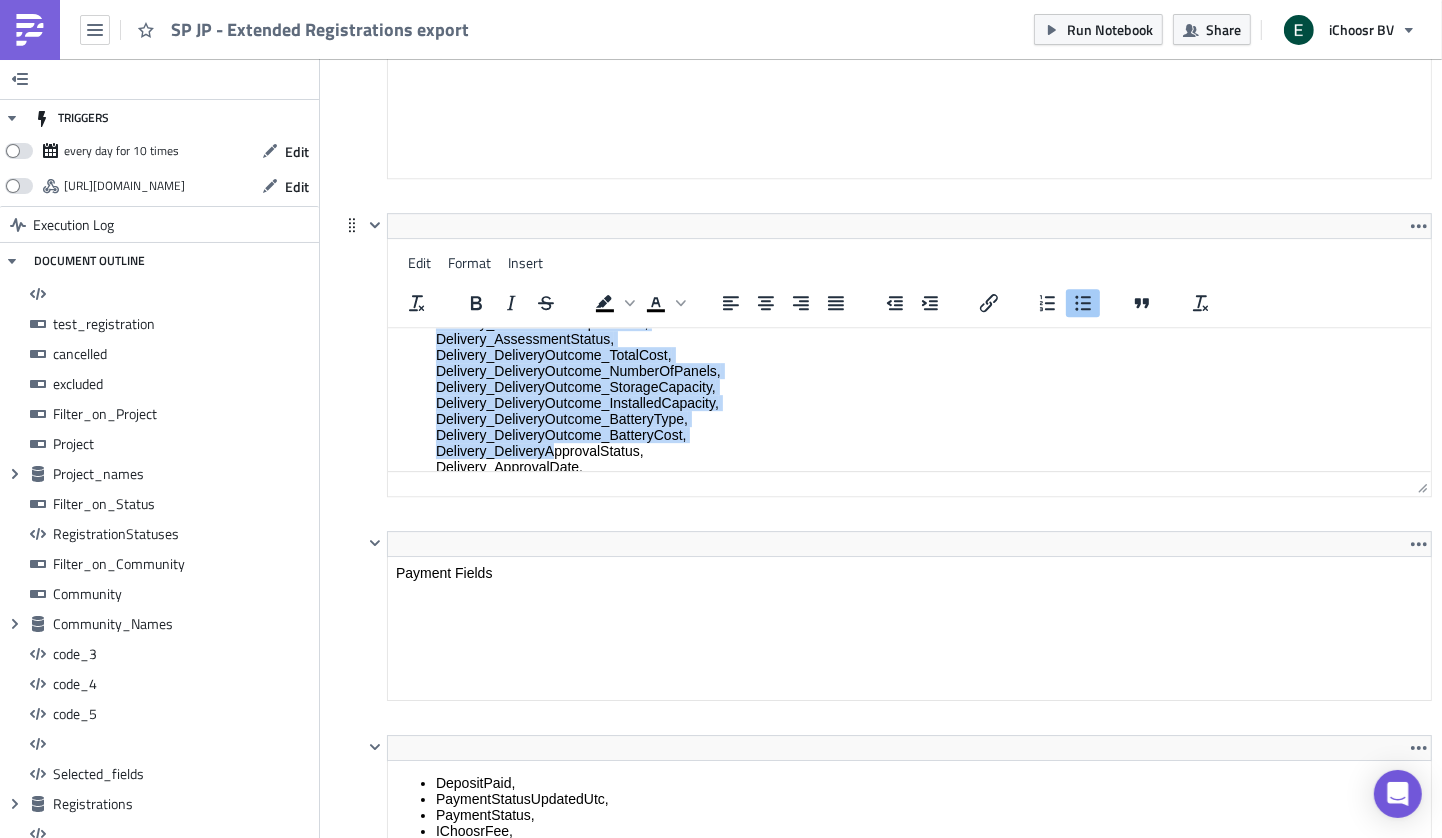 scroll, scrollTop: 334, scrollLeft: 0, axis: vertical 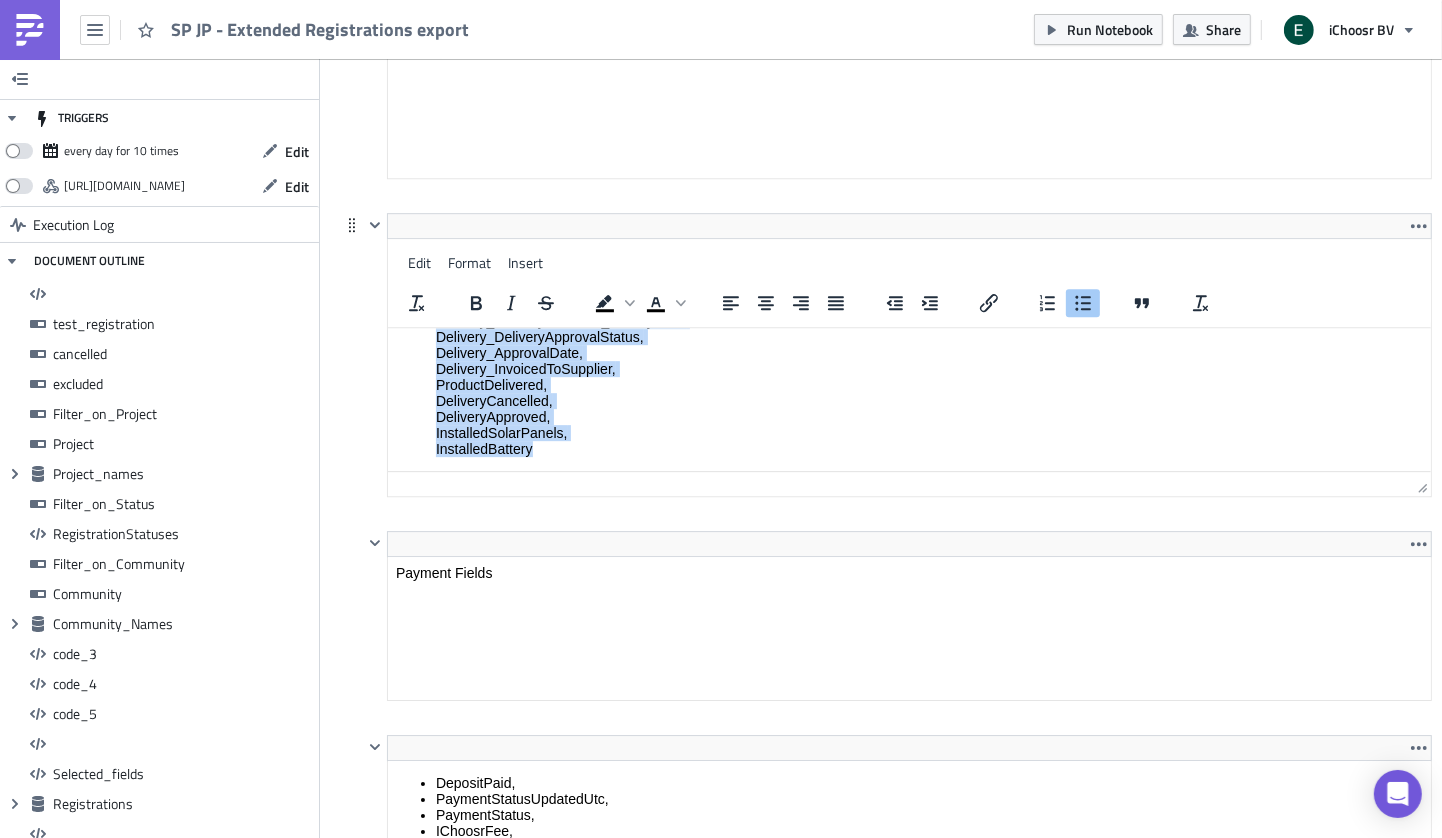 drag, startPoint x: 436, startPoint y: 353, endPoint x: 556, endPoint y: 499, distance: 188.98677 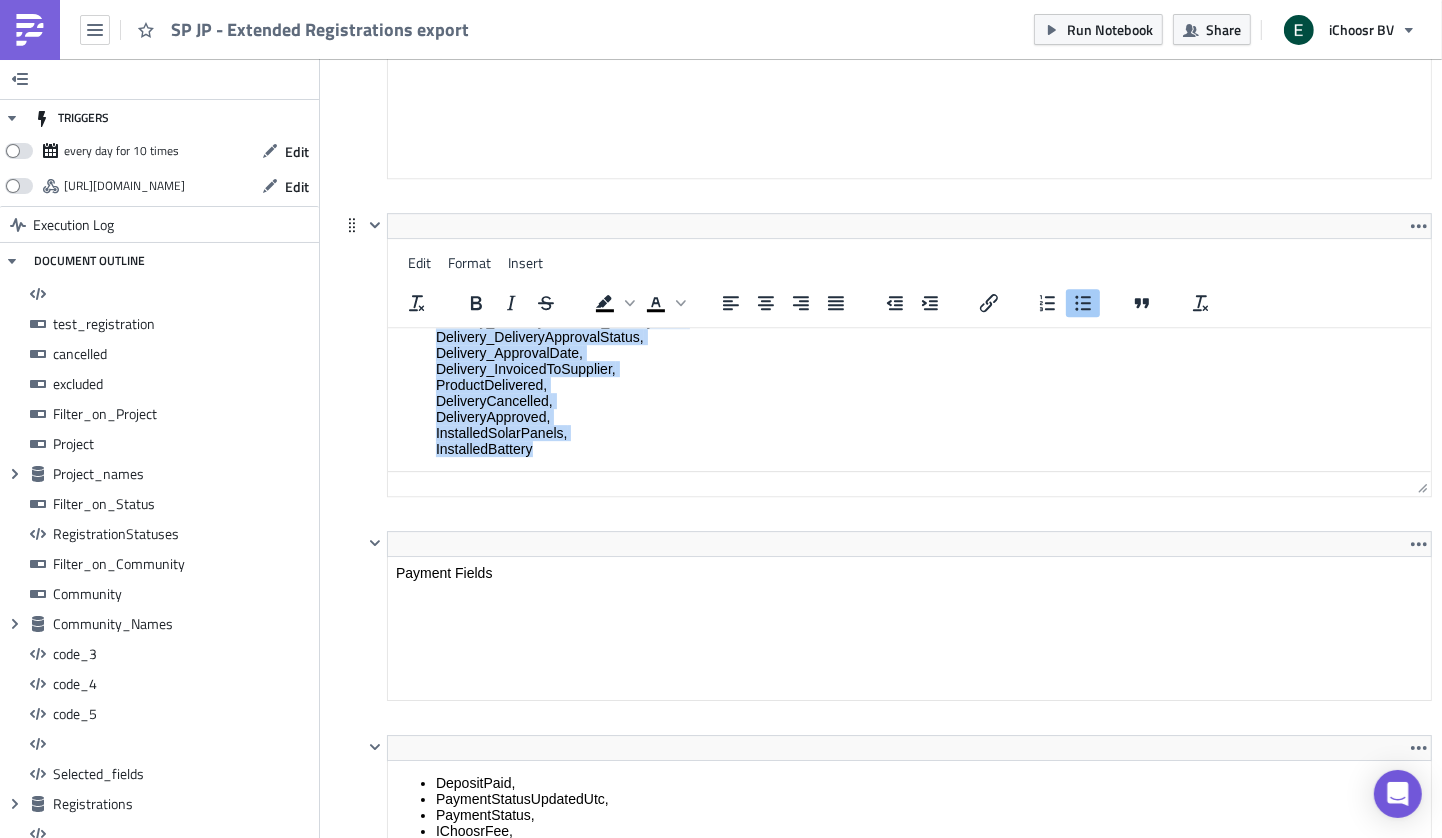 click on "Delivery_InstallationPerformed, Delivery_Status, DeliveryAssessmentOutcomeContractSigned, Delivery_AssessmentOutcome_ContractSignedUtc, Delivery_AssessmentOutcome_ExpectedBatteryCapacity, Delivery_AssessmentOutcome_ExpectedPanelsCapacity, Delivery_InstallationDate, Delivery_InvoicedToSupplier, Delivery_DeliveryDate, Delivery_CancellationStatus, Delivery_CancellationReason, Delivery_CancellationSubReason, Delivery_CancellationExplanation, Delivery_AssessmentStatus, Delivery_DeliveryOutcome_TotalCost, Delivery_DeliveryOutcome_NumberOfPanels, Delivery_DeliveryOutcome_StorageCapacity, Delivery_DeliveryOutcome_InstalledCapacity, Delivery_DeliveryOutcome_BatteryType, Delivery_DeliveryOutcome_BatteryCost, Delivery_DeliveryApprovalStatus, Delivery_ApprovalDate, Delivery_InvoicedToSupplier, ProductDelivered, DeliveryCancelled, DeliveryApproved, InstalledSolarPanels, InstalledBattery" at bounding box center (909, 233) 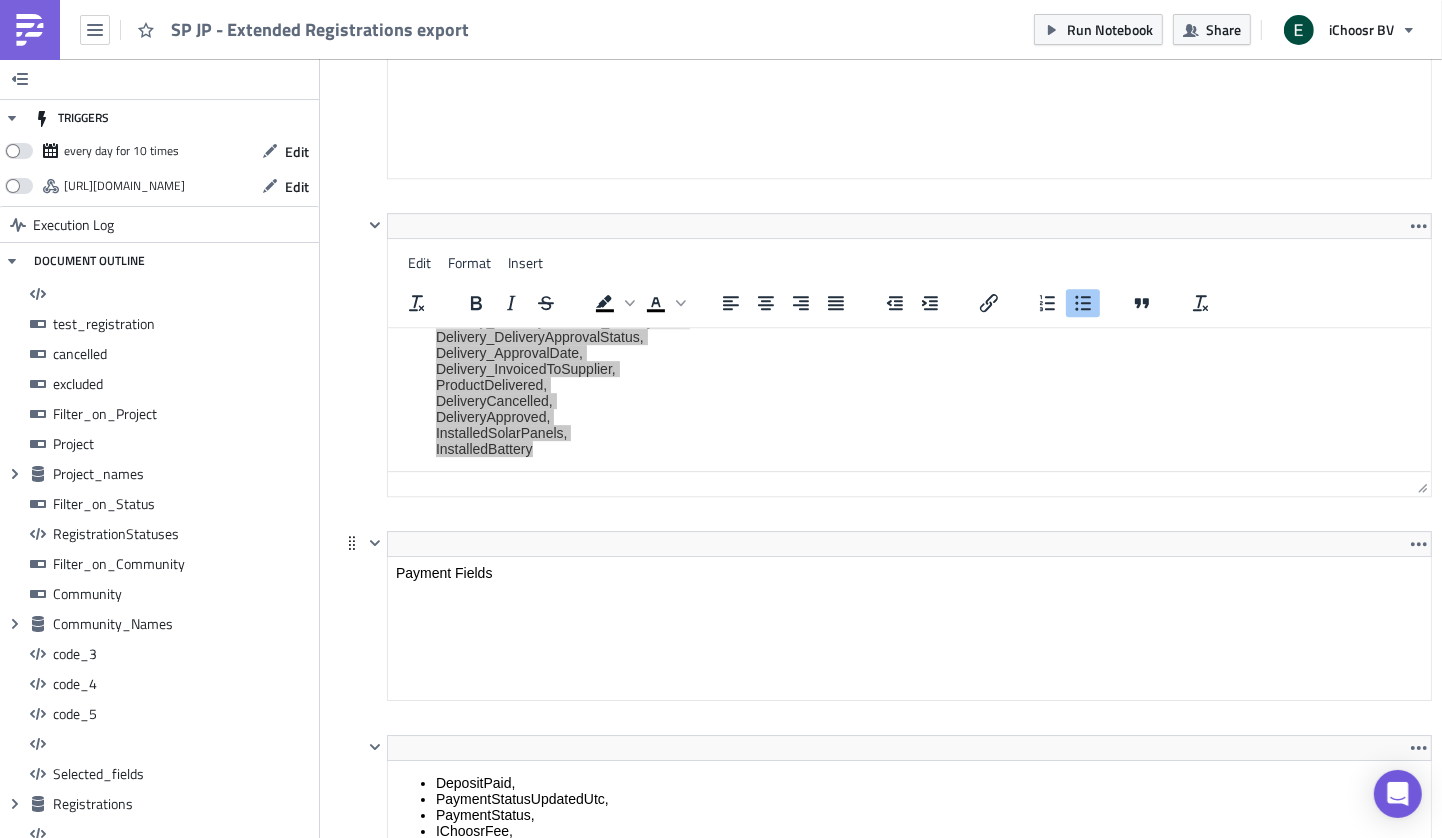 click on "<p>Payment Fields</p> Edit Format Insert To open the popup, press Shift+Enter To open the popup, press Shift+Enter" at bounding box center (886, 633) 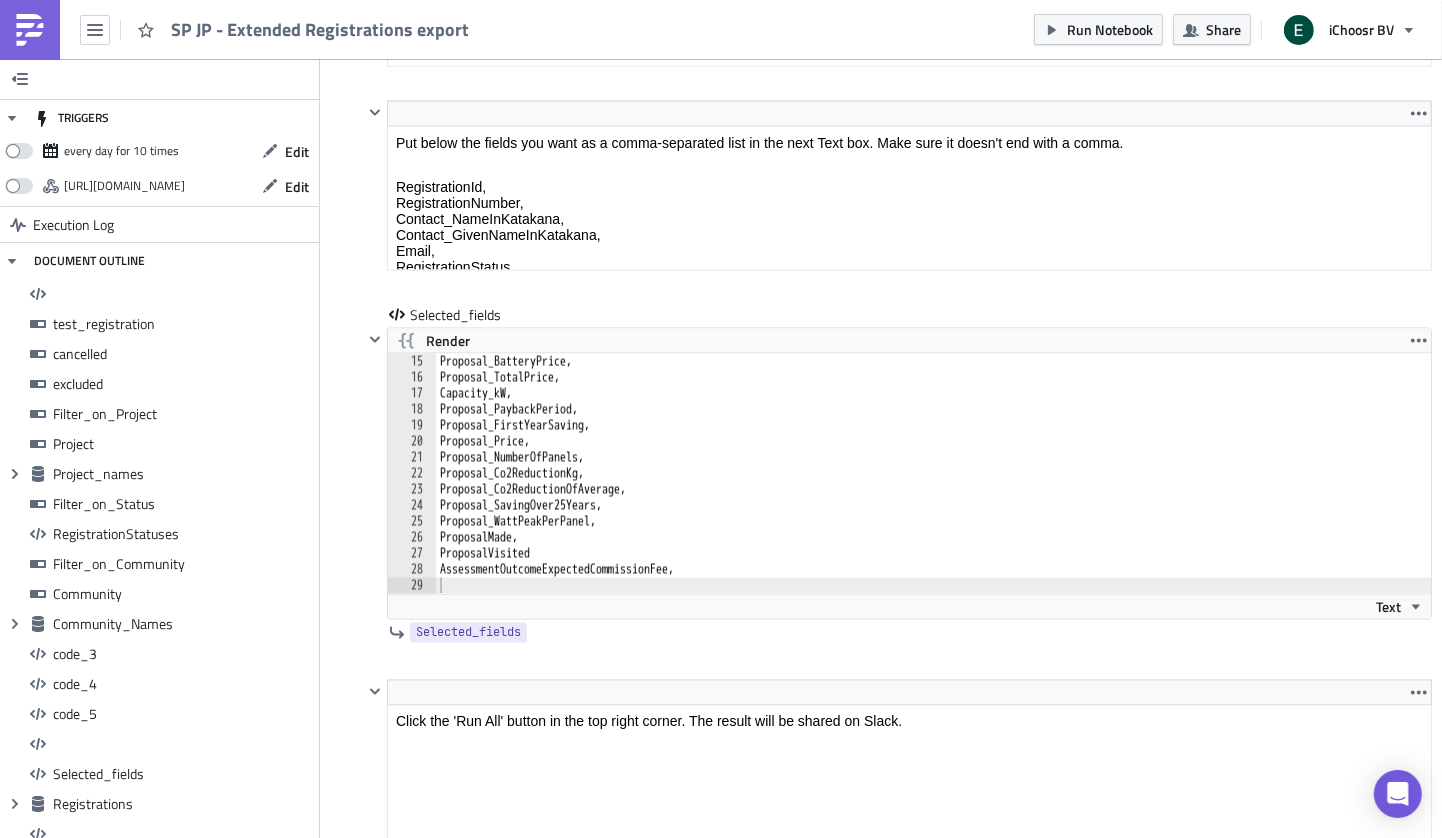 scroll, scrollTop: 15925, scrollLeft: 0, axis: vertical 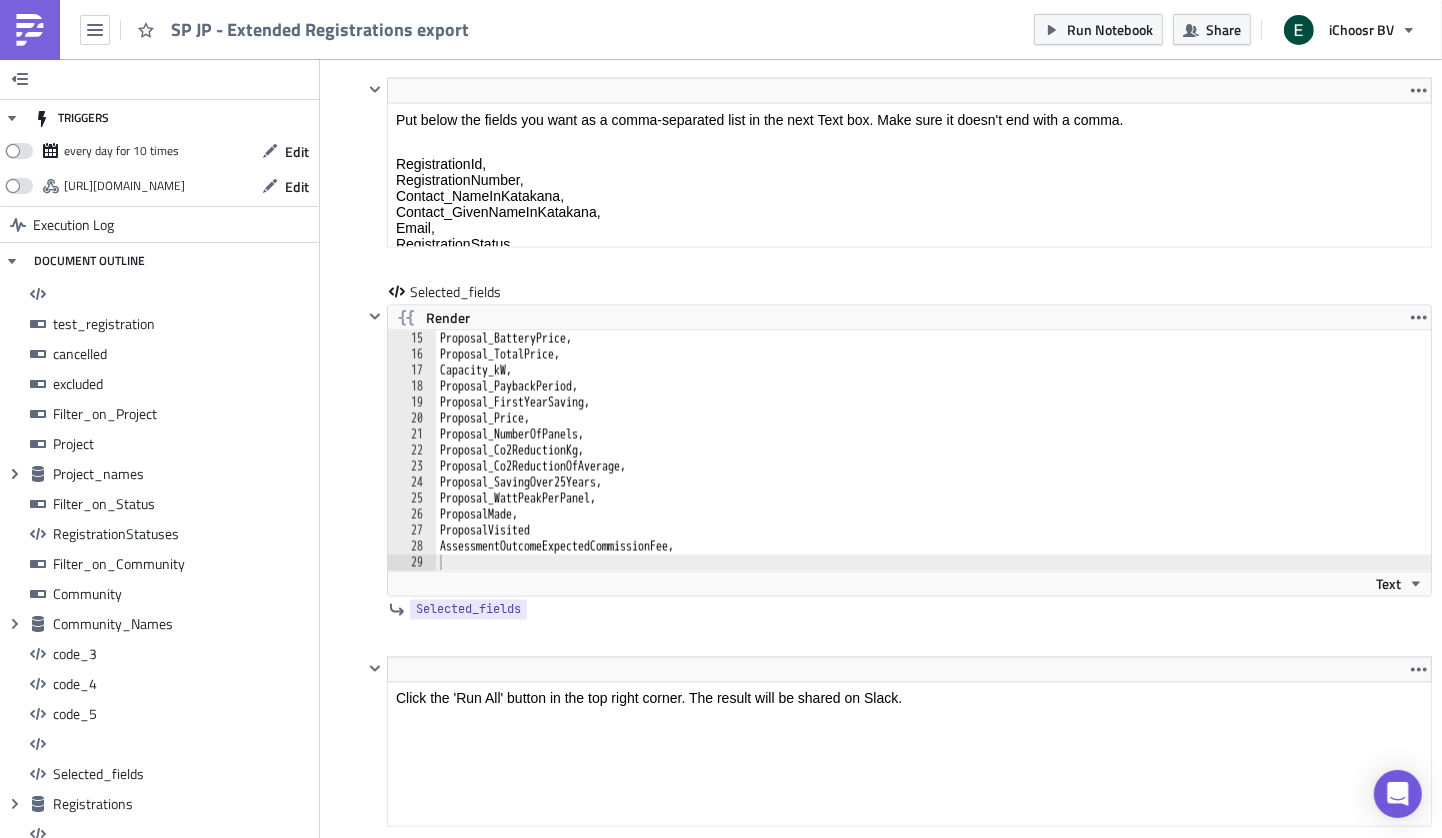click on "Proposal_BatteryPrice, Proposal_TotalPrice, Capacity_kW, Proposal_PaybackPeriod, Proposal_FirstYearSaving, Proposal_Price, Proposal_NumberOfPanels, Proposal_Co2ReductionKg, Proposal_Co2ReductionOfAverage, Proposal_SavingOver25Years, Proposal_WattPeakPerPanel, ProposalMade, ProposalVisited AssessmentOutcomeExpectedCommissionFee," at bounding box center [933, 467] 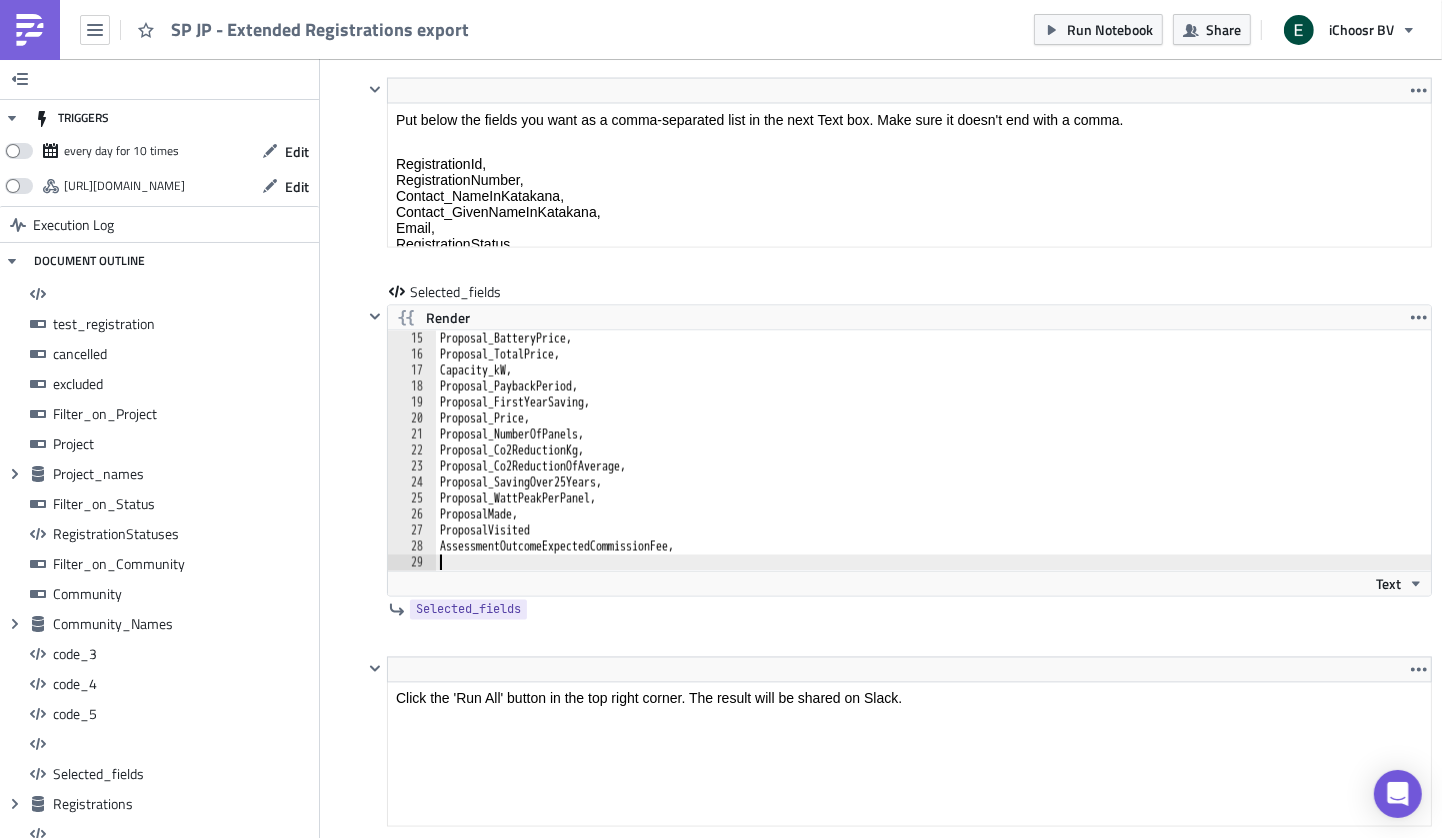 paste on "InstalledBattery" 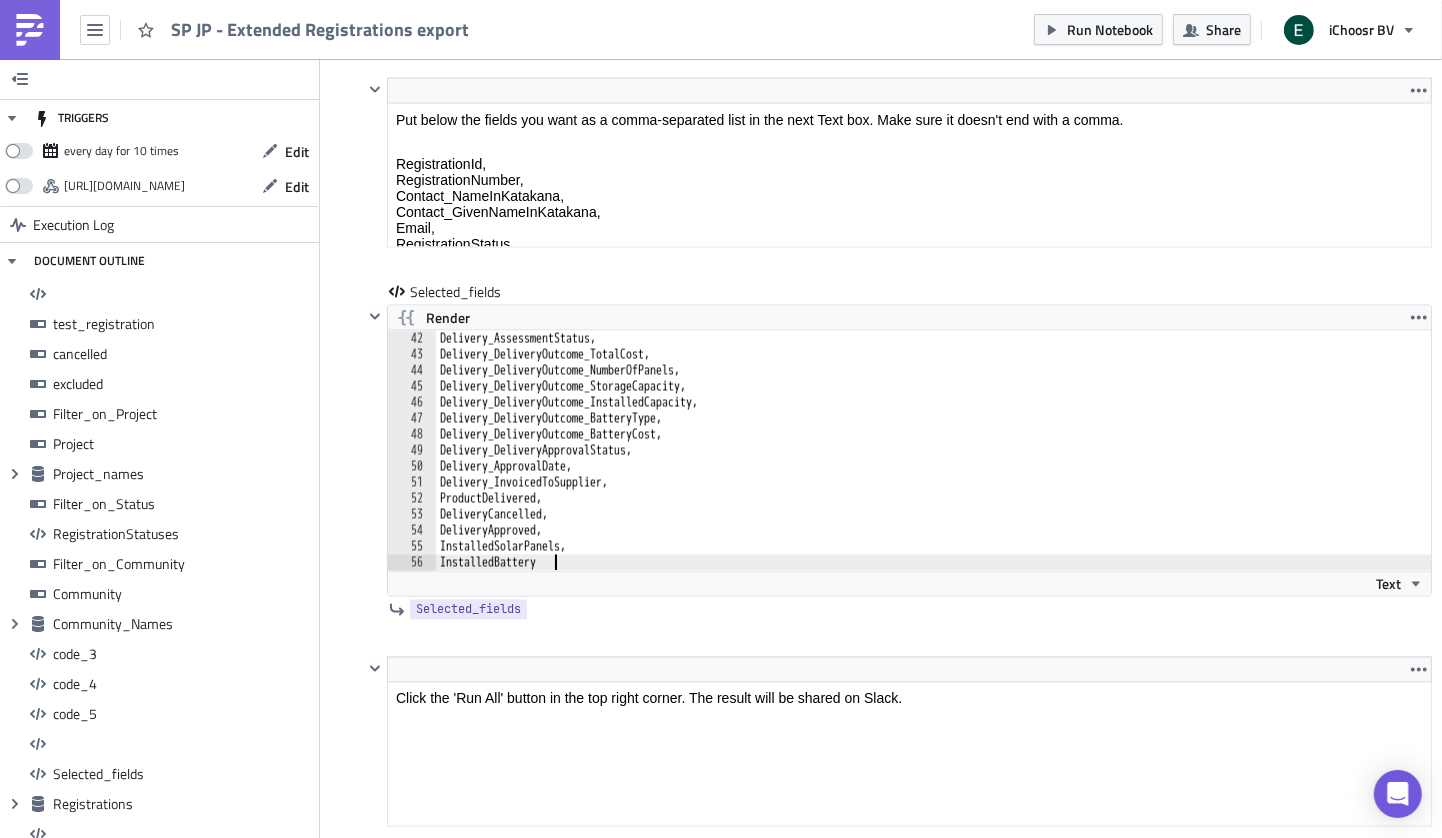 type on "InstalledBattery," 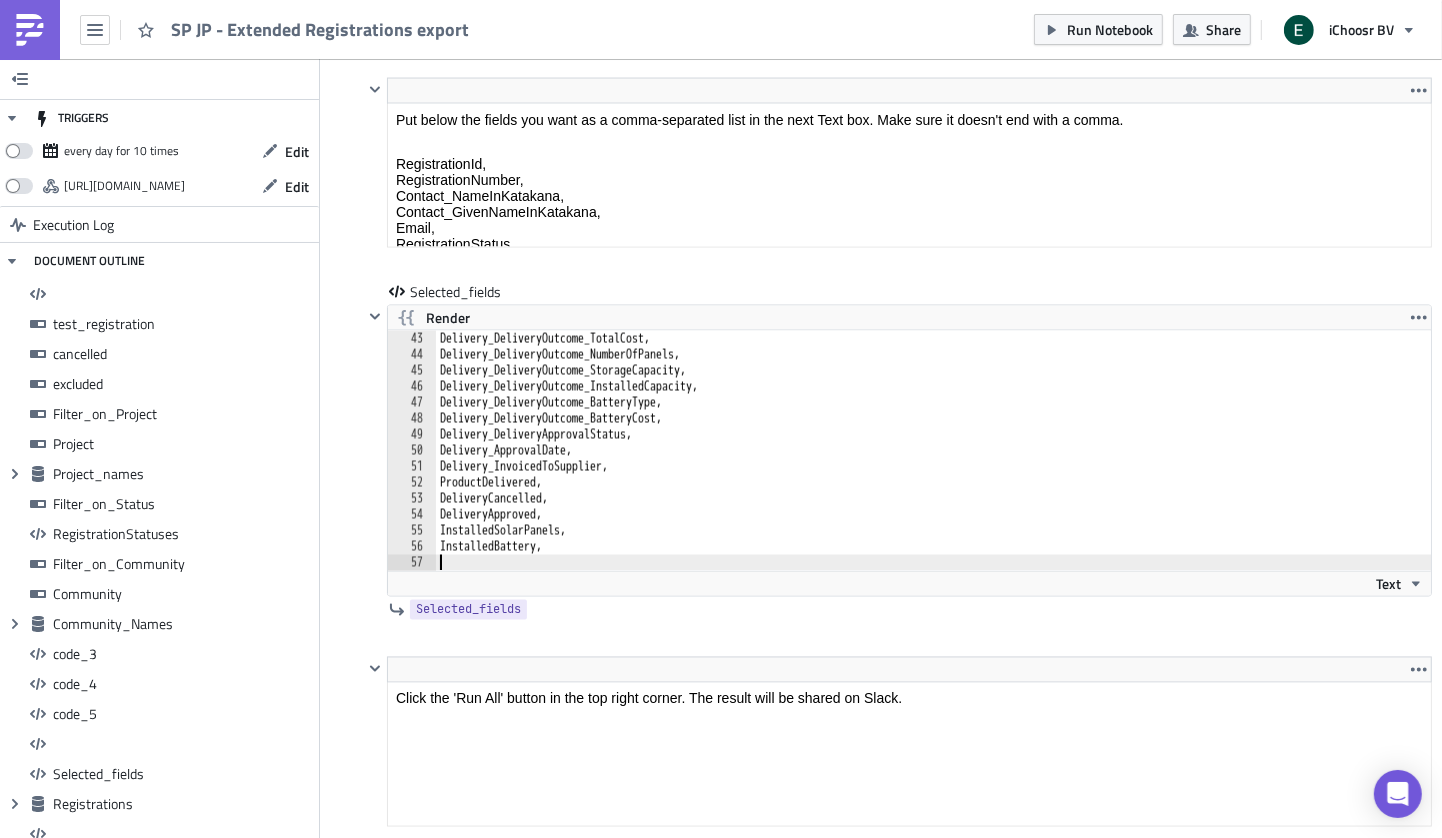 scroll, scrollTop: 0, scrollLeft: 0, axis: both 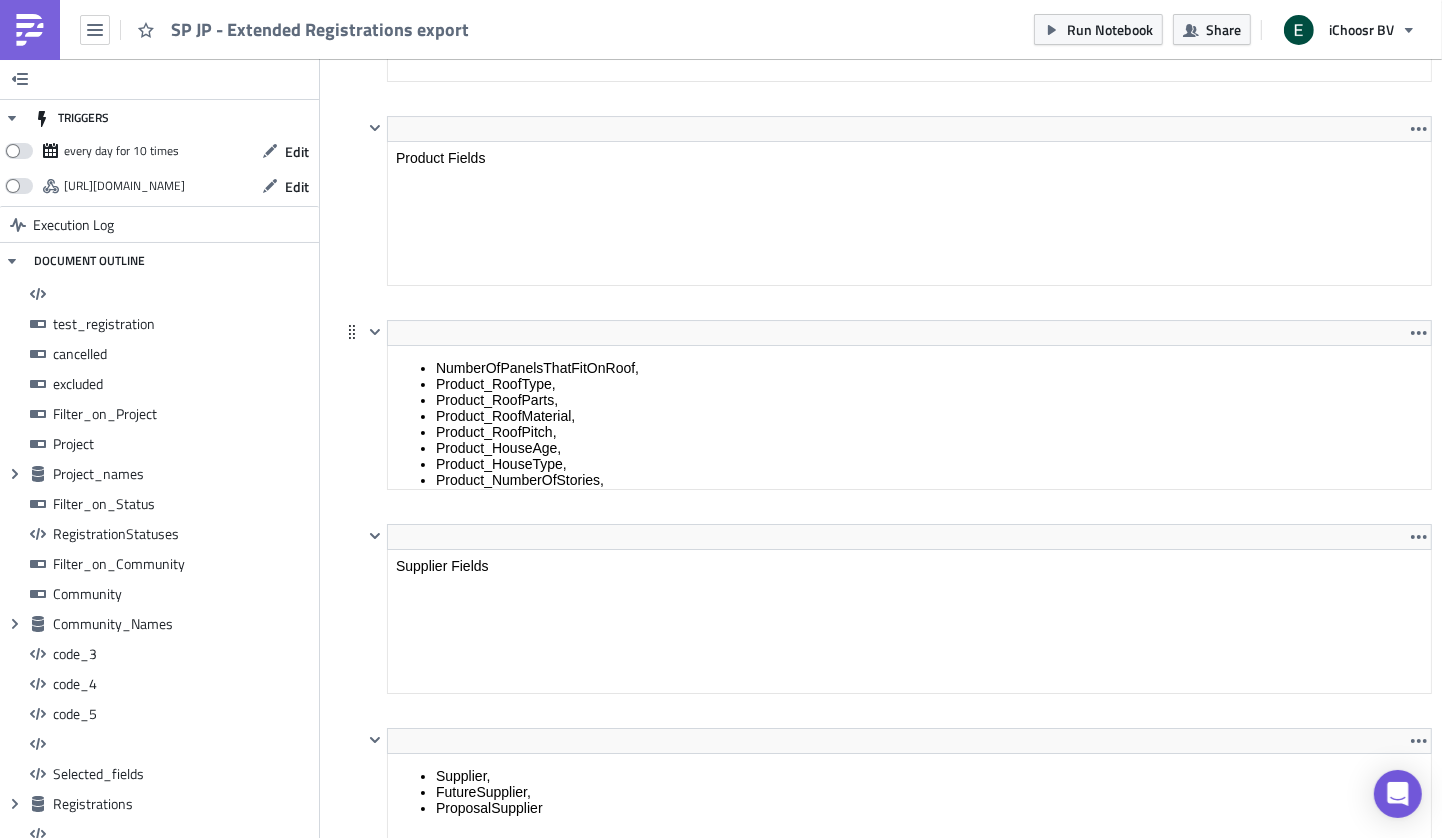 type 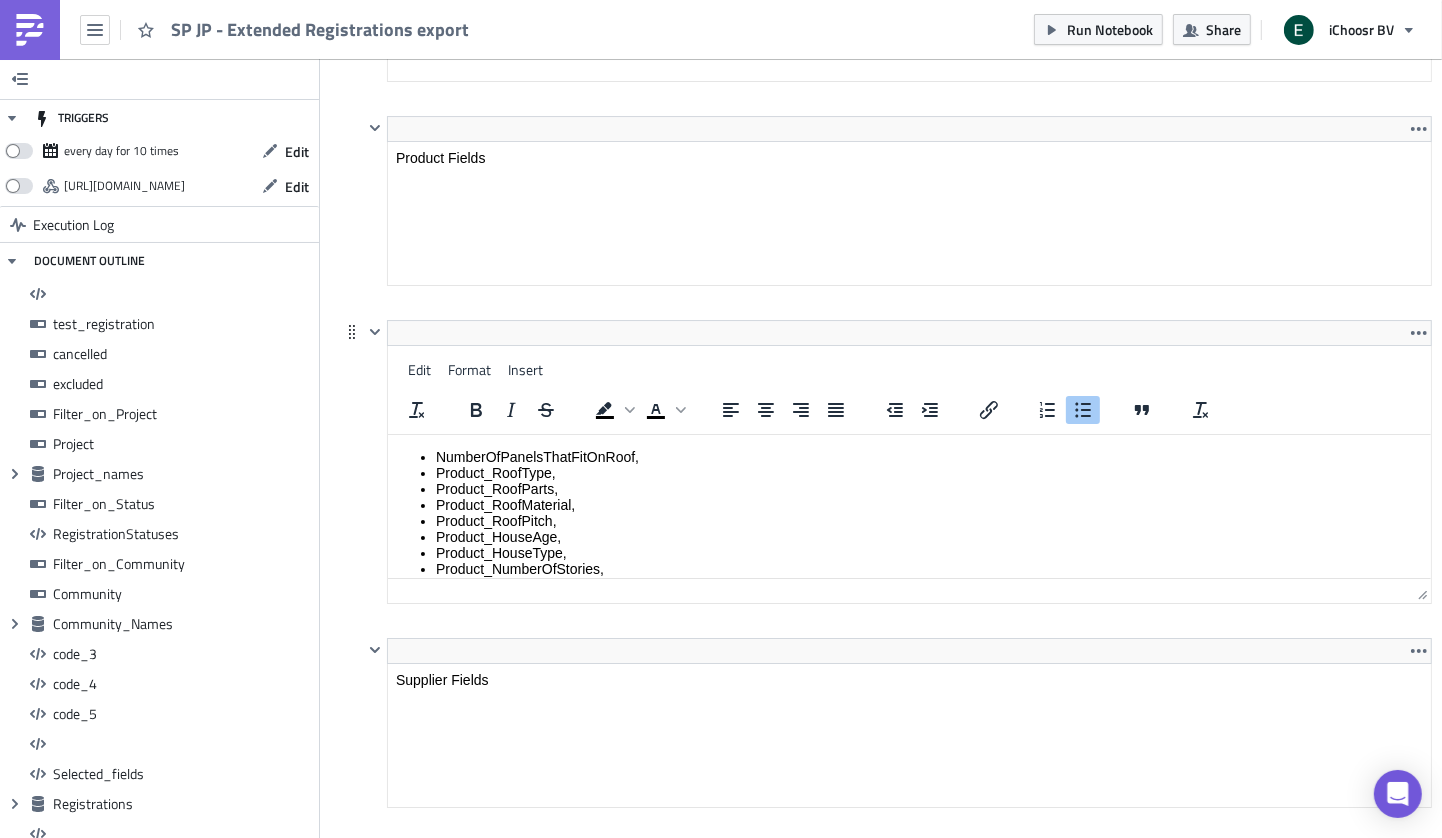 click on "NumberOfPanelsThatFitOnRoof, Product_RoofType, Product_RoofParts, Product_RoofMaterial, Product_RoofPitch, Product_HouseAge, Product_HouseType, Product_NumberOfStories, Product_LookingForValue, Product_ConstructionAreaTsubo, Product_ConstructionAreaMeters, Product_ConstructionAreaDontKnow, Product_Notes, Product_ChosenNumberOfPanels, Product_HasHighVoltage, Product_IsForThirdCompany, Product_AnnualElectricityUsage, Product_ContractedElectricityAmount, Product_EstimatedCapacity, Product_IndicationsCapacity, Product_HasPanelsAlready, Product_PanelsCapacity, Panels_Producer, Product_WantsToUseBattery, Product_HasInstallationEstimate, ProductProposed, Product, ProductContracted" at bounding box center (909, 673) 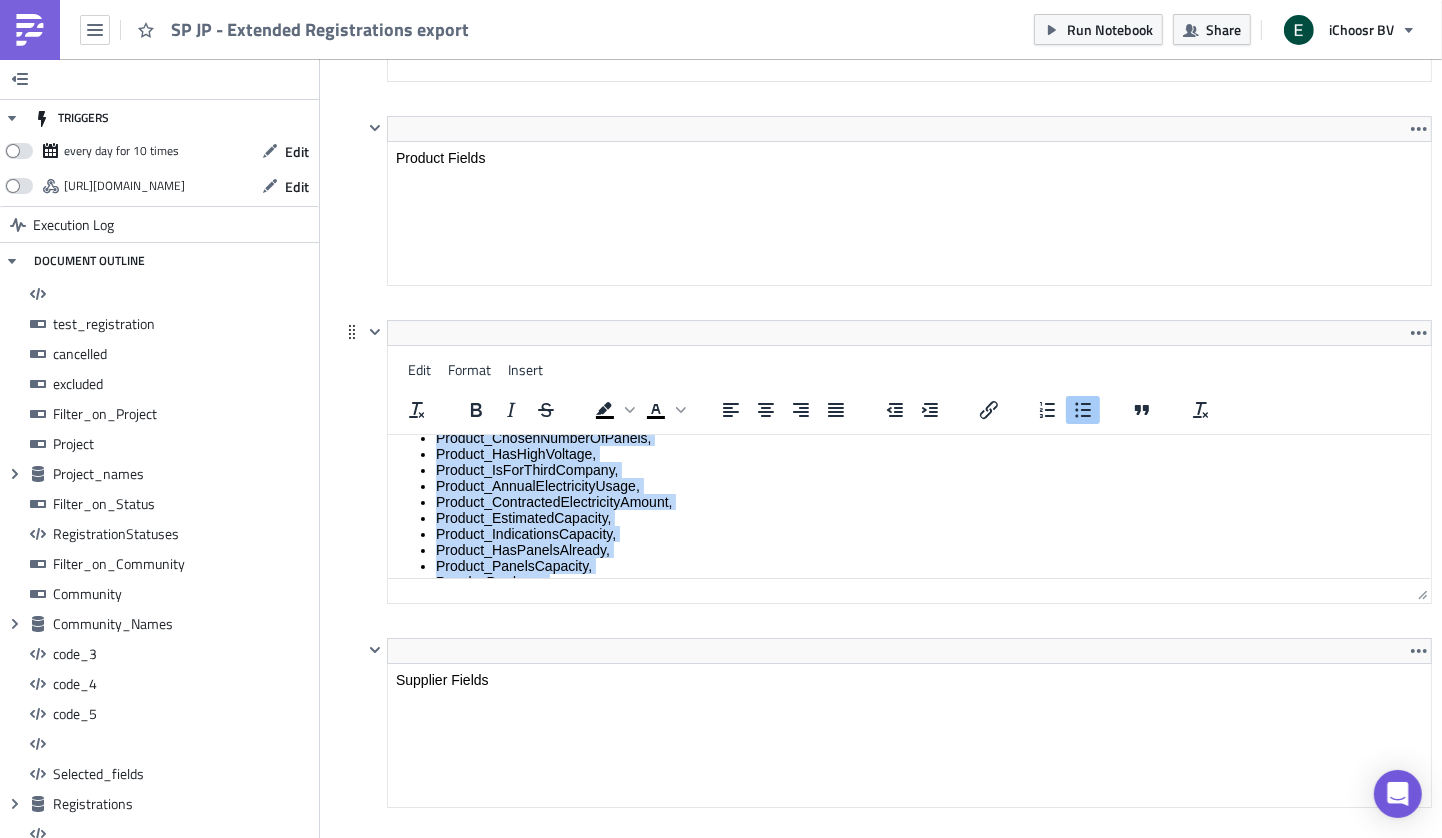 scroll, scrollTop: 334, scrollLeft: 0, axis: vertical 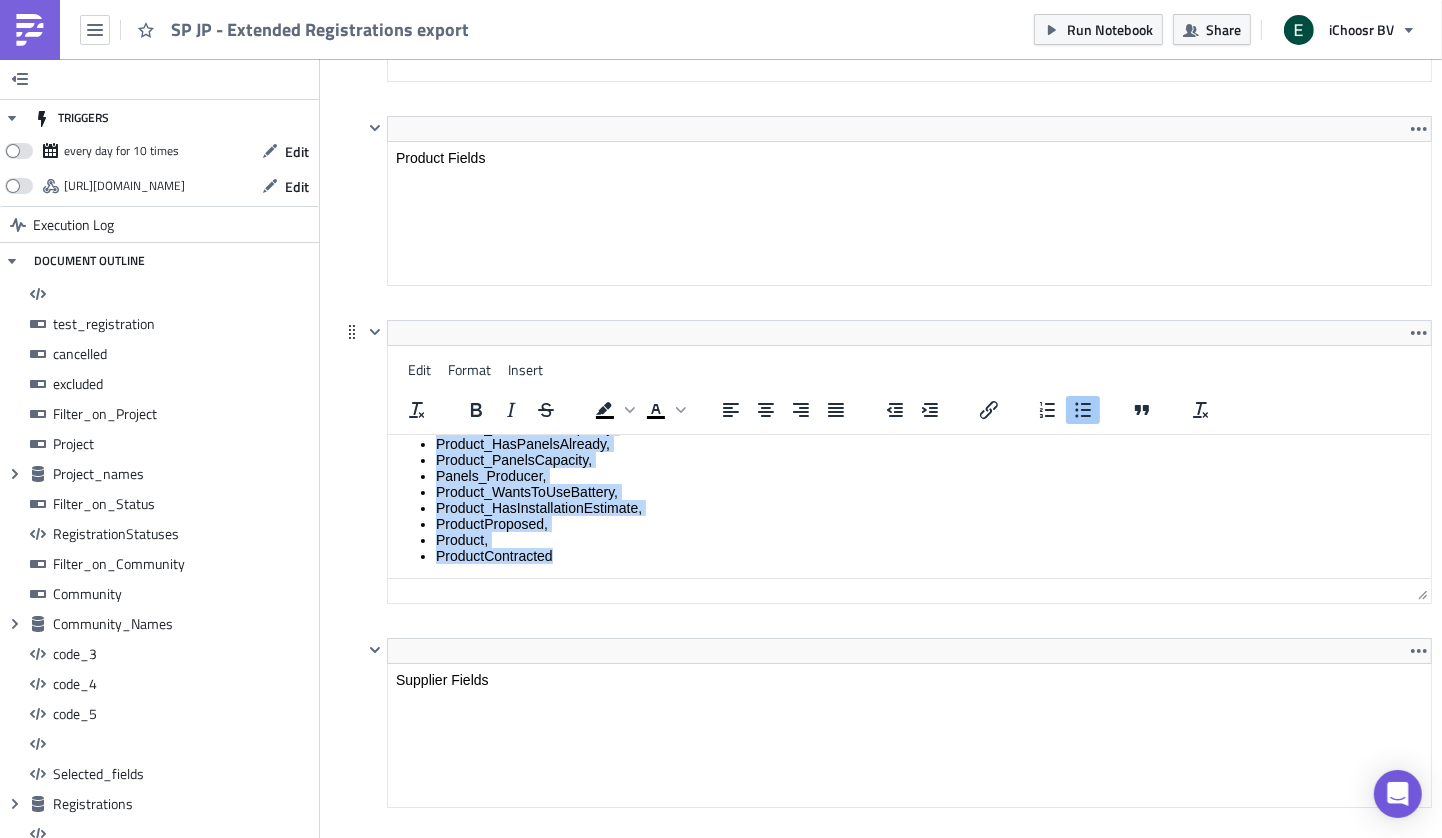 drag, startPoint x: 438, startPoint y: 457, endPoint x: 531, endPoint y: 579, distance: 153.4047 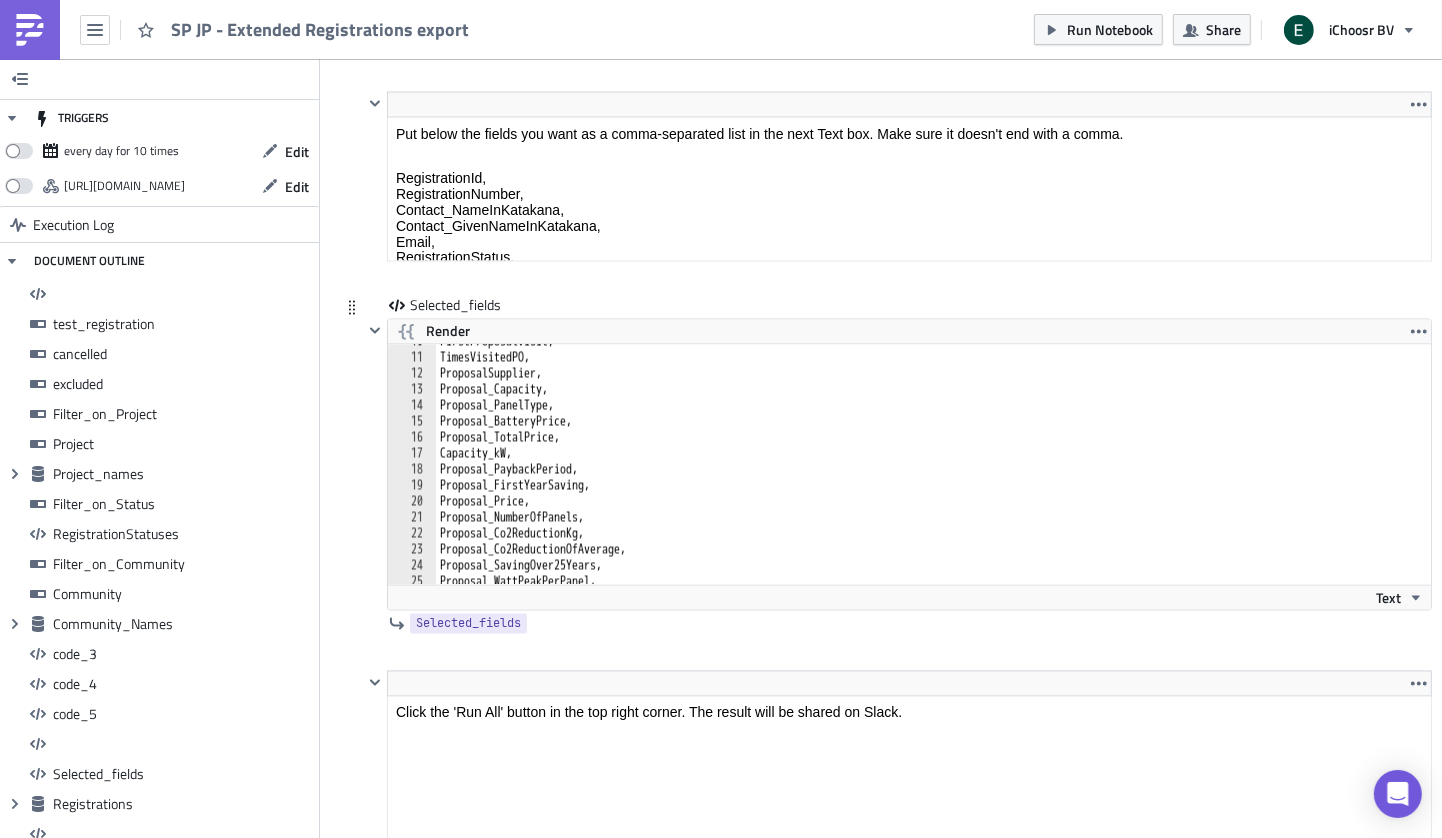 scroll, scrollTop: 15995, scrollLeft: 0, axis: vertical 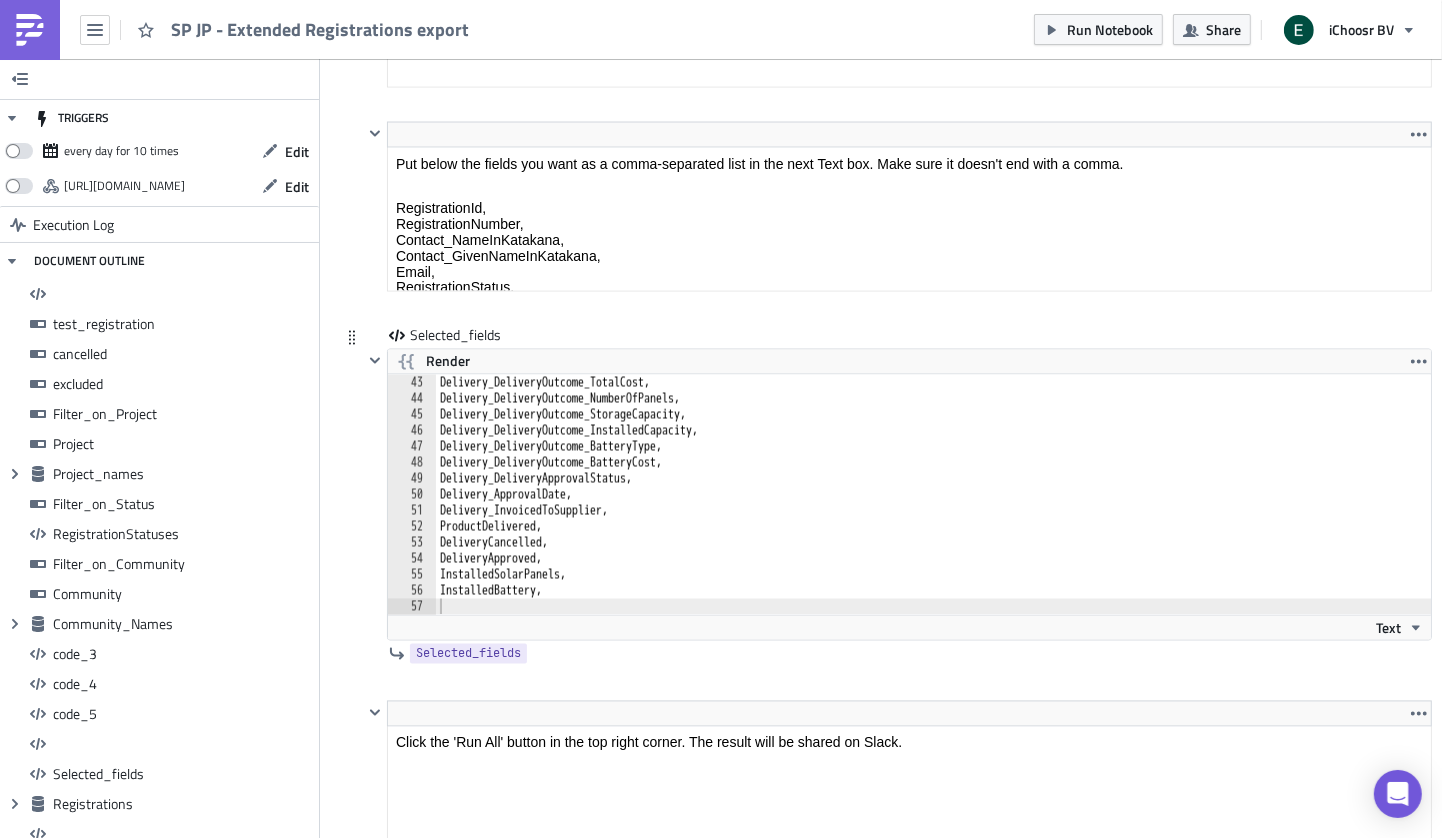 type 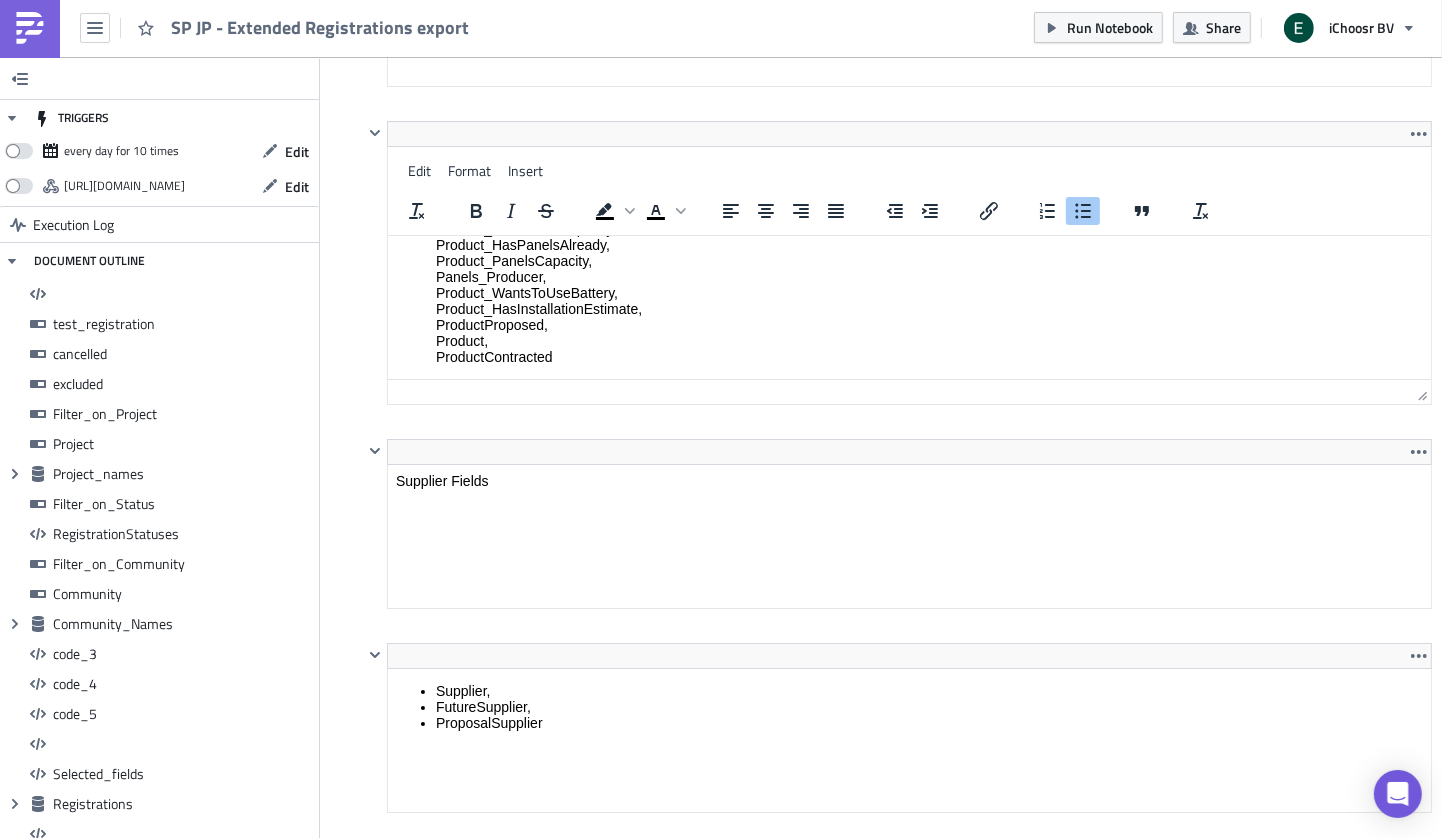 scroll, scrollTop: 12588, scrollLeft: 0, axis: vertical 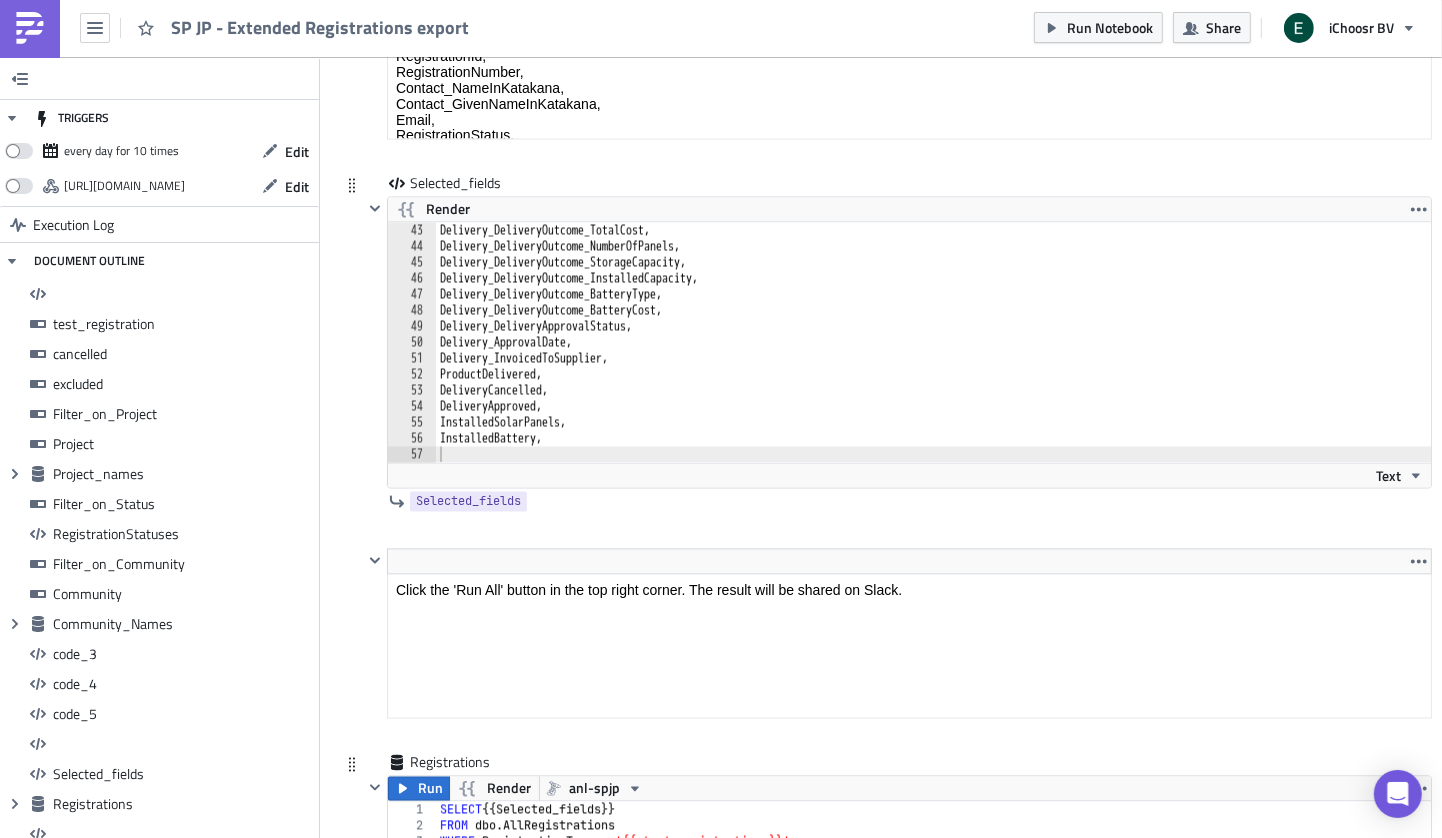click on "Delivery_DeliveryOutcome_TotalCost, Delivery_DeliveryOutcome_NumberOfPanels, Delivery_DeliveryOutcome_StorageCapacity, Delivery_DeliveryOutcome_InstalledCapacity, Delivery_DeliveryOutcome_BatteryType, Delivery_DeliveryOutcome_BatteryCost, Delivery_DeliveryApprovalStatus, Delivery_ApprovalDate, Delivery_InvoicedToSupplier, ProductDelivered, DeliveryCancelled, DeliveryApproved, InstalledSolarPanels, InstalledBattery," at bounding box center [933, 359] 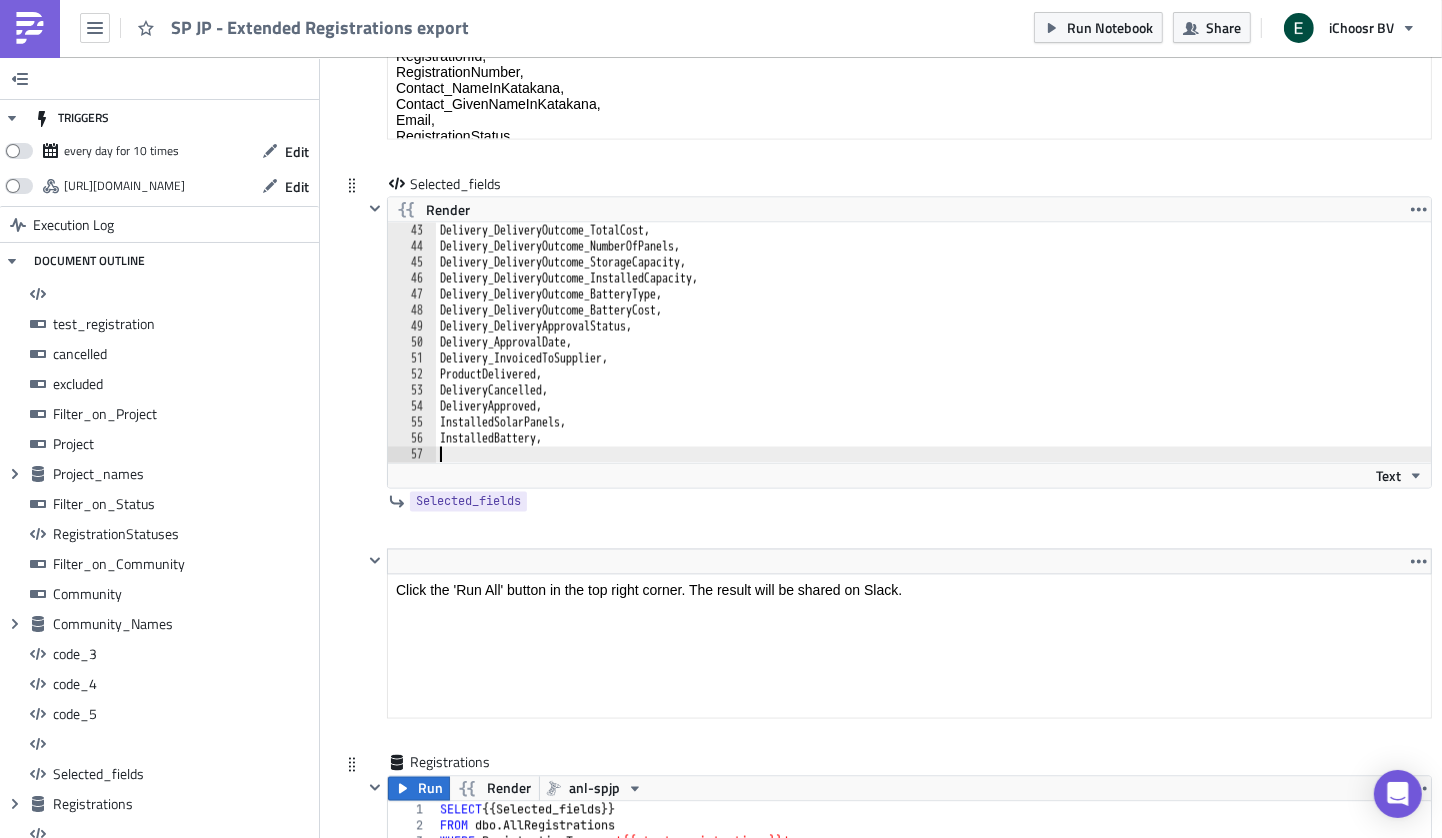 paste on "ProductContracted" 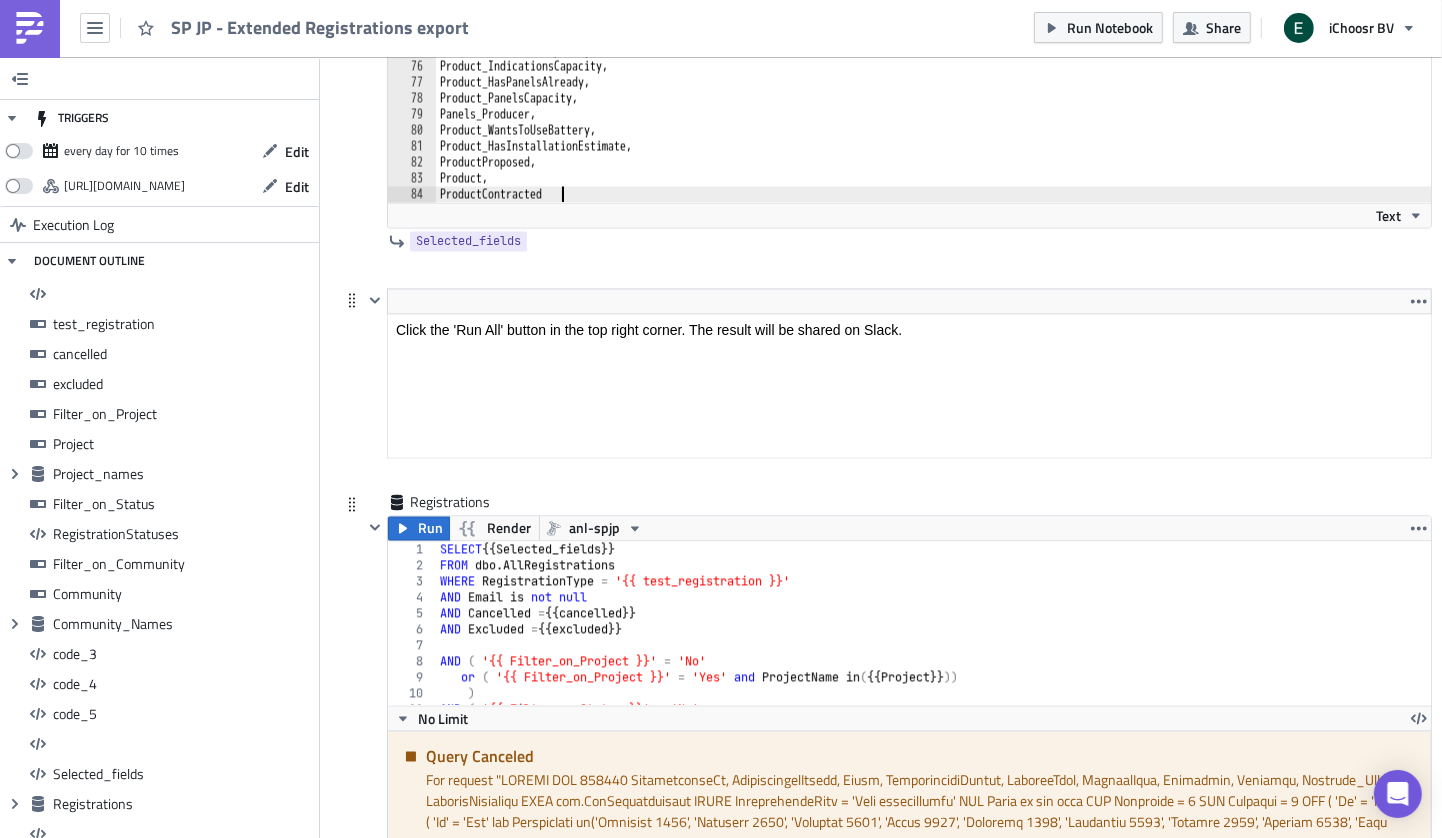 scroll, scrollTop: 16445, scrollLeft: 0, axis: vertical 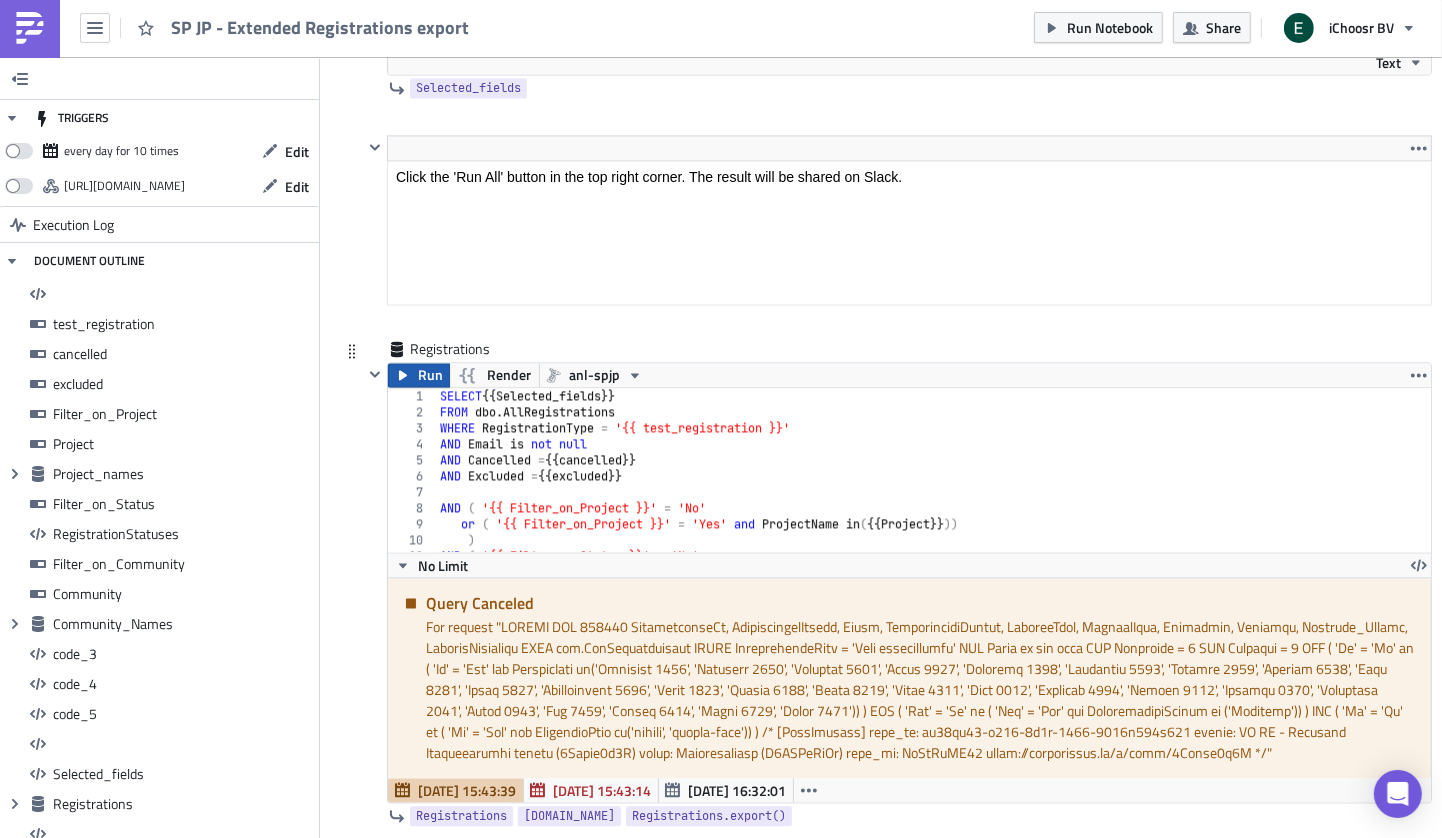 click on "Run" at bounding box center (430, 375) 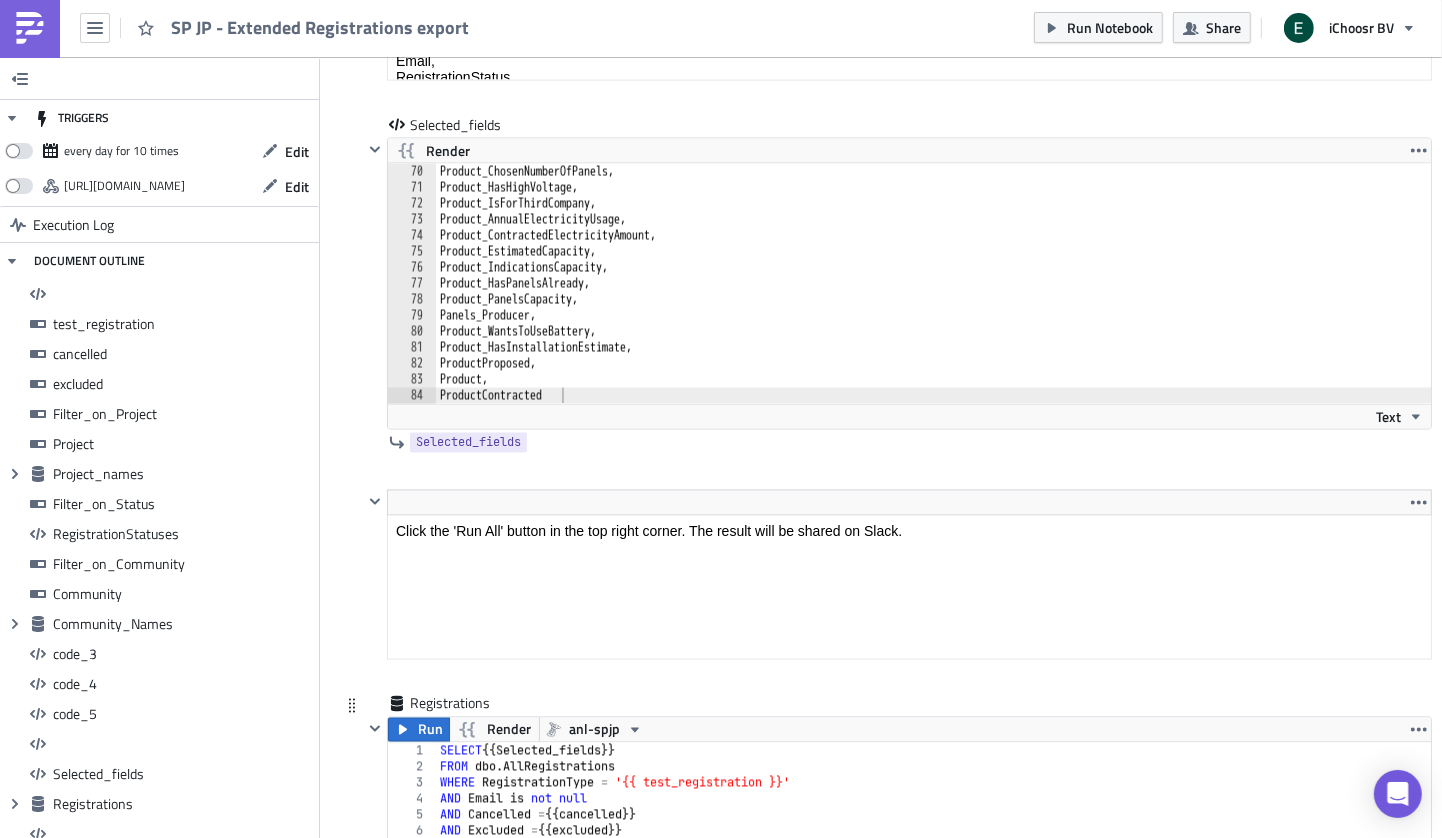 scroll, scrollTop: 16083, scrollLeft: 0, axis: vertical 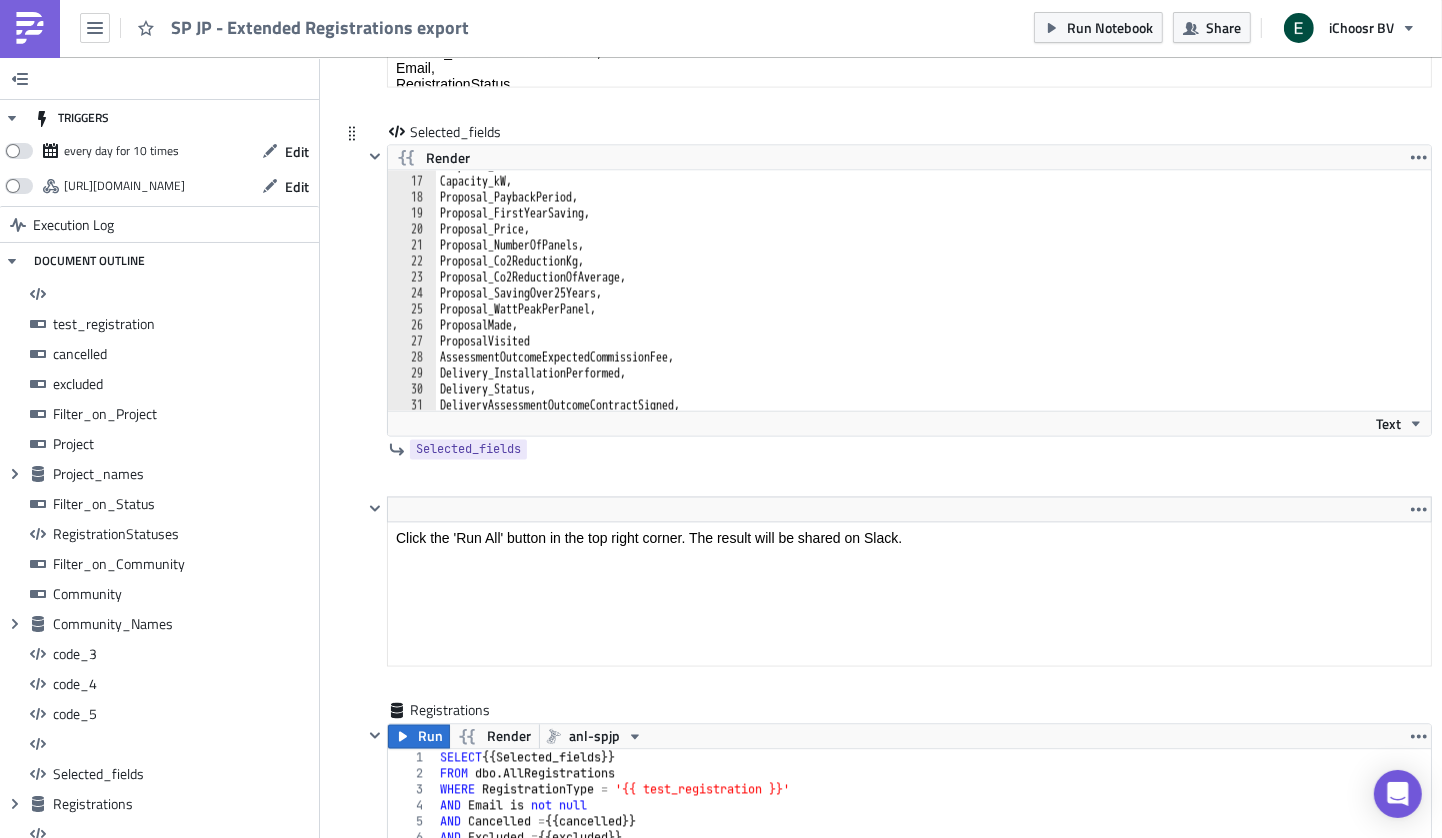 click on "Proposal_TotalPrice, Capacity_kW, Proposal_PaybackPeriod, Proposal_FirstYearSaving, Proposal_Price, Proposal_NumberOfPanels, Proposal_Co2ReductionKg, Proposal_Co2ReductionOfAverage, Proposal_SavingOver25Years, Proposal_WattPeakPerPanel, ProposalMade, ProposalVisited AssessmentOutcomeExpectedCommissionFee, Delivery_InstallationPerformed, Delivery_Status, DeliveryAssessmentOutcomeContractSigned," at bounding box center (933, 294) 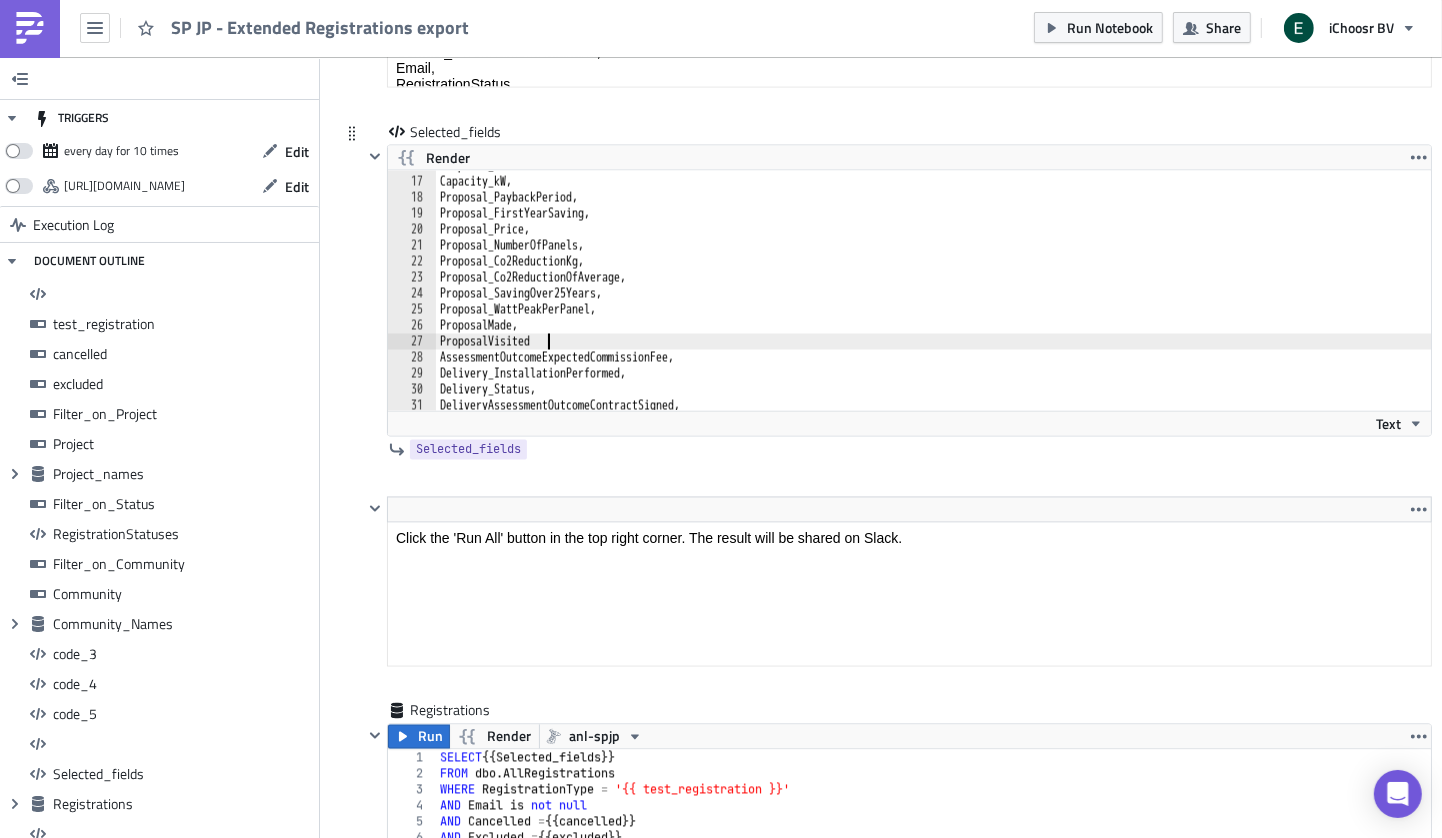 scroll, scrollTop: 0, scrollLeft: 8, axis: horizontal 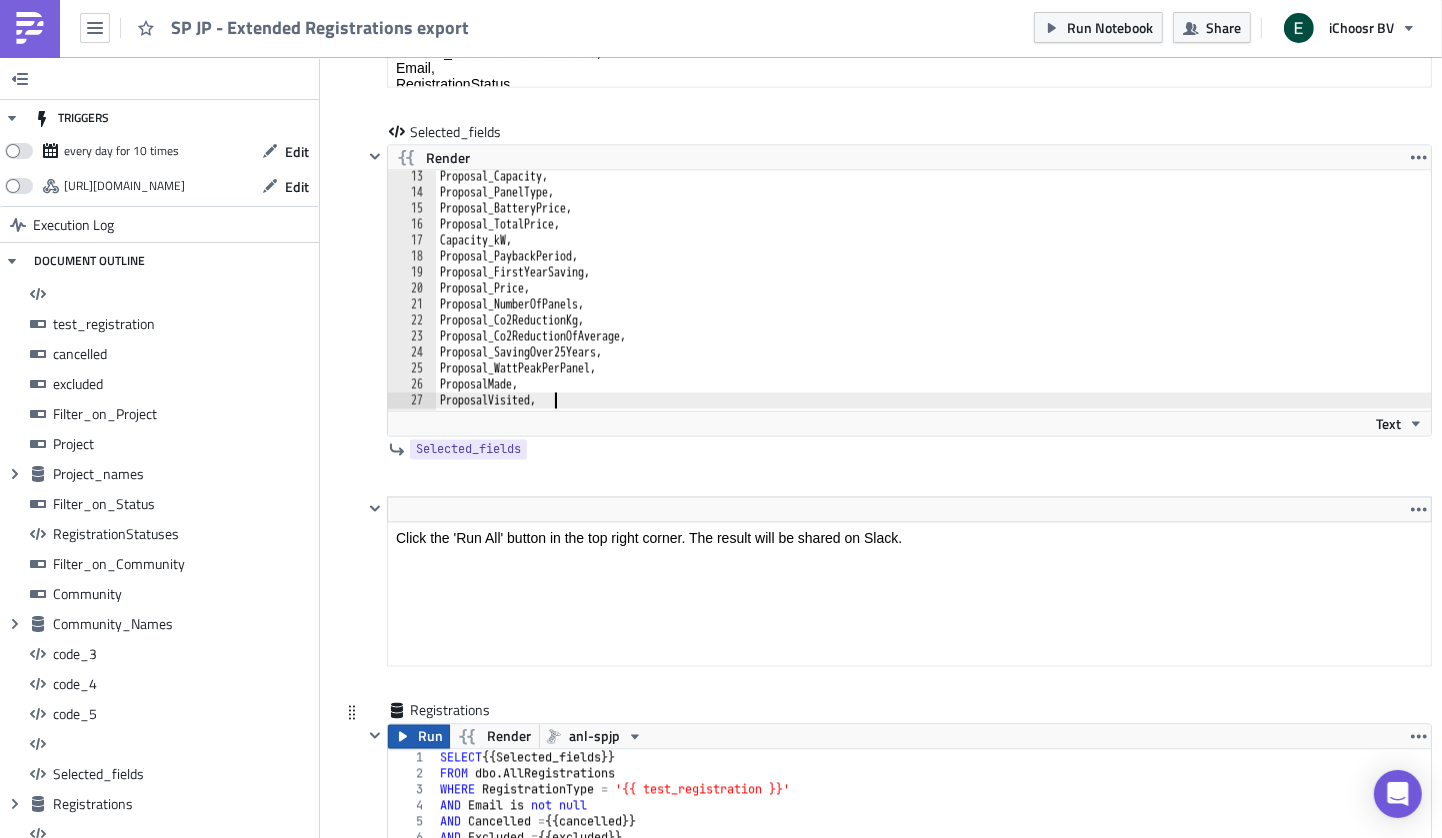 click on "Run" at bounding box center [419, 737] 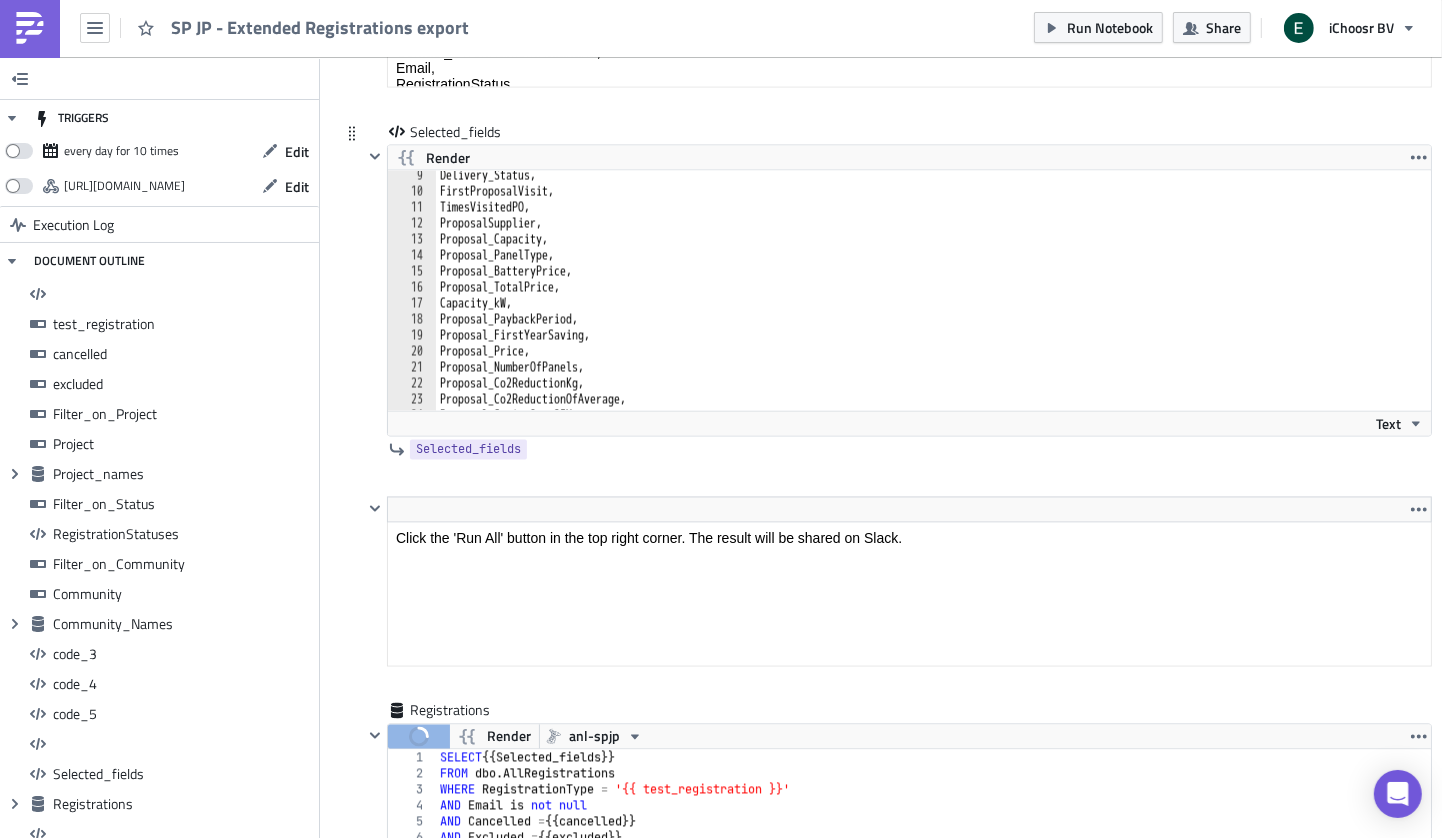 scroll, scrollTop: 122, scrollLeft: 0, axis: vertical 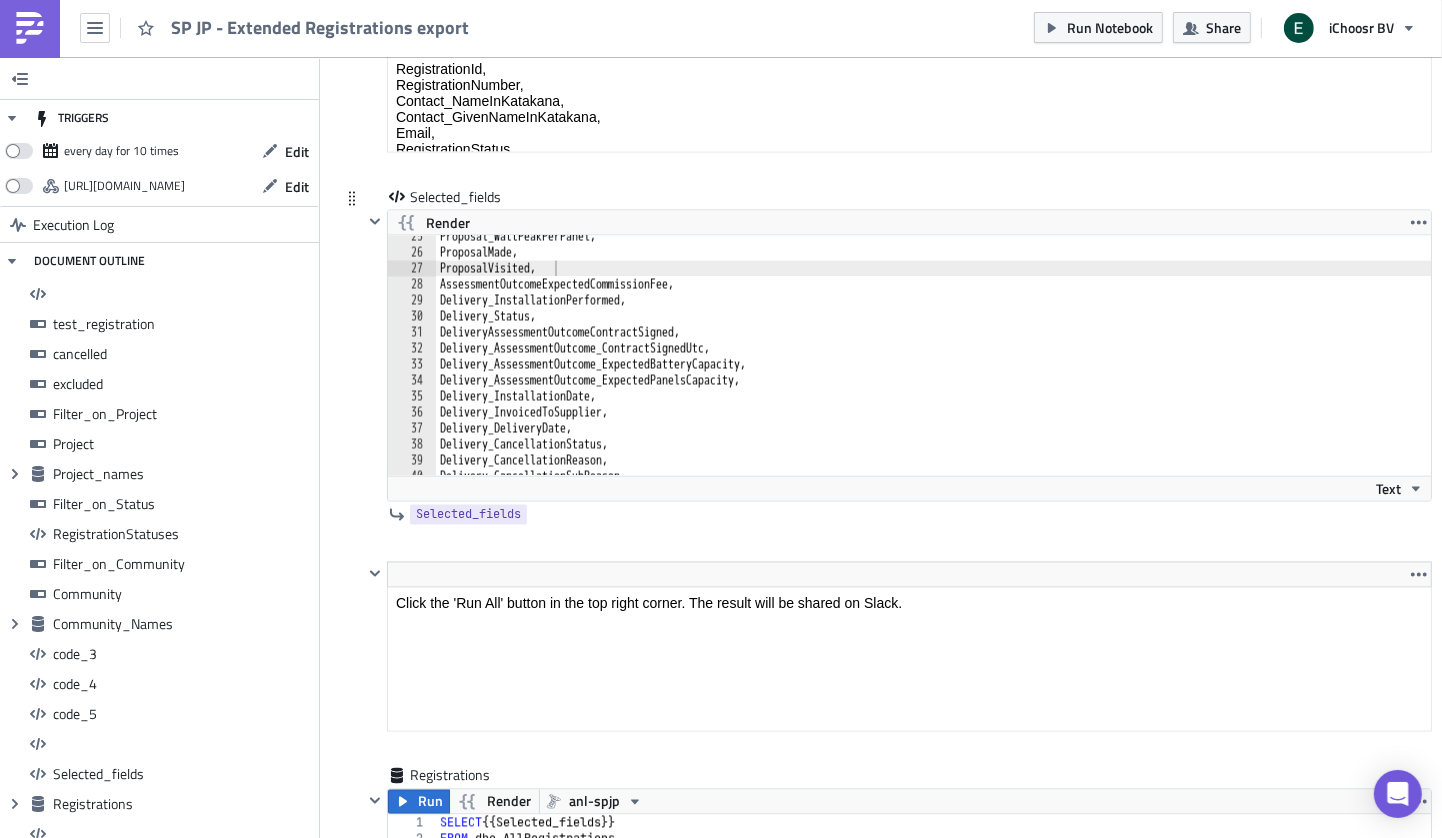 click on "Proposal_WattPeakPerPanel, ProposalMade, ProposalVisited, AssessmentOutcomeExpectedCommissionFee, Delivery_InstallationPerformed, Delivery_Status, DeliveryAssessmentOutcomeContractSigned, Delivery_AssessmentOutcome_ContractSignedUtc, Delivery_AssessmentOutcome_ExpectedBatteryCapacity, Delivery_AssessmentOutcome_ExpectedPanelsCapacity, Delivery_InstallationDate, Delivery_InvoicedToSupplier, Delivery_DeliveryDate, Delivery_CancellationStatus, Delivery_CancellationReason, Delivery_CancellationSubReason," at bounding box center [933, 365] 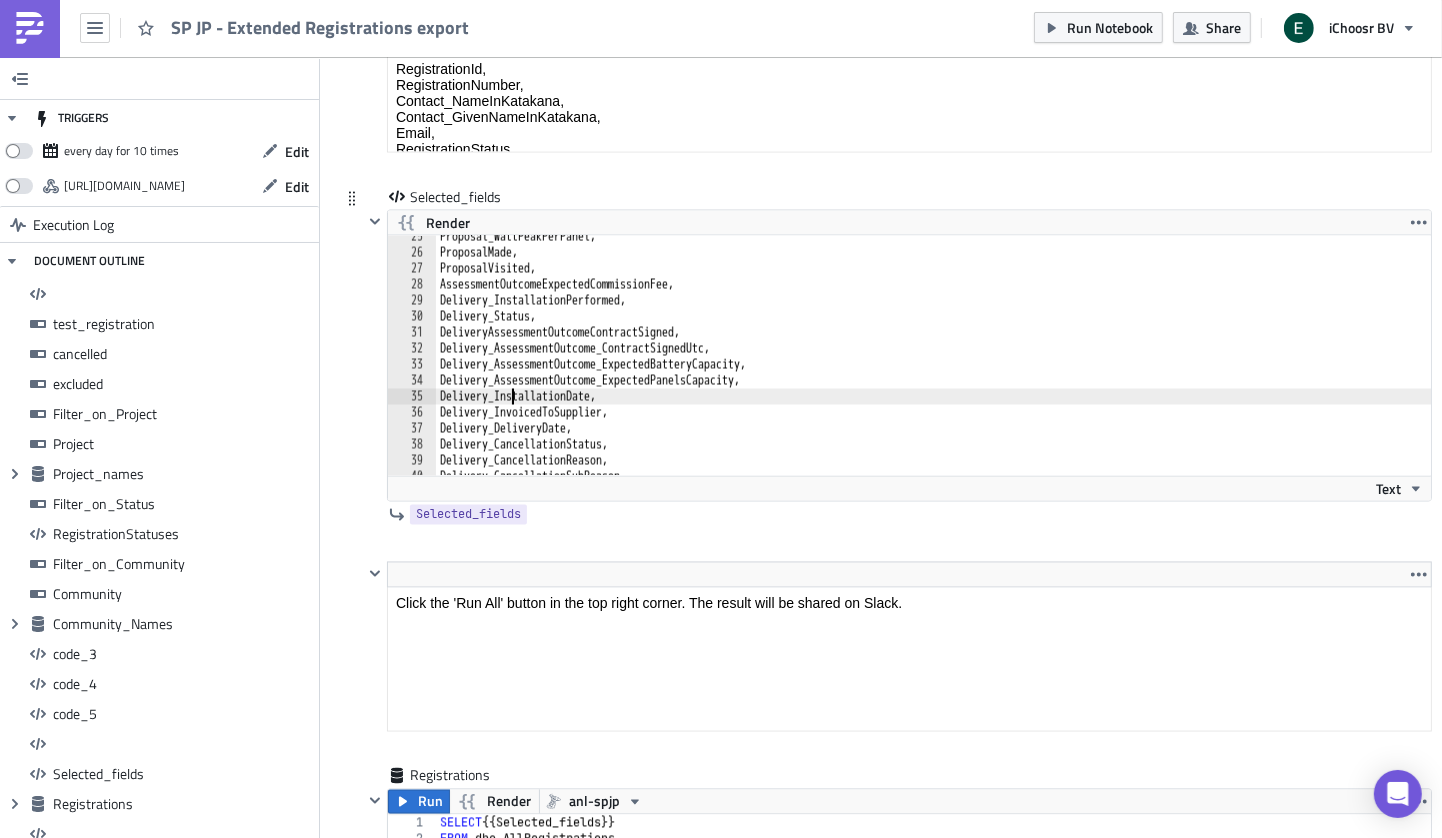 click on "Proposal_WattPeakPerPanel, ProposalMade, ProposalVisited, AssessmentOutcomeExpectedCommissionFee, Delivery_InstallationPerformed, Delivery_Status, DeliveryAssessmentOutcomeContractSigned, Delivery_AssessmentOutcome_ContractSignedUtc, Delivery_AssessmentOutcome_ExpectedBatteryCapacity, Delivery_AssessmentOutcome_ExpectedPanelsCapacity, Delivery_InstallationDate, Delivery_InvoicedToSupplier, Delivery_DeliveryDate, Delivery_CancellationStatus, Delivery_CancellationReason, Delivery_CancellationSubReason," at bounding box center (933, 365) 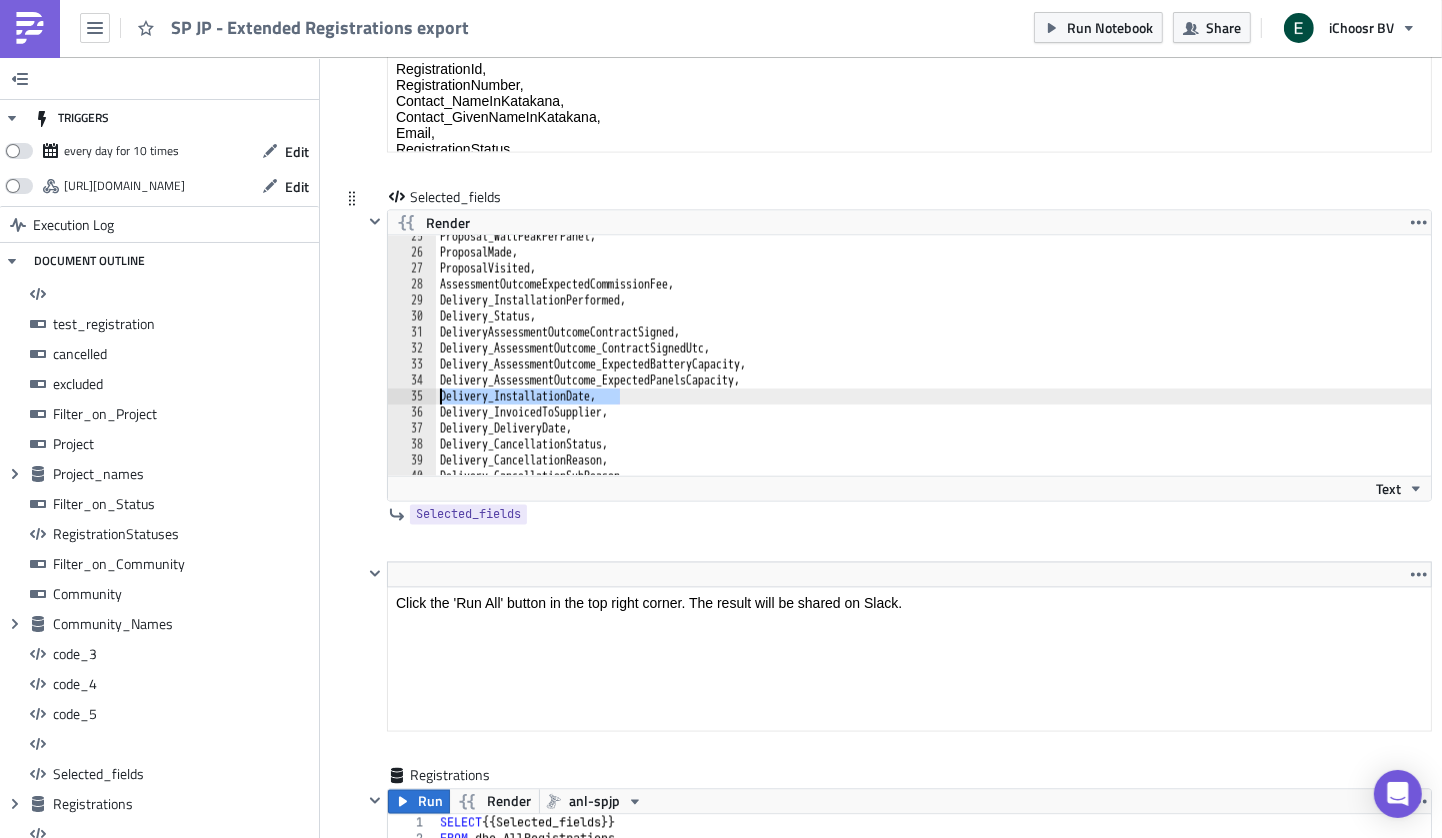 click on "Proposal_WattPeakPerPanel, ProposalMade, ProposalVisited, AssessmentOutcomeExpectedCommissionFee, Delivery_InstallationPerformed, Delivery_Status, DeliveryAssessmentOutcomeContractSigned, Delivery_AssessmentOutcome_ContractSignedUtc, Delivery_AssessmentOutcome_ExpectedBatteryCapacity, Delivery_AssessmentOutcome_ExpectedPanelsCapacity, Delivery_InstallationDate, Delivery_InvoicedToSupplier, Delivery_DeliveryDate, Delivery_CancellationStatus, Delivery_CancellationReason, Delivery_CancellationSubReason," at bounding box center (933, 365) 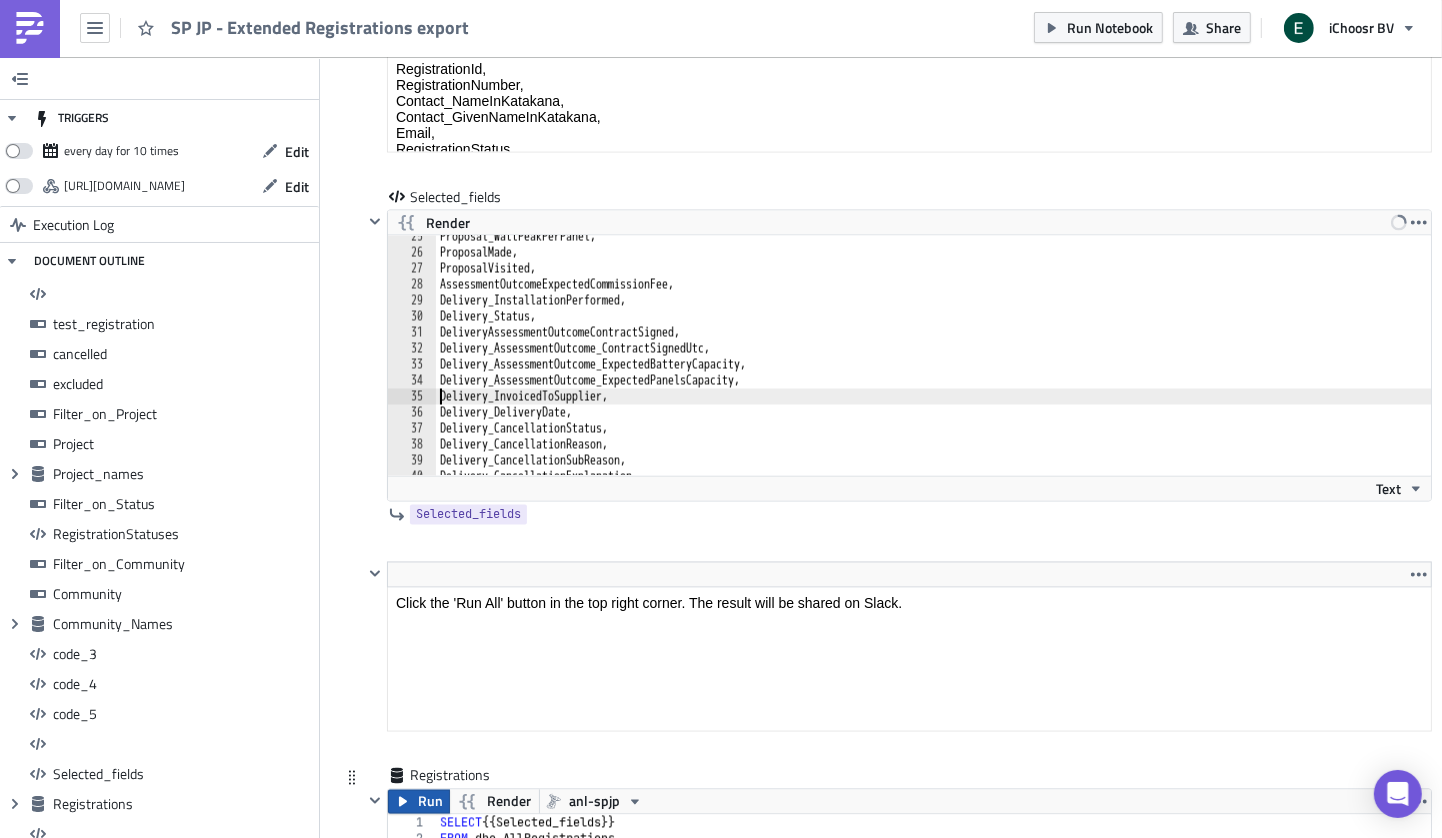 click on "Run" at bounding box center (419, 802) 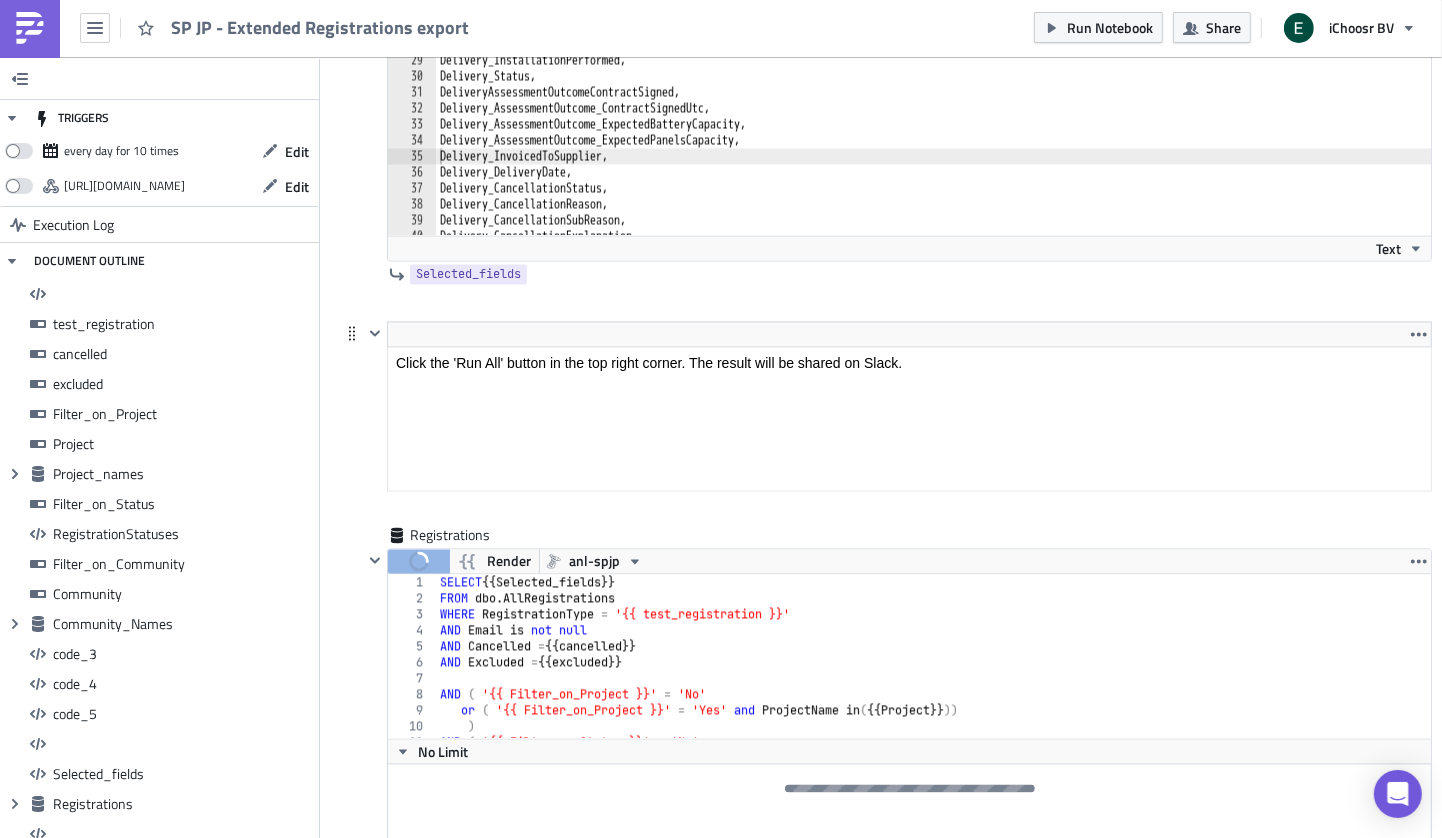 scroll, scrollTop: 16259, scrollLeft: 0, axis: vertical 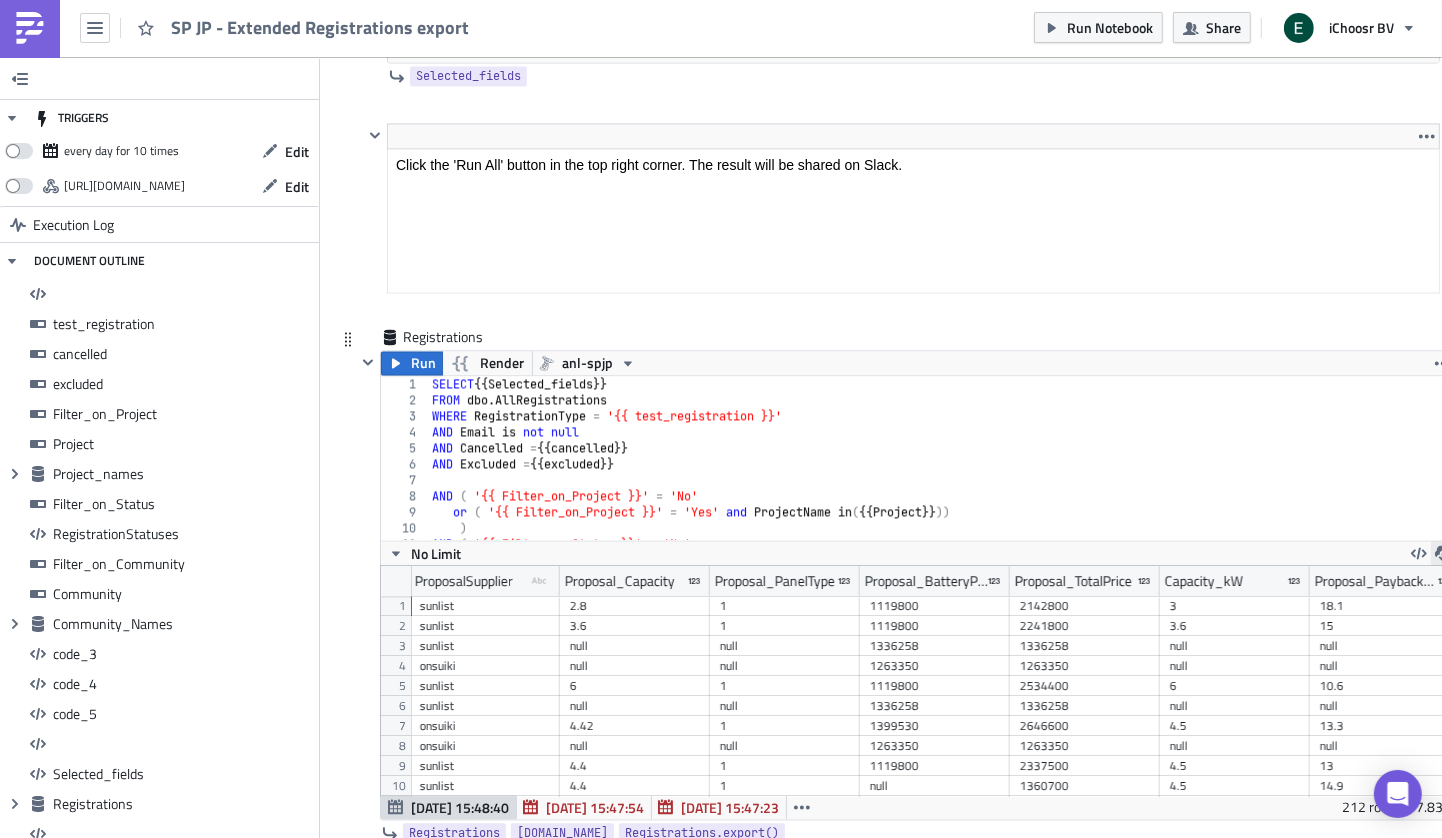 click 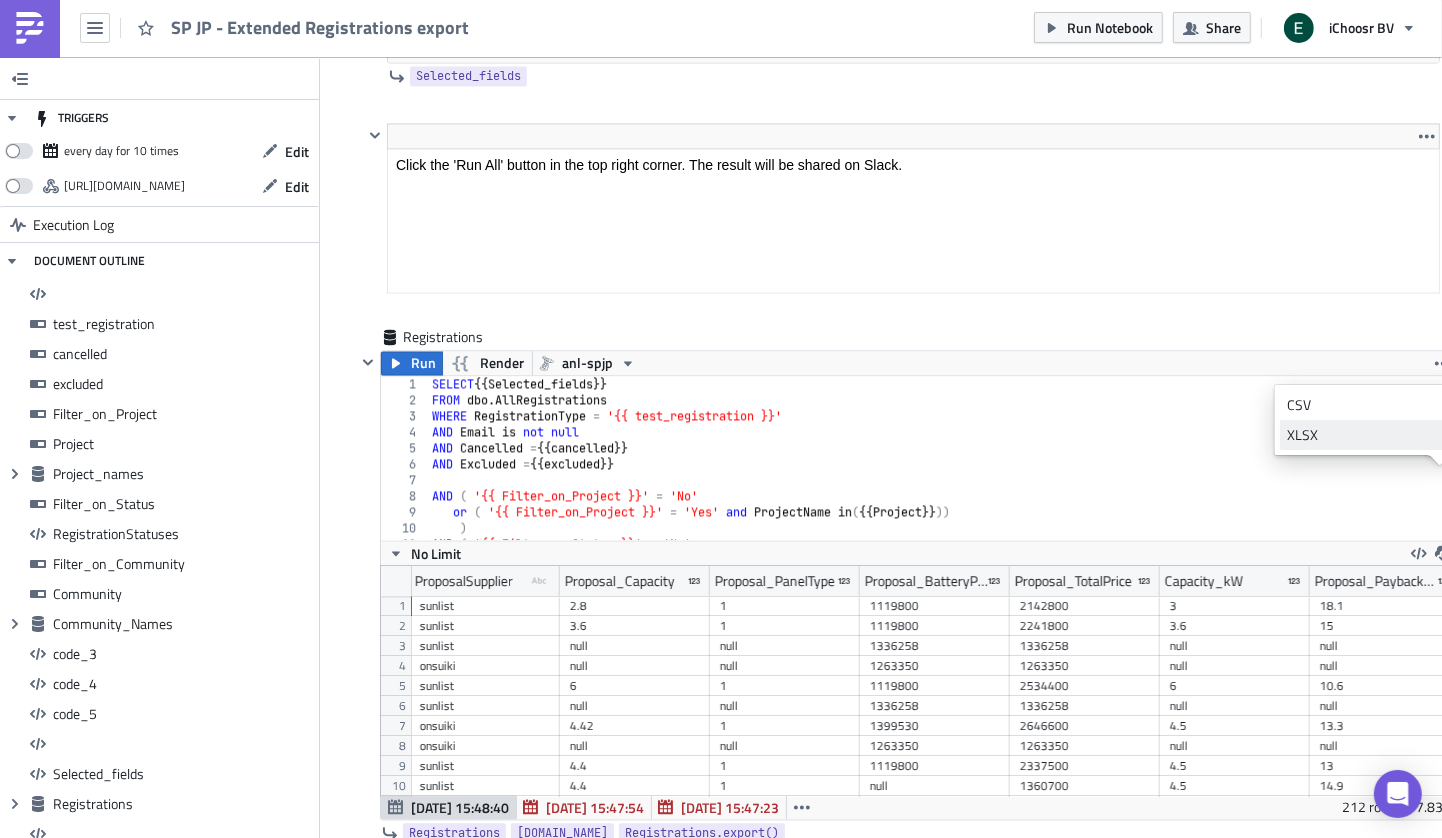 click on "XLSX" at bounding box center [1365, 435] 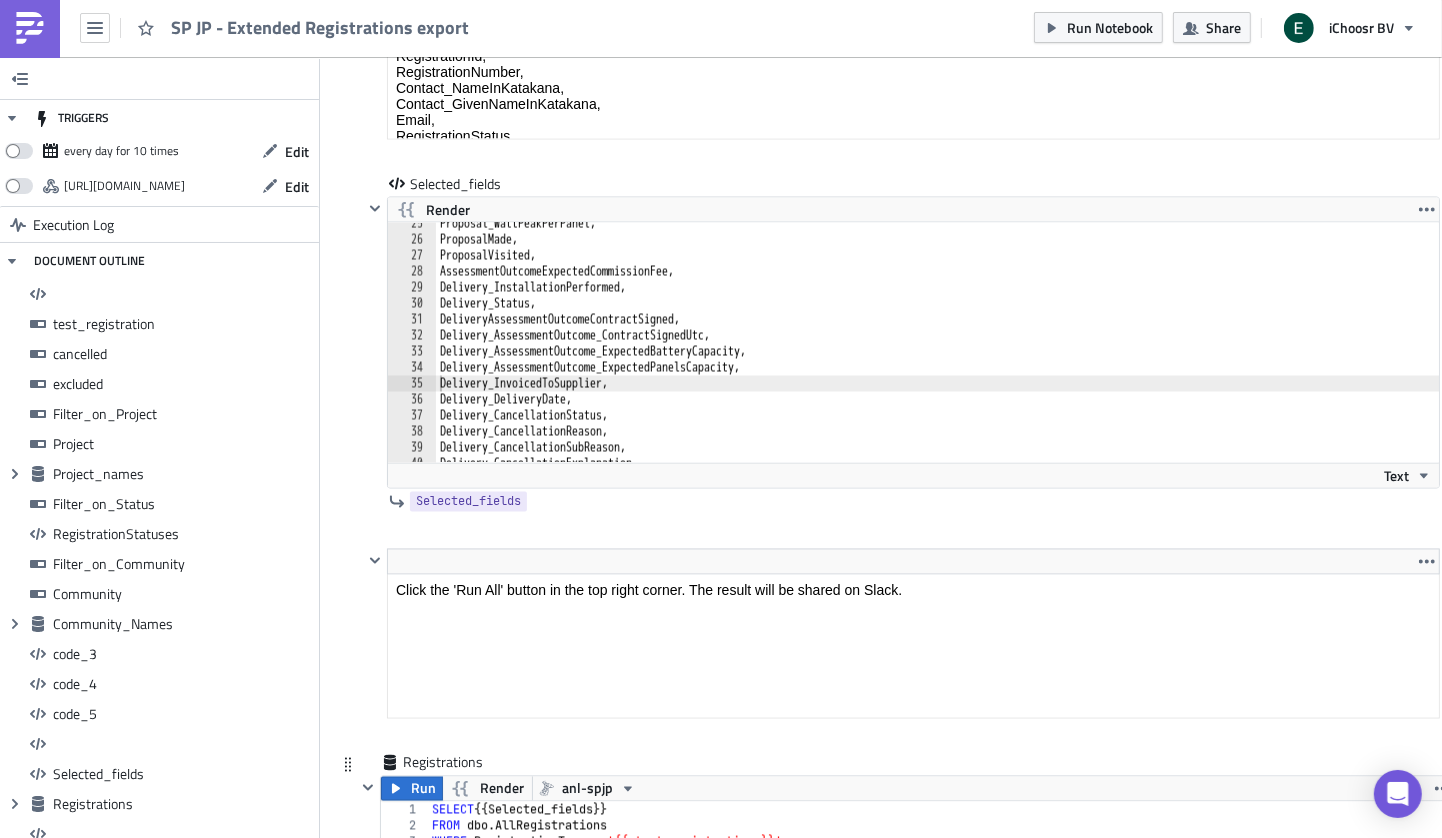 scroll, scrollTop: 15858, scrollLeft: 0, axis: vertical 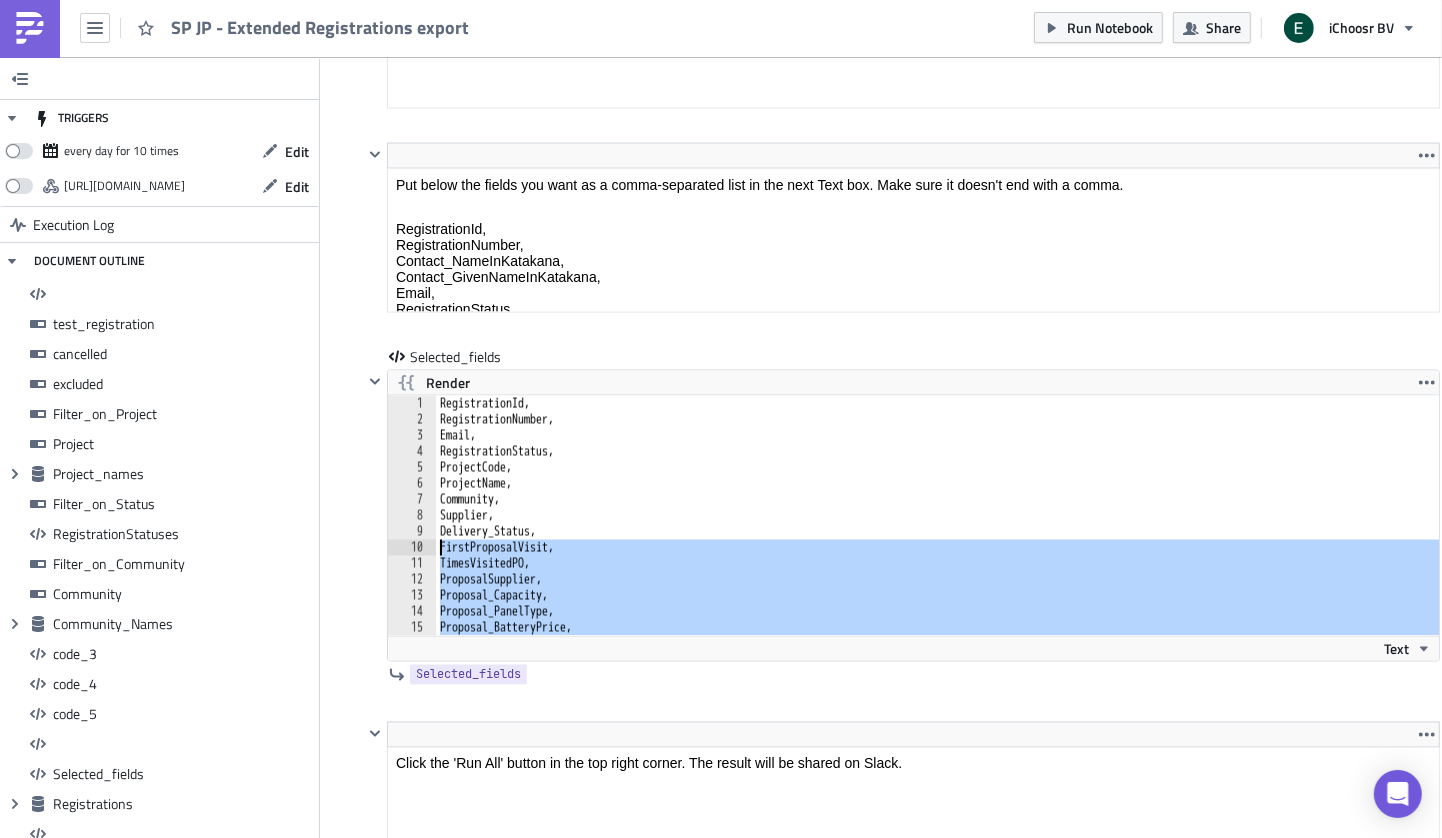 drag, startPoint x: 657, startPoint y: 438, endPoint x: 433, endPoint y: 480, distance: 227.90349 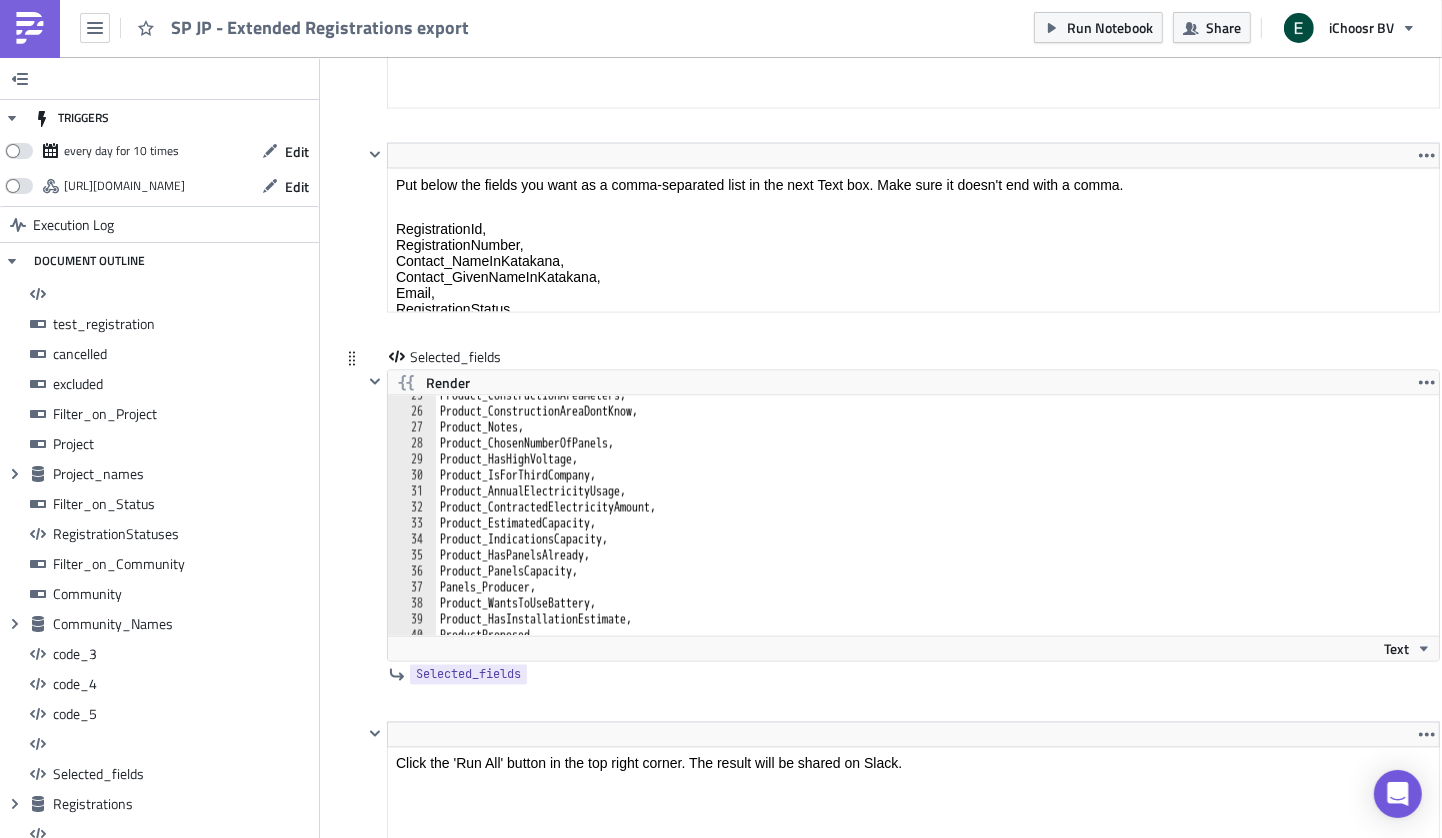 scroll, scrollTop: 432, scrollLeft: 0, axis: vertical 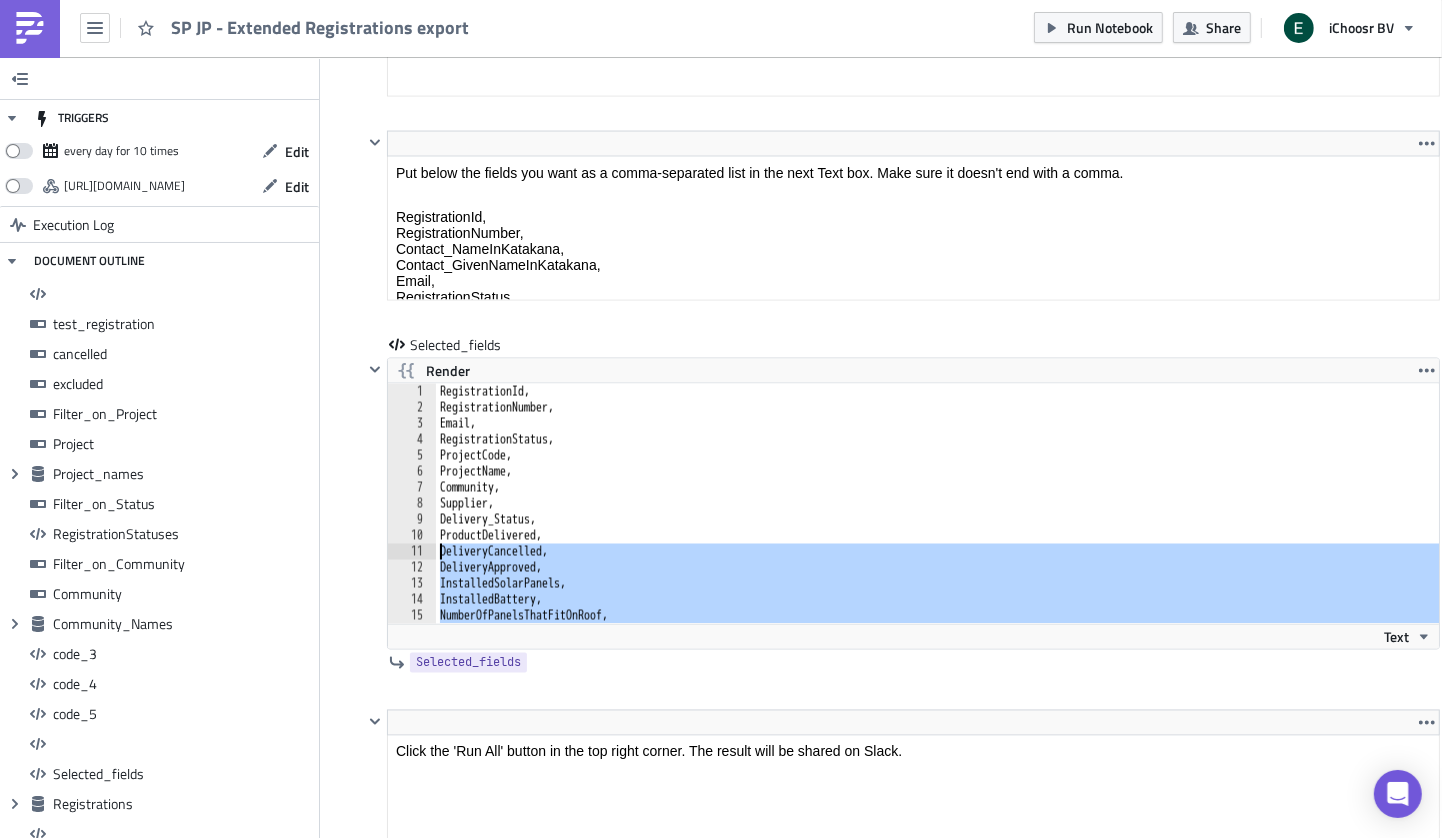 drag, startPoint x: 686, startPoint y: 501, endPoint x: 433, endPoint y: 484, distance: 253.5705 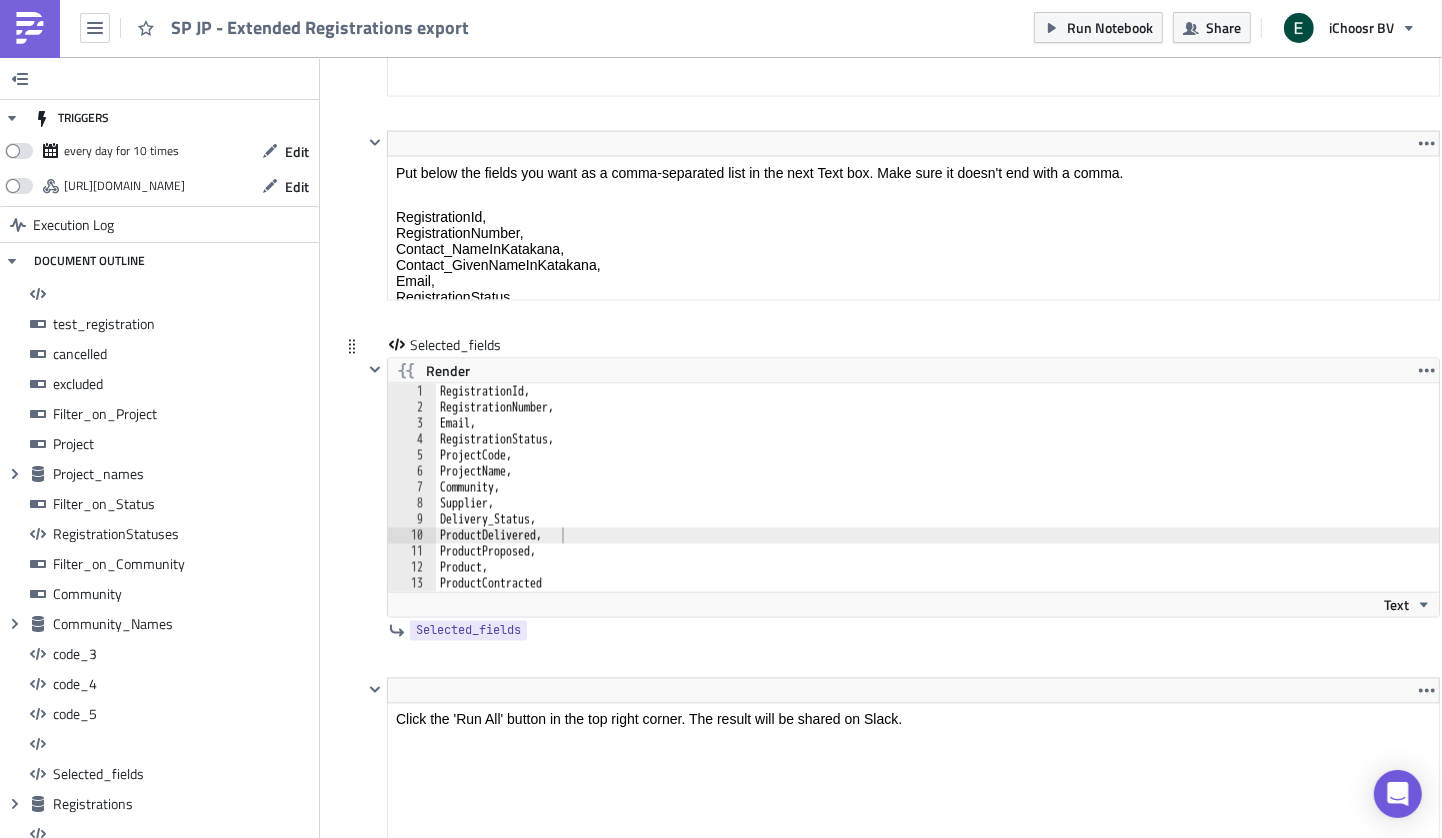 click on "RegistrationId, RegistrationNumber, Email, RegistrationStatus, ProjectCode, ProjectName, Community, Supplier, Delivery_Status, ProductDelivered, ProductProposed, Product, ProductContracted" at bounding box center (937, 504) 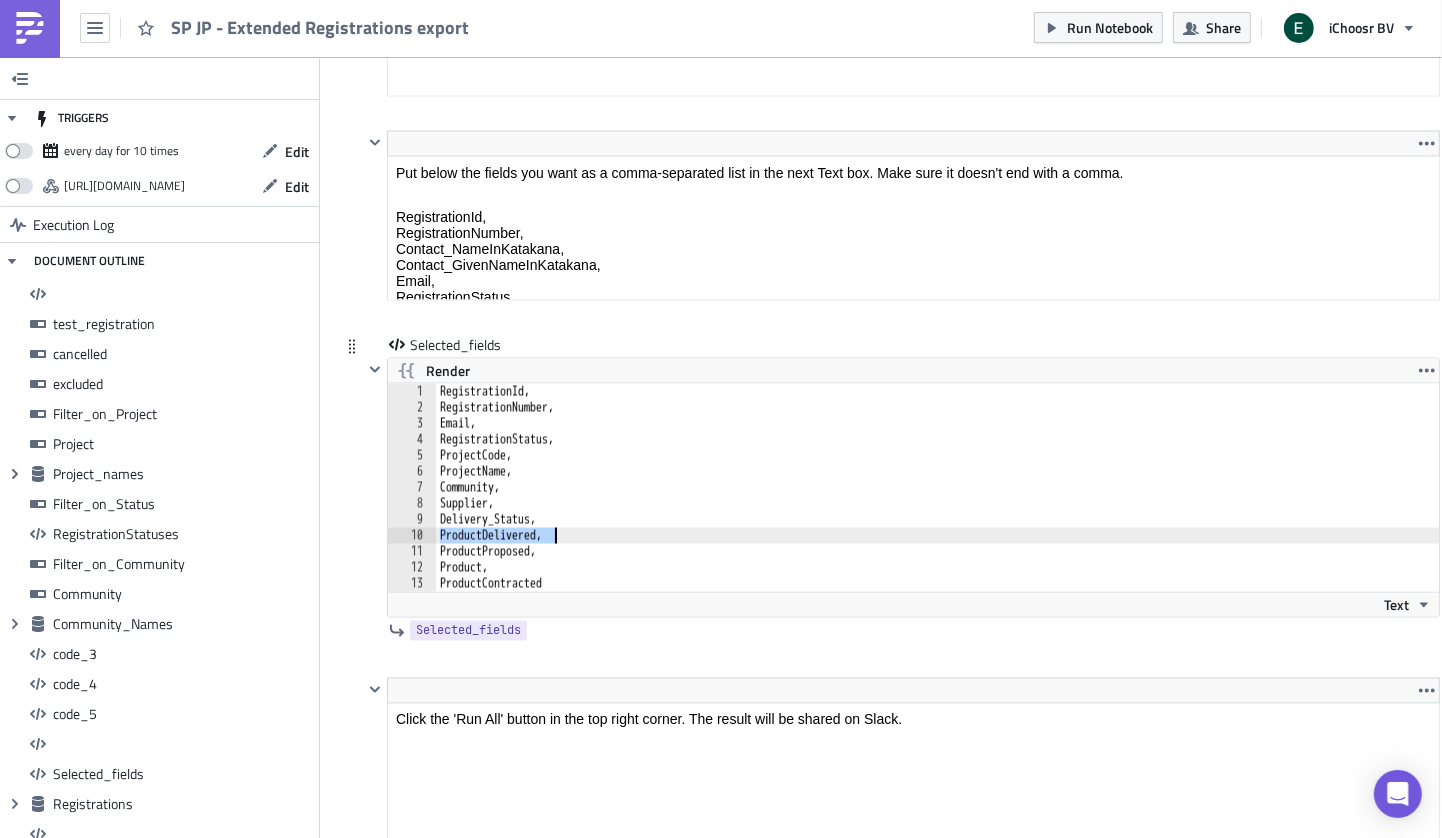 click on "RegistrationId, RegistrationNumber, Email, RegistrationStatus, ProjectCode, ProjectName, Community, Supplier, Delivery_Status, ProductDelivered, ProductProposed, Product, ProductContracted" at bounding box center (937, 504) 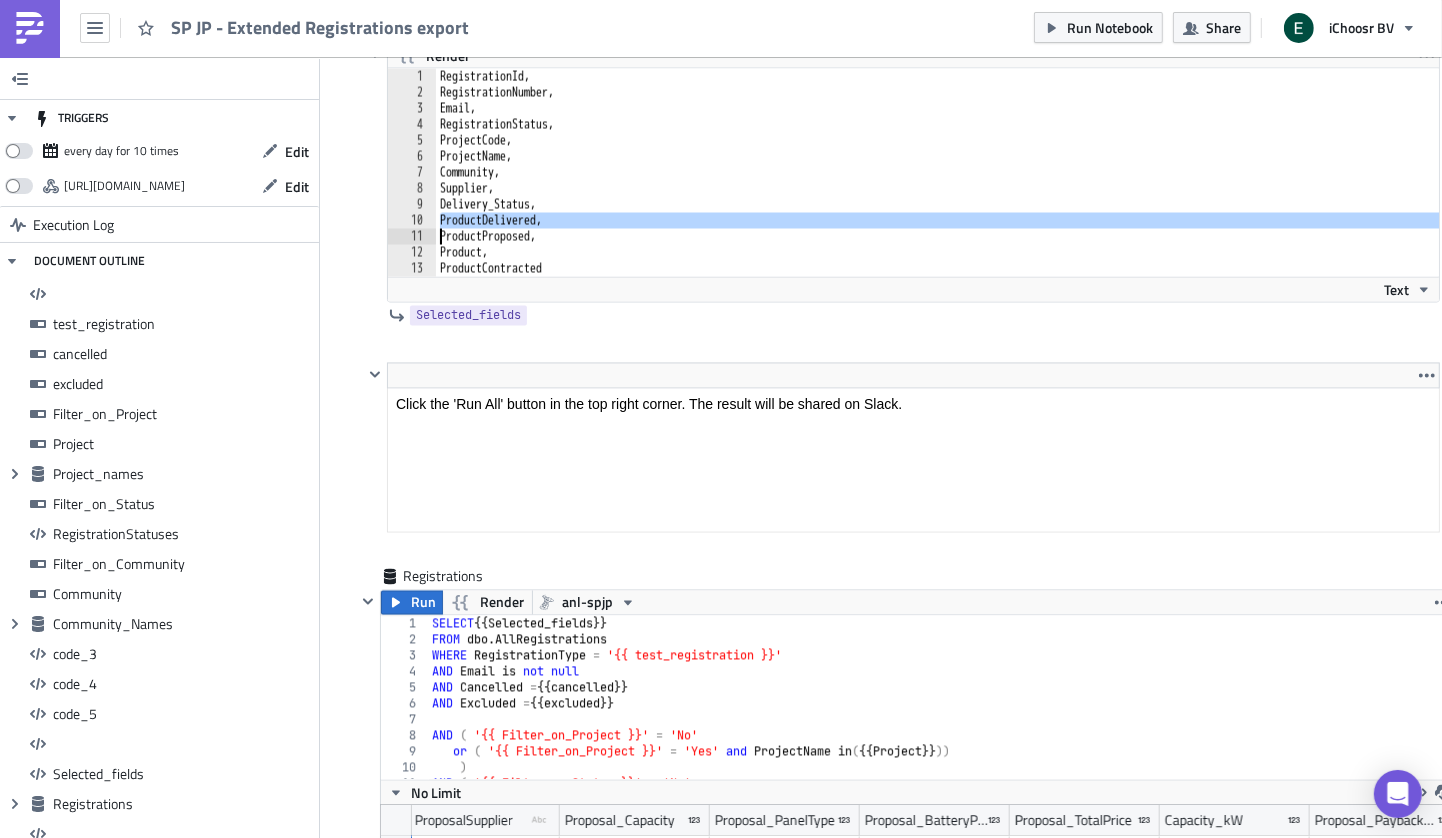 scroll, scrollTop: 16163, scrollLeft: 0, axis: vertical 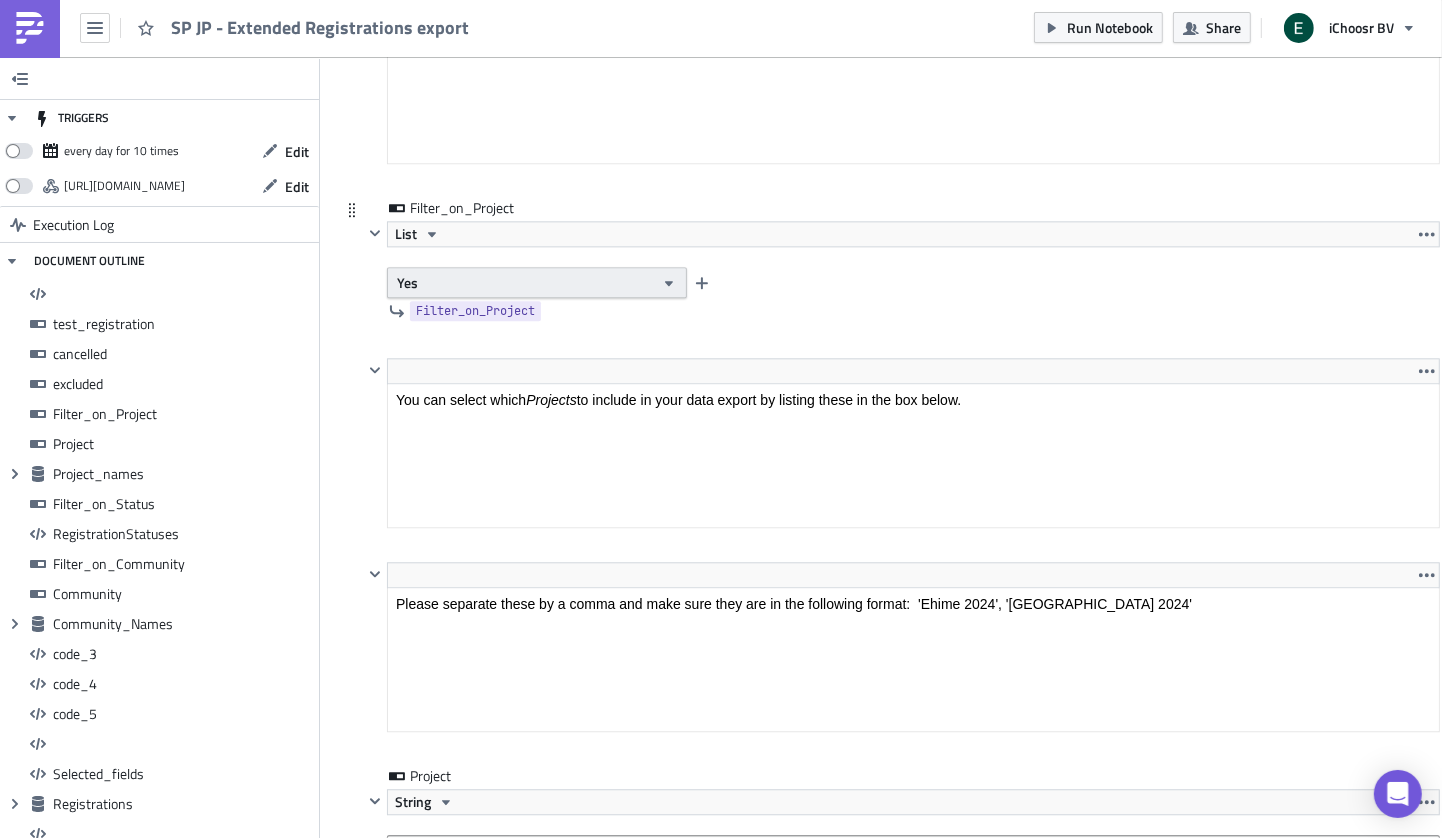 click on "Yes" at bounding box center (537, 282) 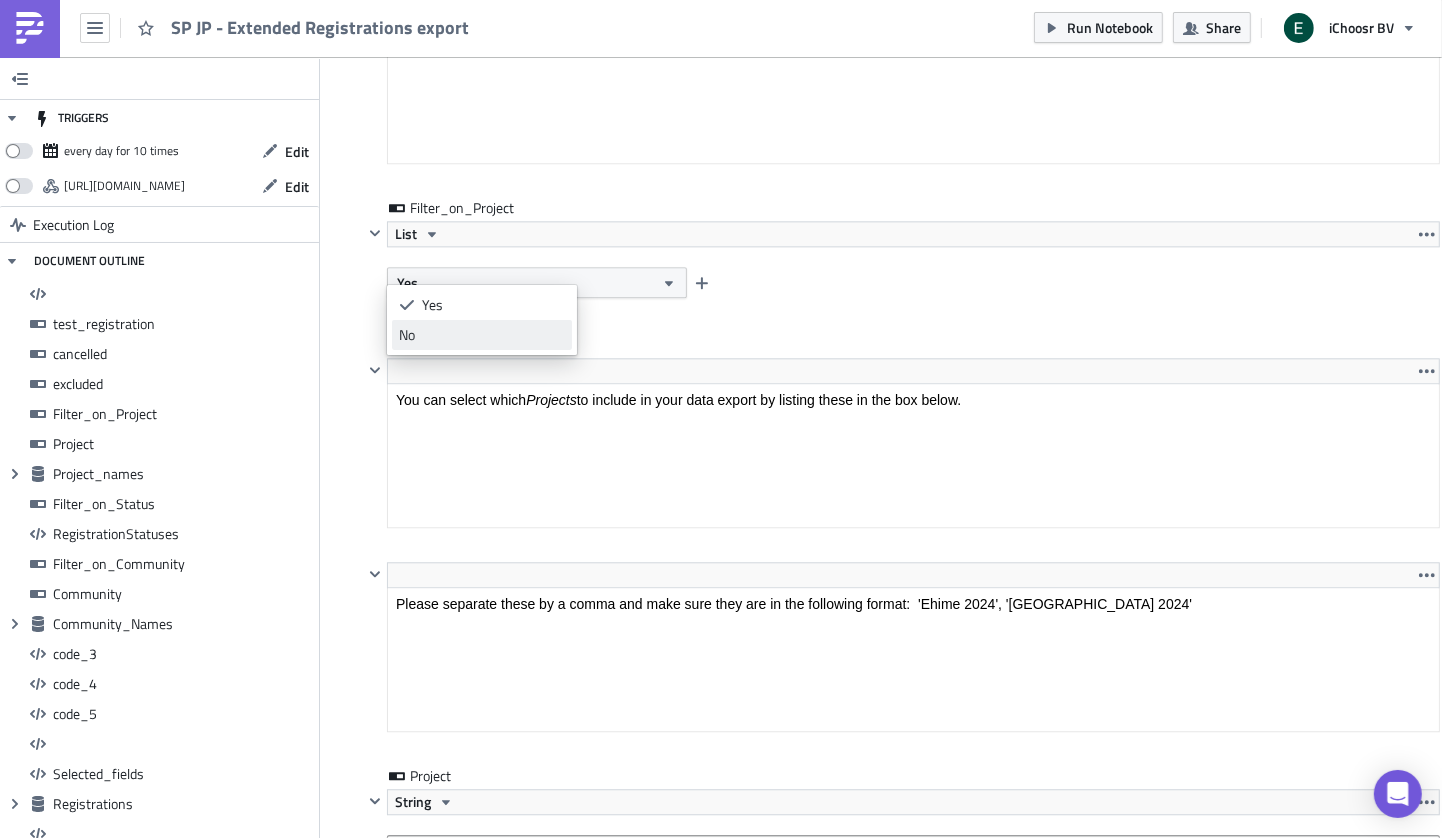 click on "No" at bounding box center [482, 335] 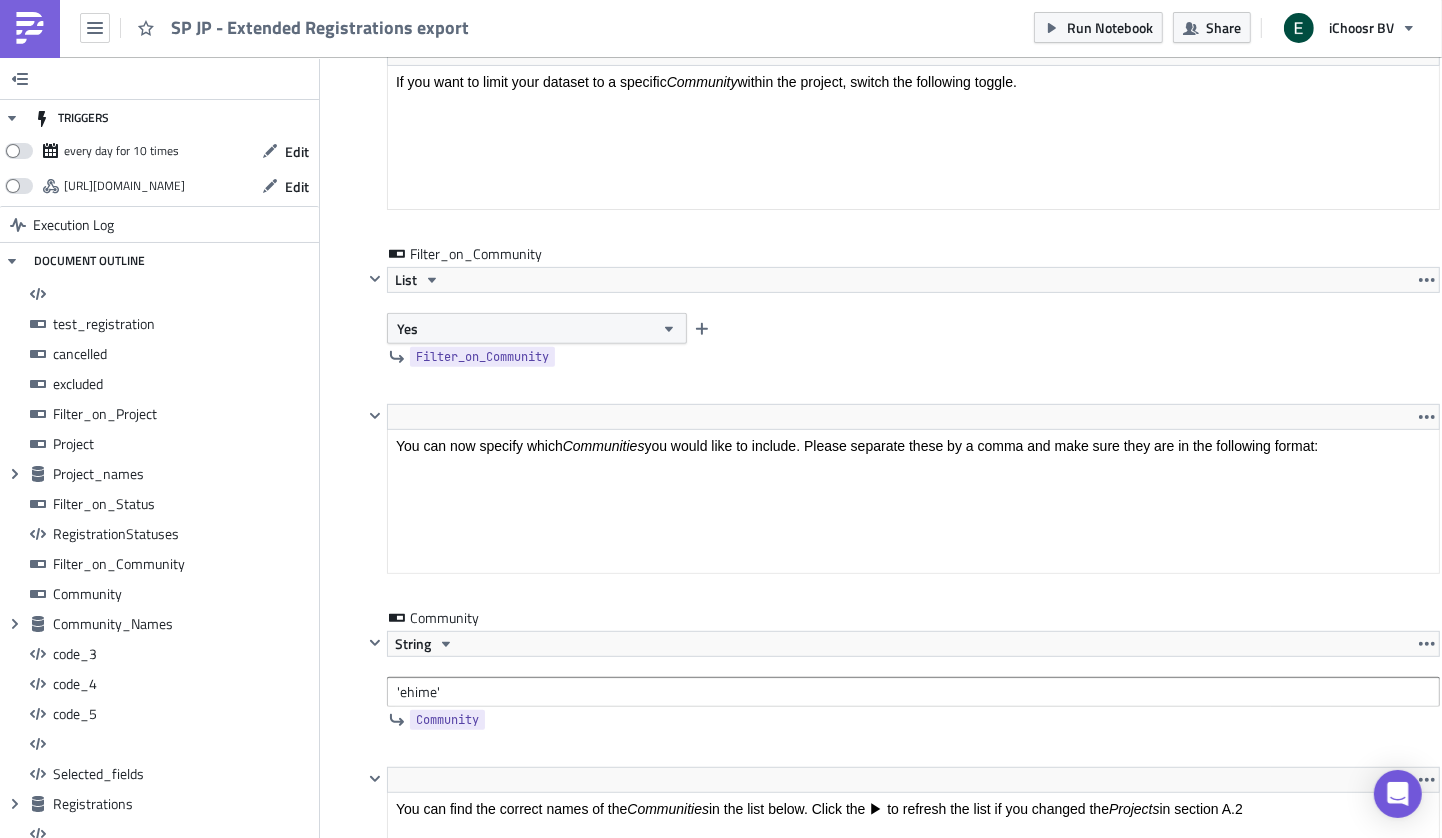 scroll, scrollTop: 7083, scrollLeft: 0, axis: vertical 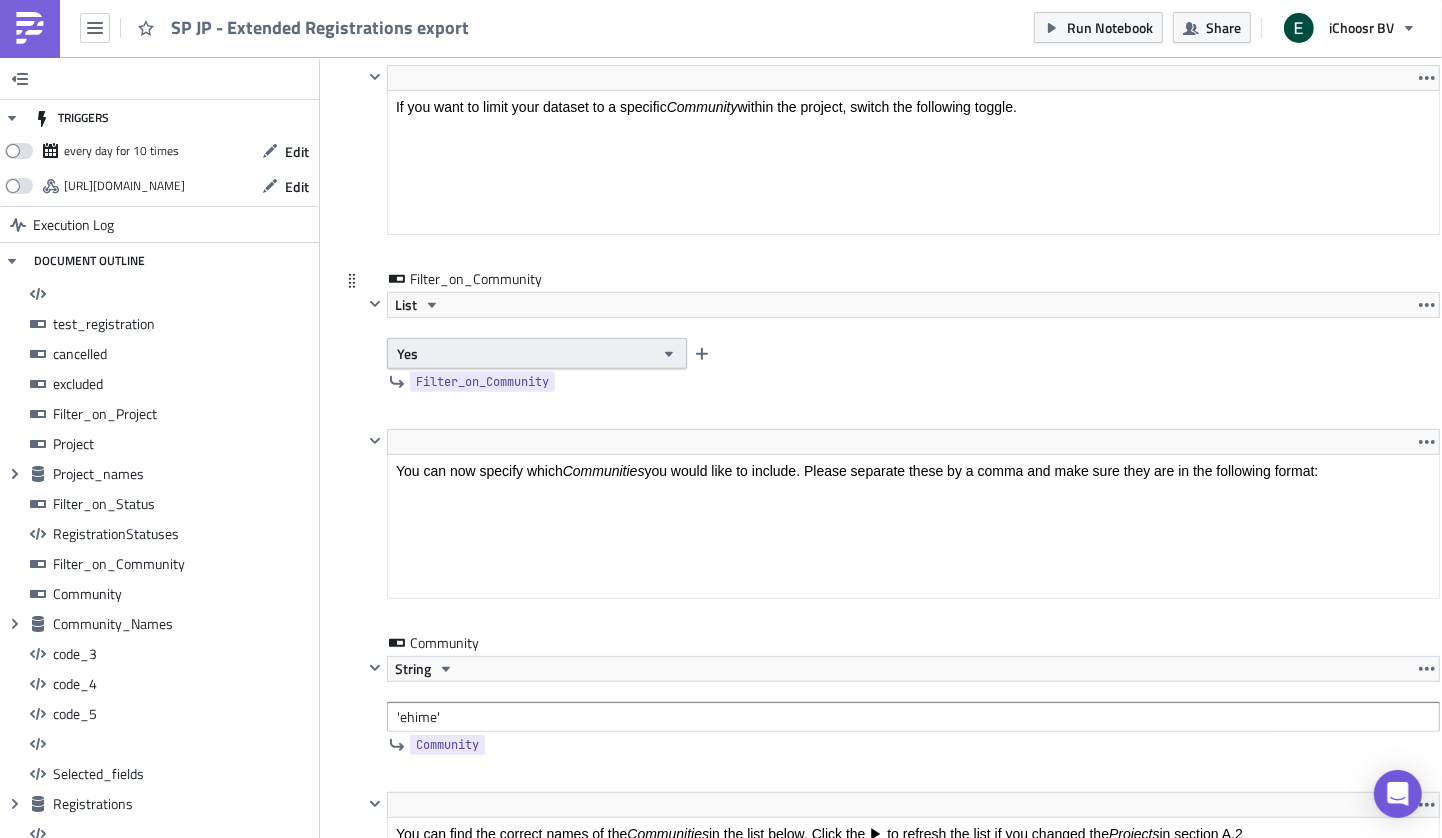 click on "Yes" at bounding box center [537, 353] 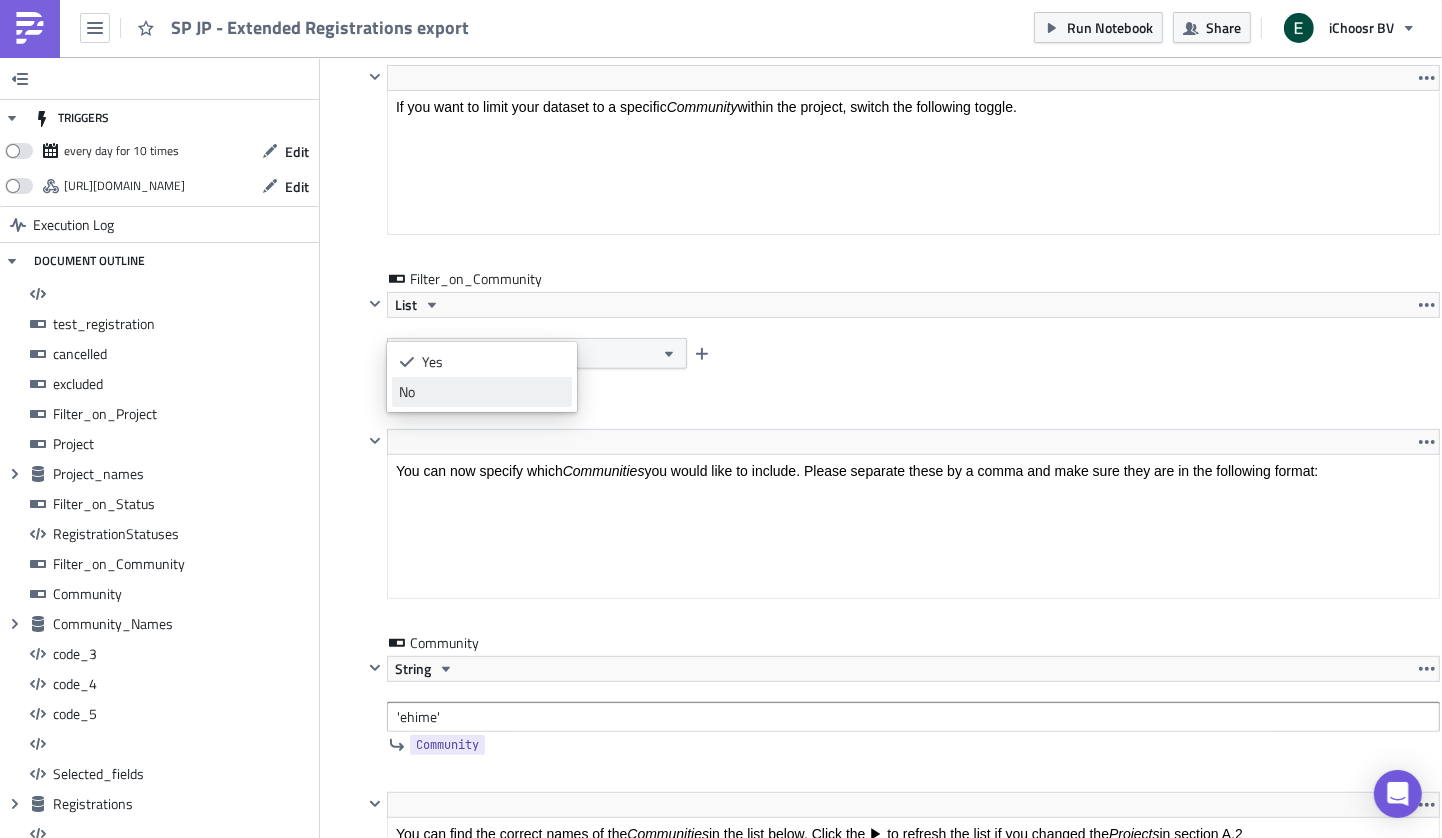 click on "No" at bounding box center (482, 392) 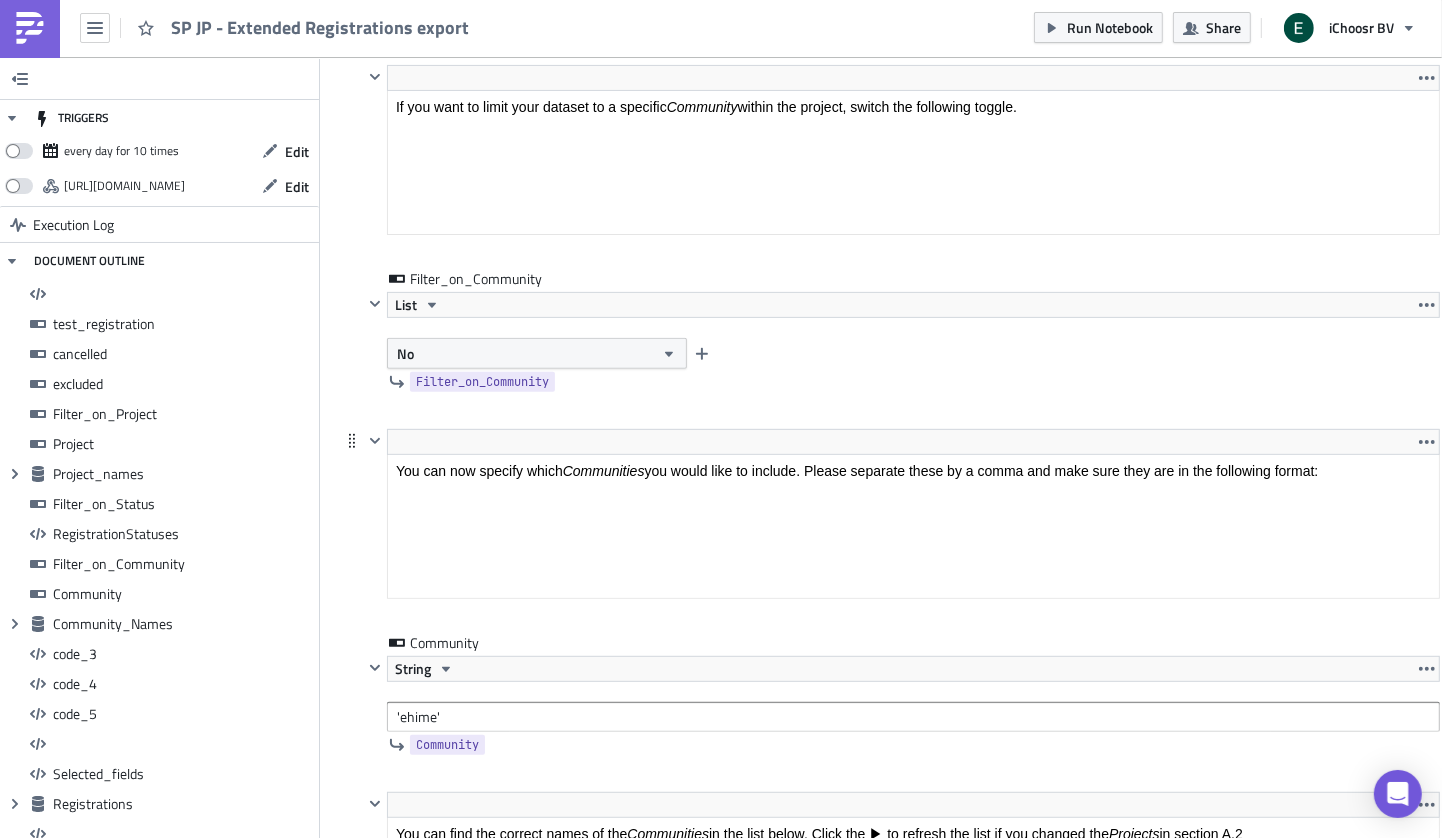 click on "<p>You can now specify which <em>Communities </em>you would like to include. Please separate these by a comma and make sure they are in the following format:</p> Edit Format Insert To open the popup, press Shift+Enter To open the popup, press Shift+Enter" at bounding box center (890, 531) 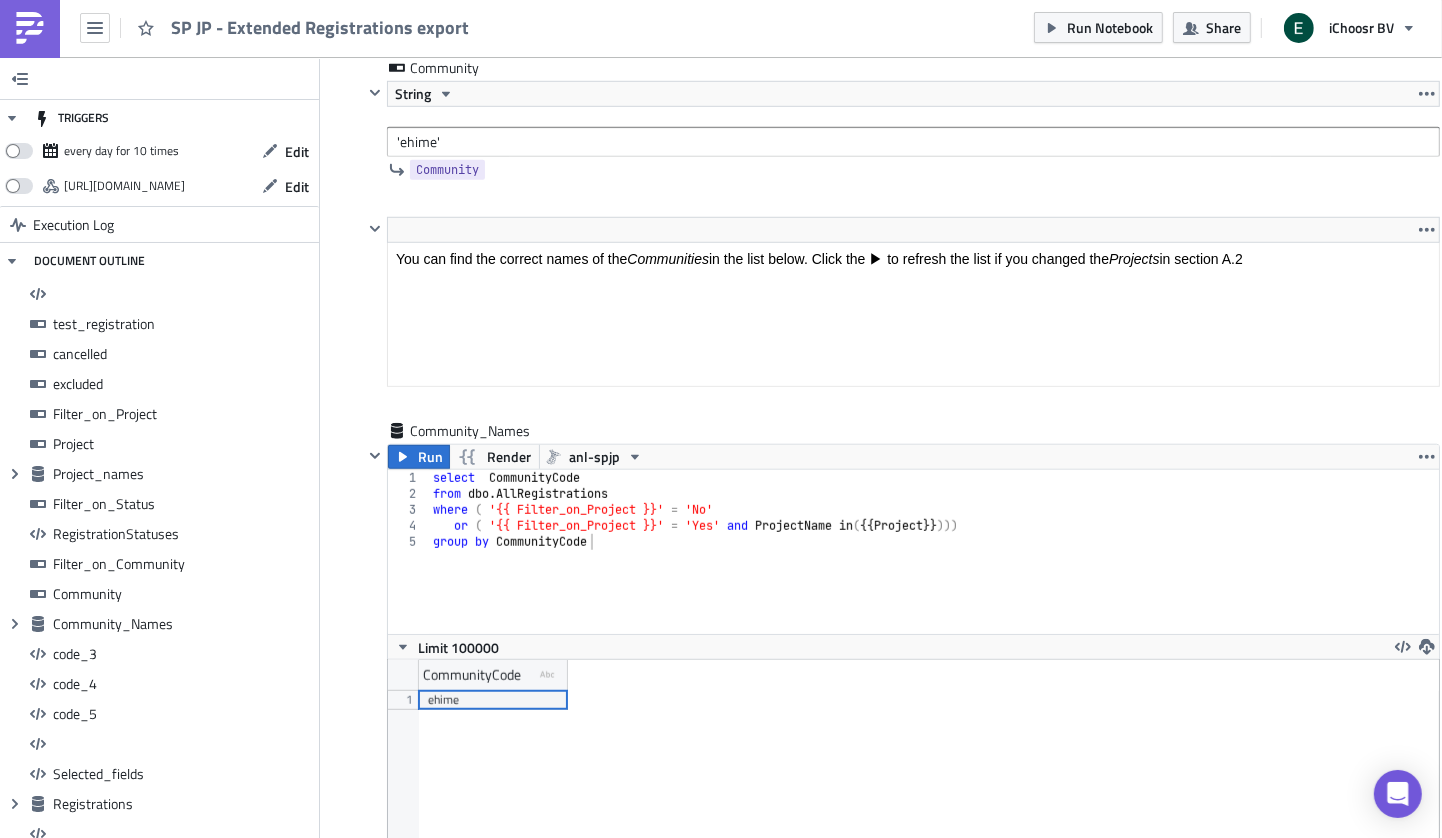 scroll, scrollTop: 7602, scrollLeft: 0, axis: vertical 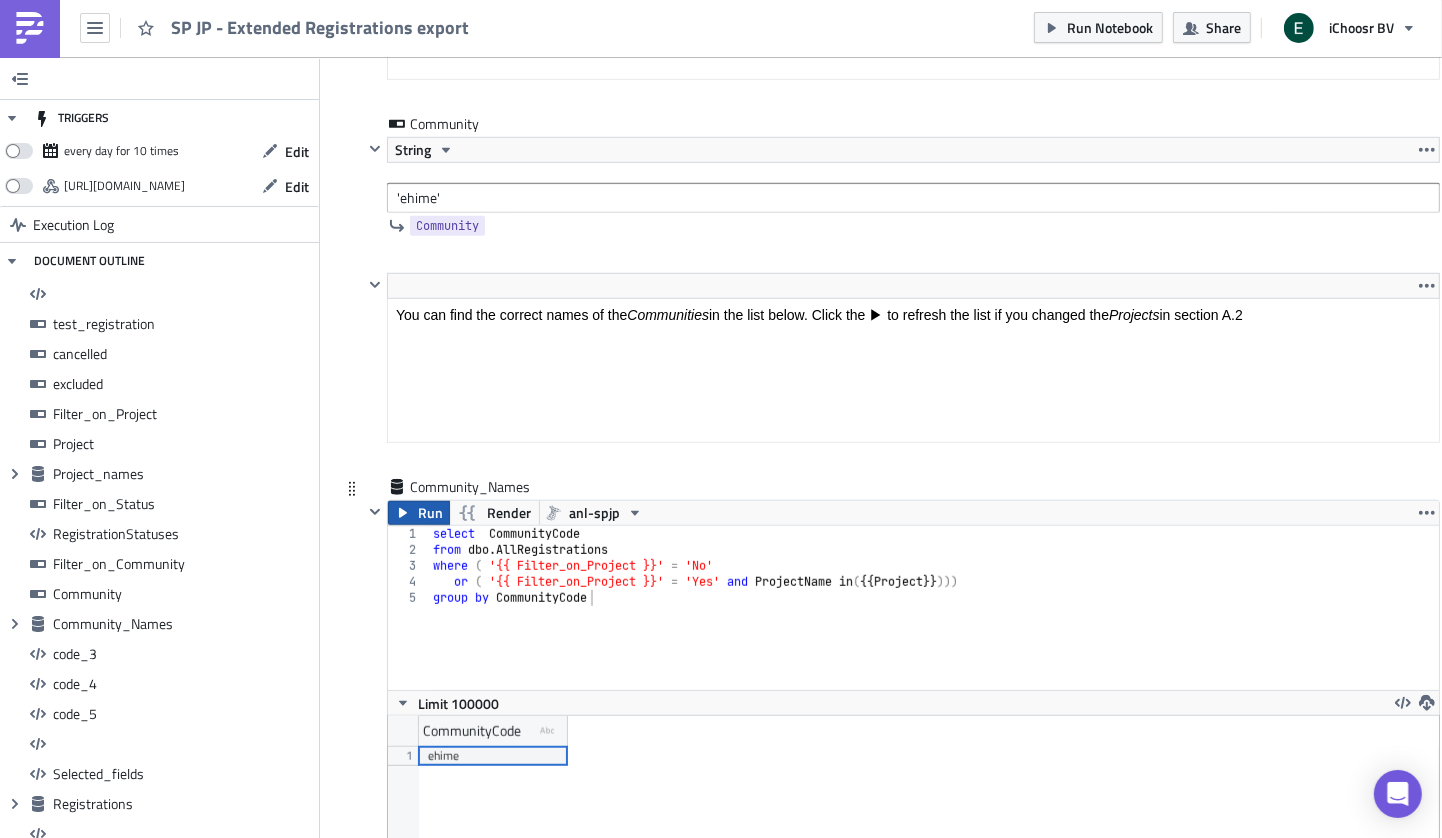 click on "Run" at bounding box center (430, 513) 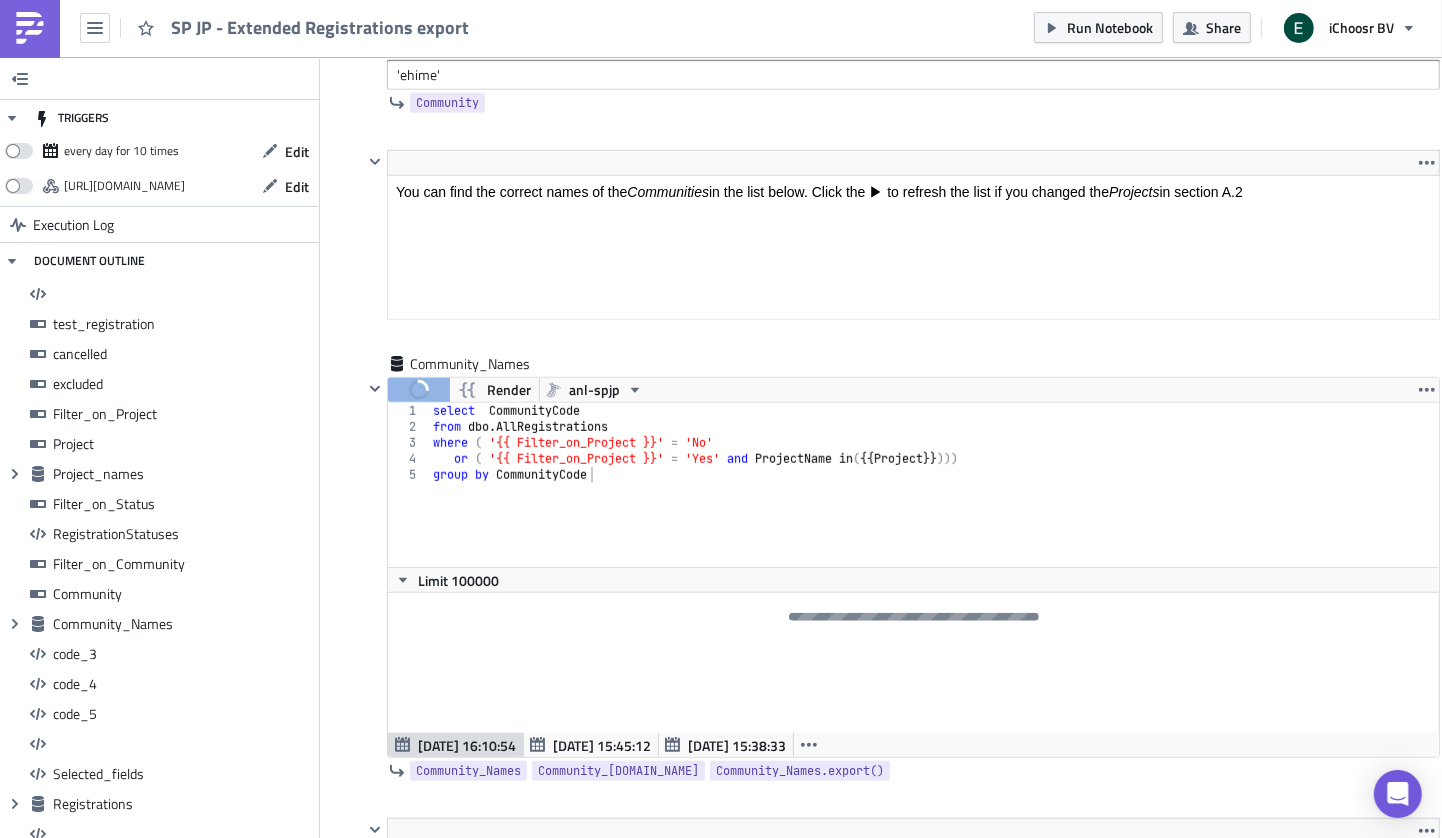 scroll, scrollTop: 7729, scrollLeft: 0, axis: vertical 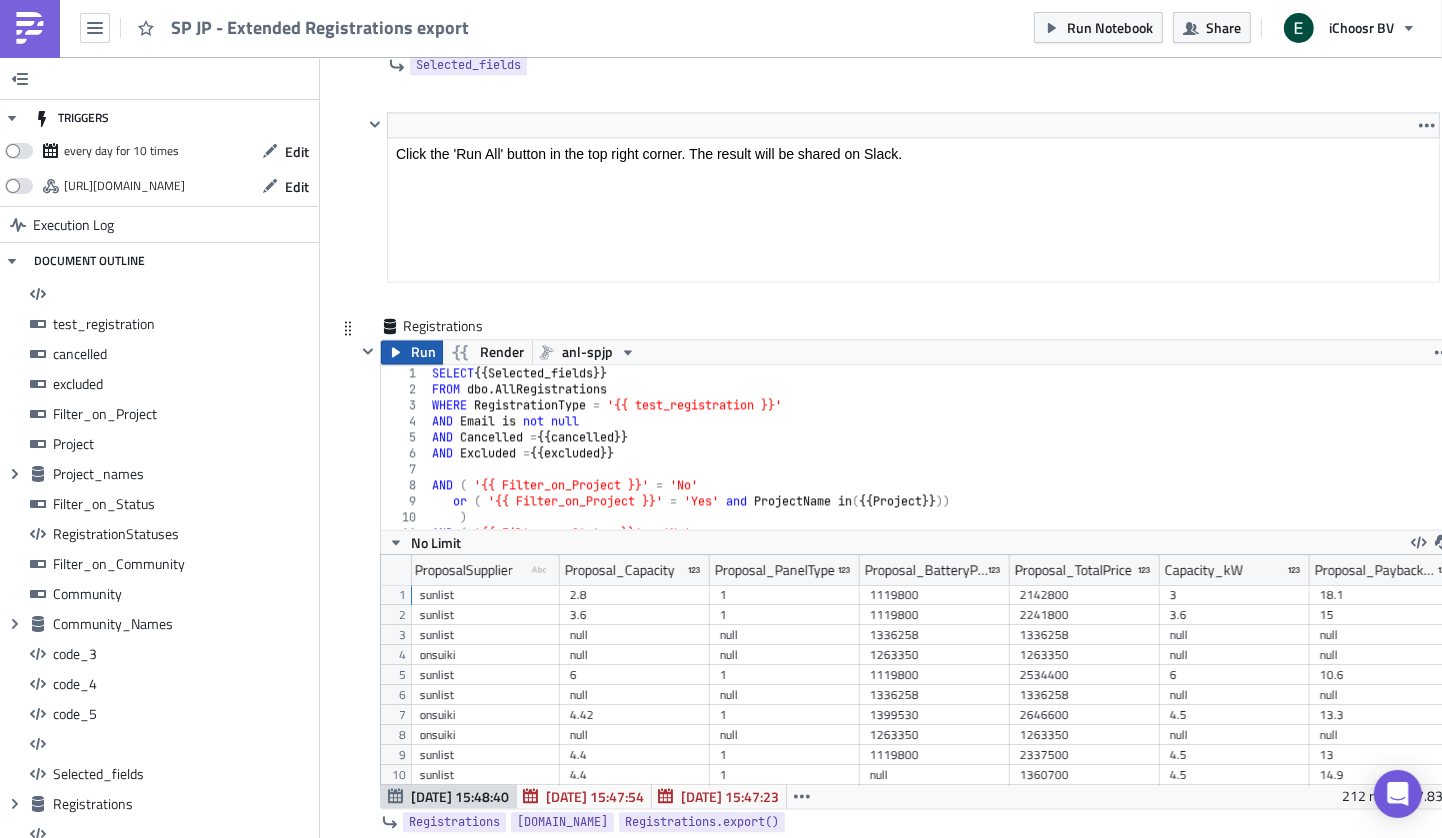 click on "Run" at bounding box center [423, 352] 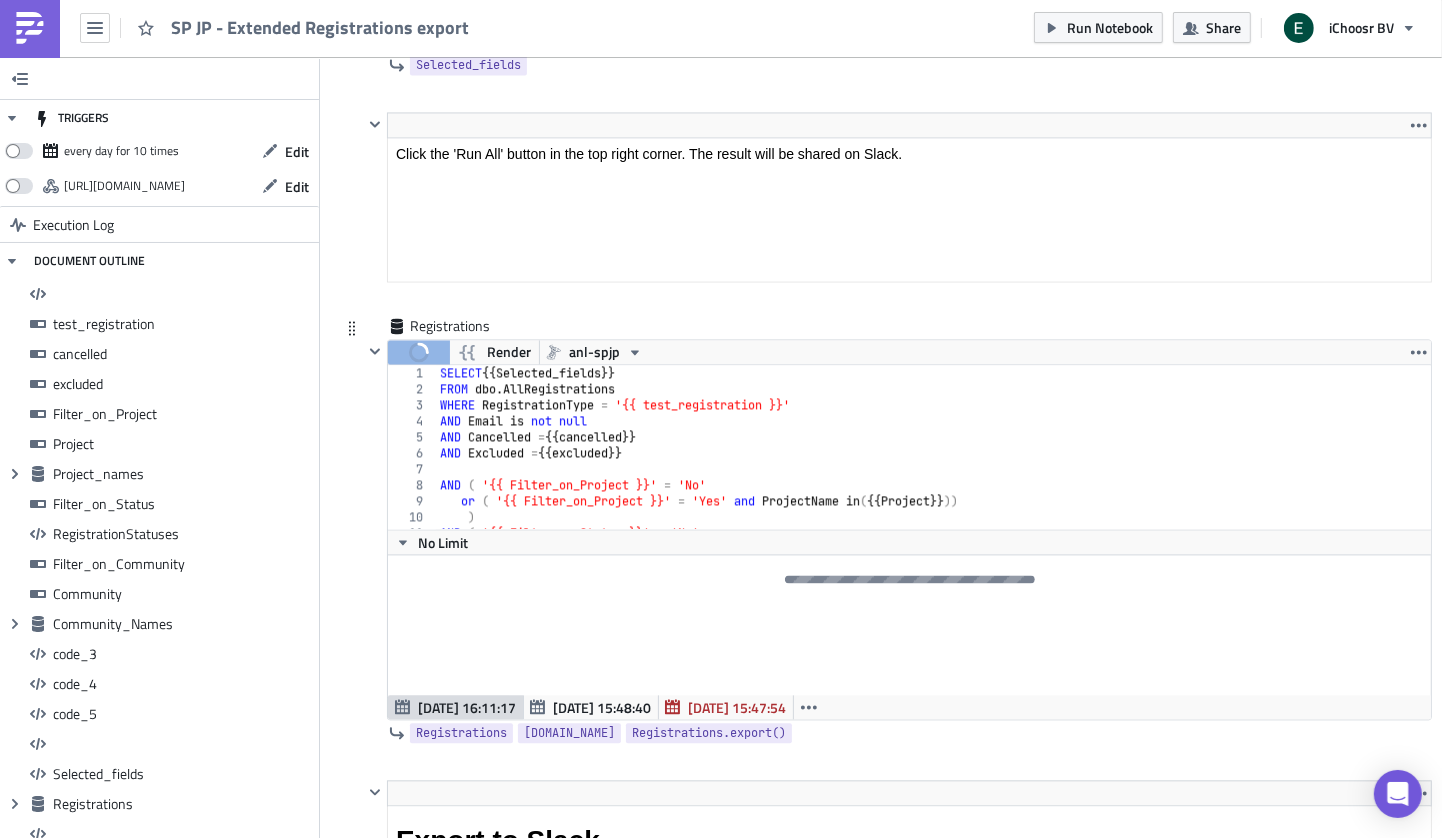 scroll, scrollTop: 230, scrollLeft: 1043, axis: both 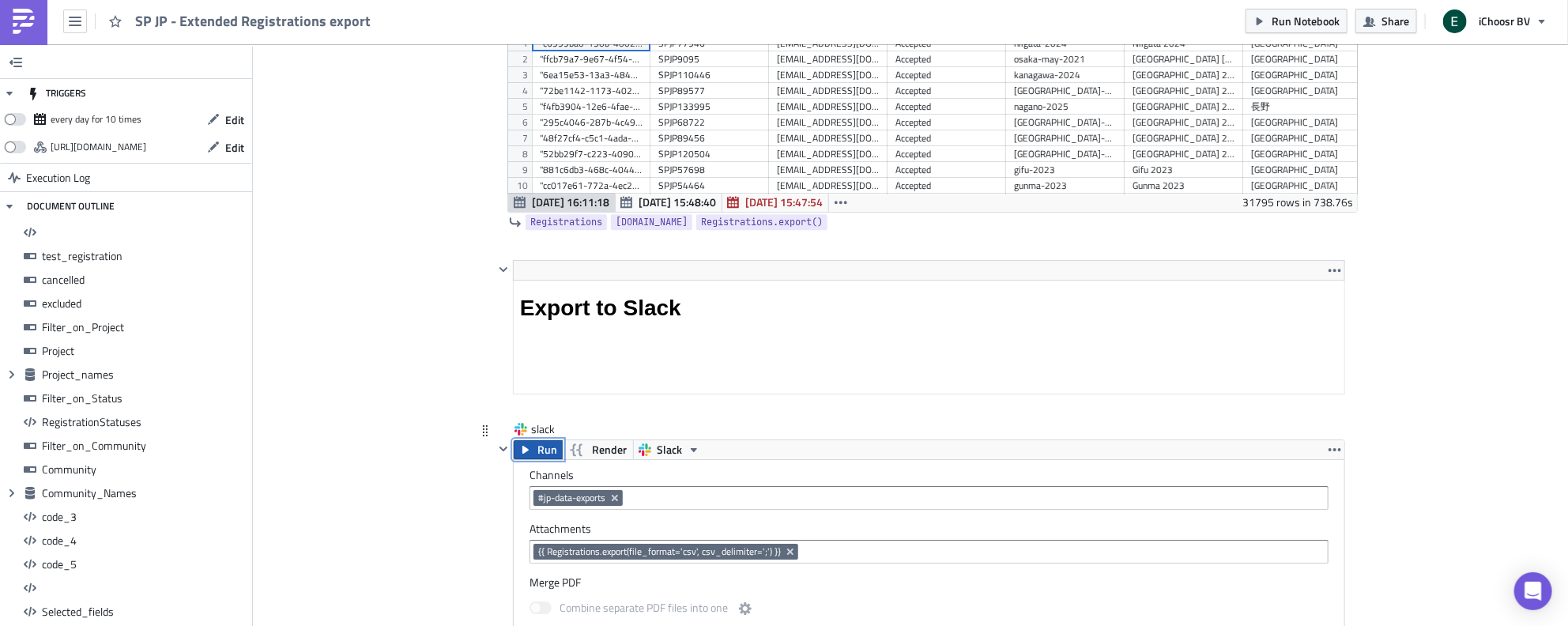 click on "Run" at bounding box center [547, 450] 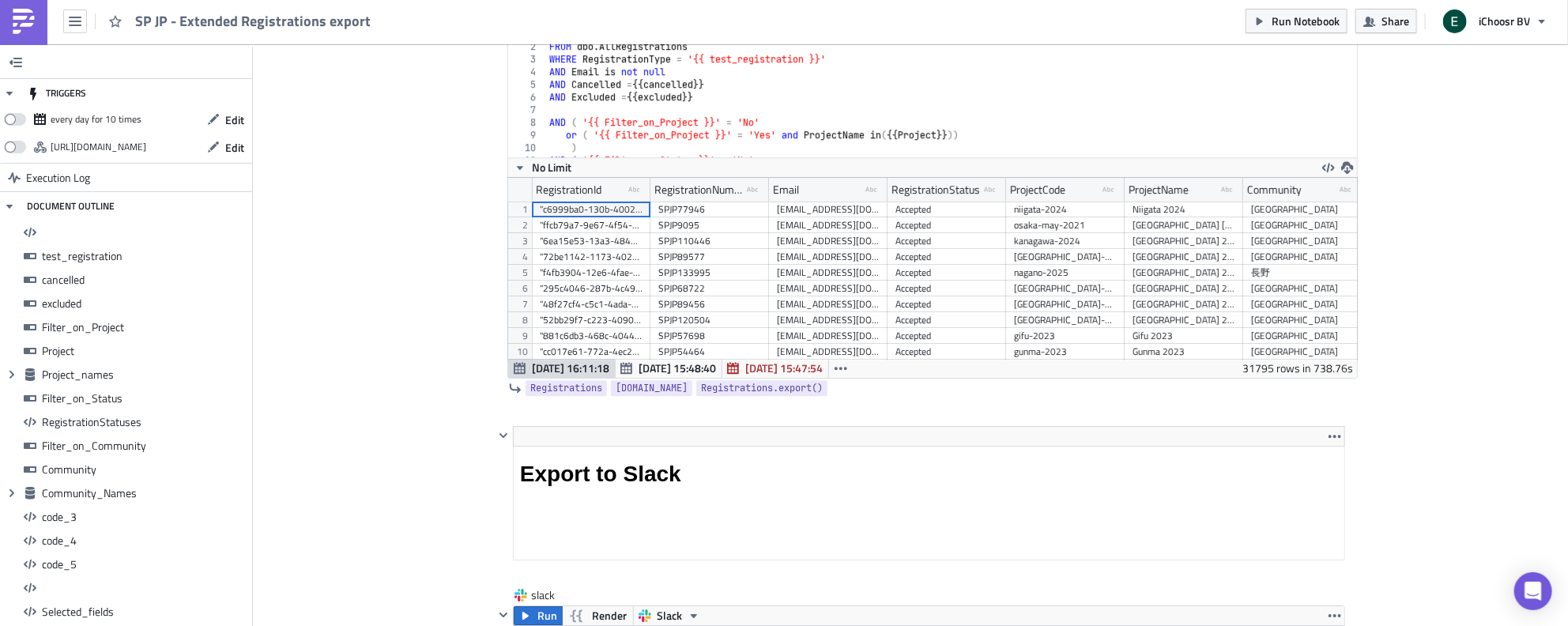 scroll, scrollTop: 13285, scrollLeft: 0, axis: vertical 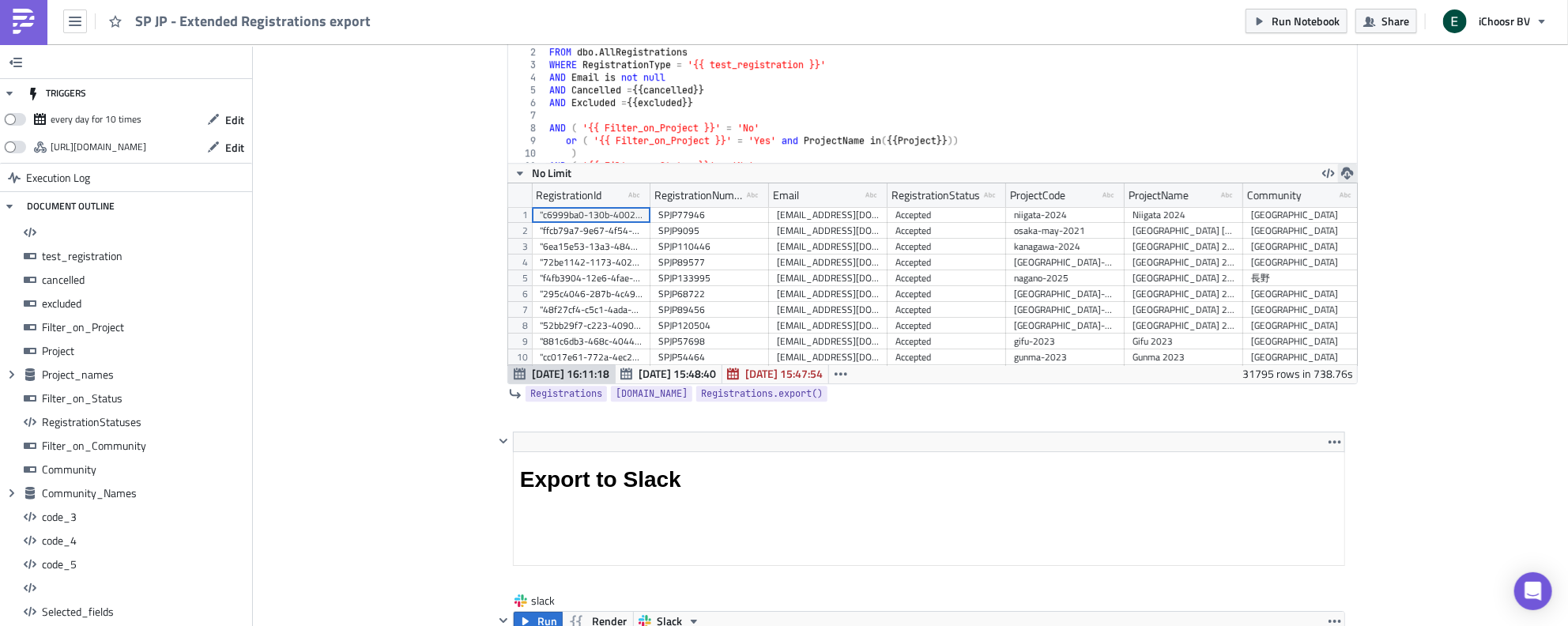 click 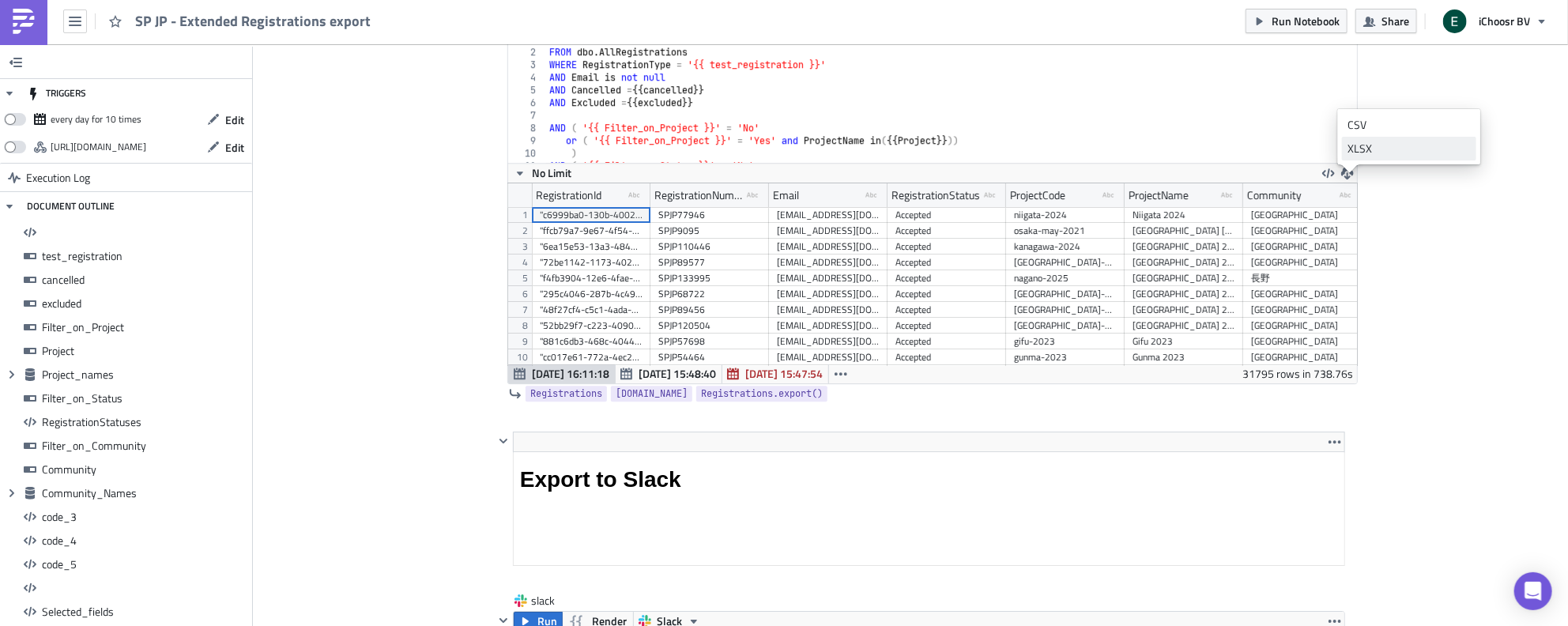 click on "XLSX" at bounding box center (1409, 149) 